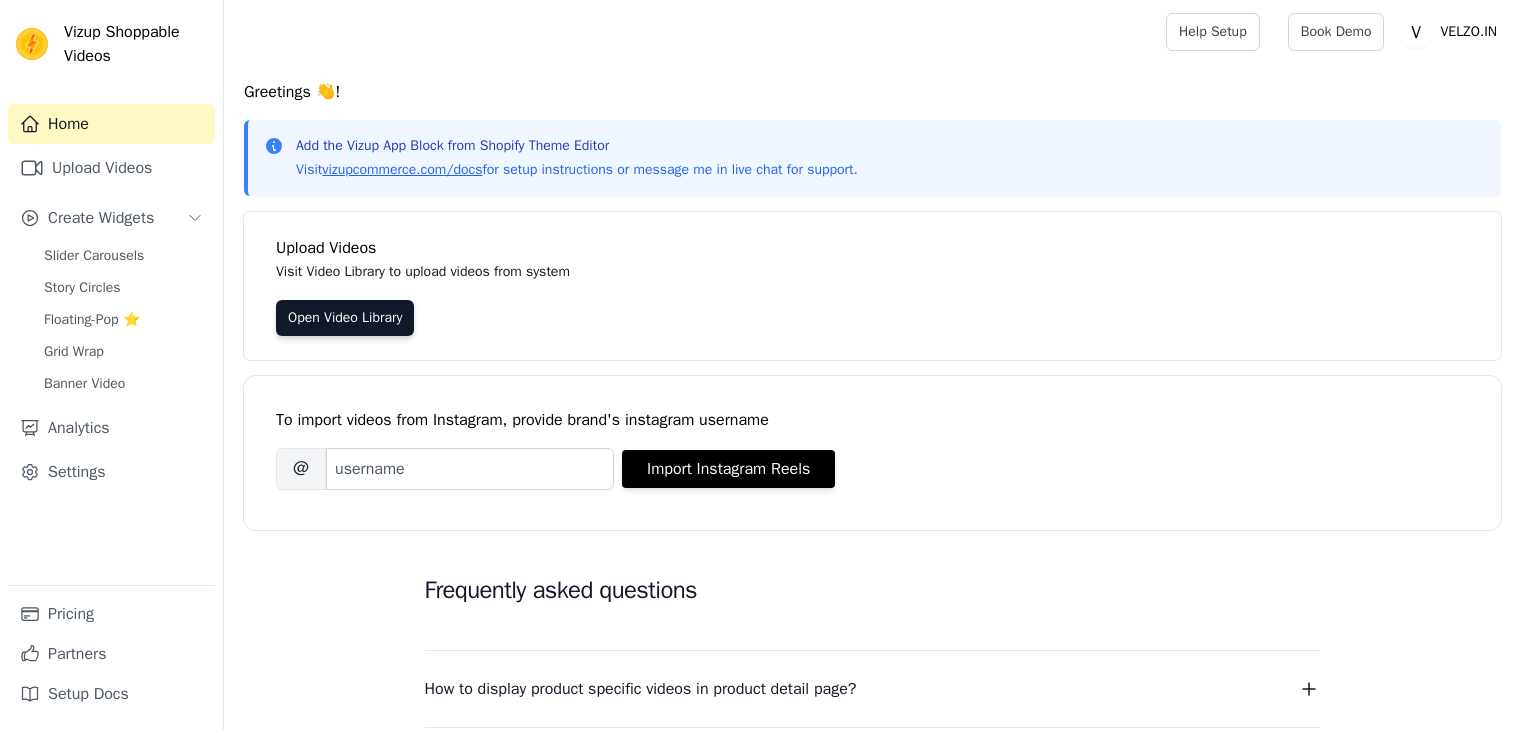 scroll, scrollTop: 0, scrollLeft: 0, axis: both 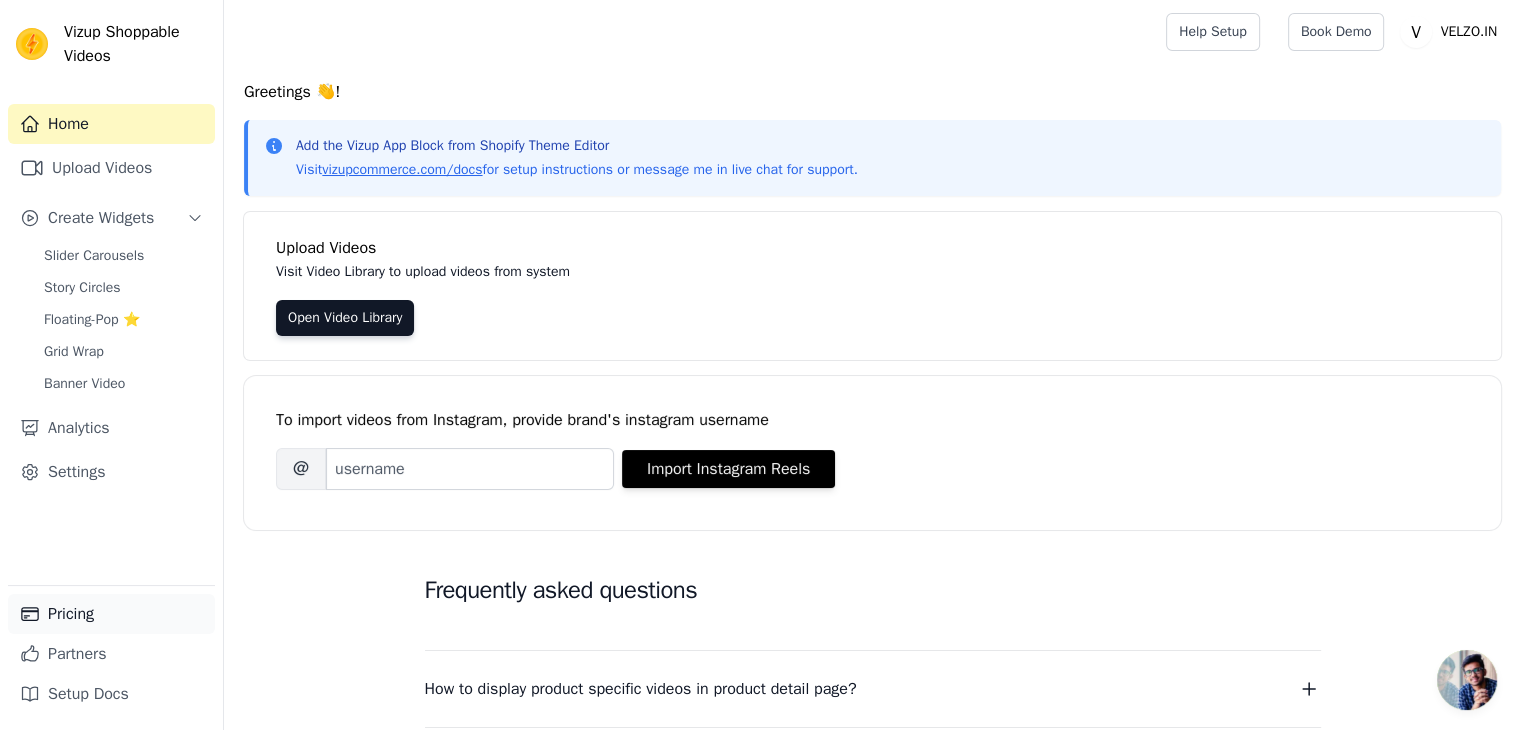 click on "Pricing" at bounding box center (111, 614) 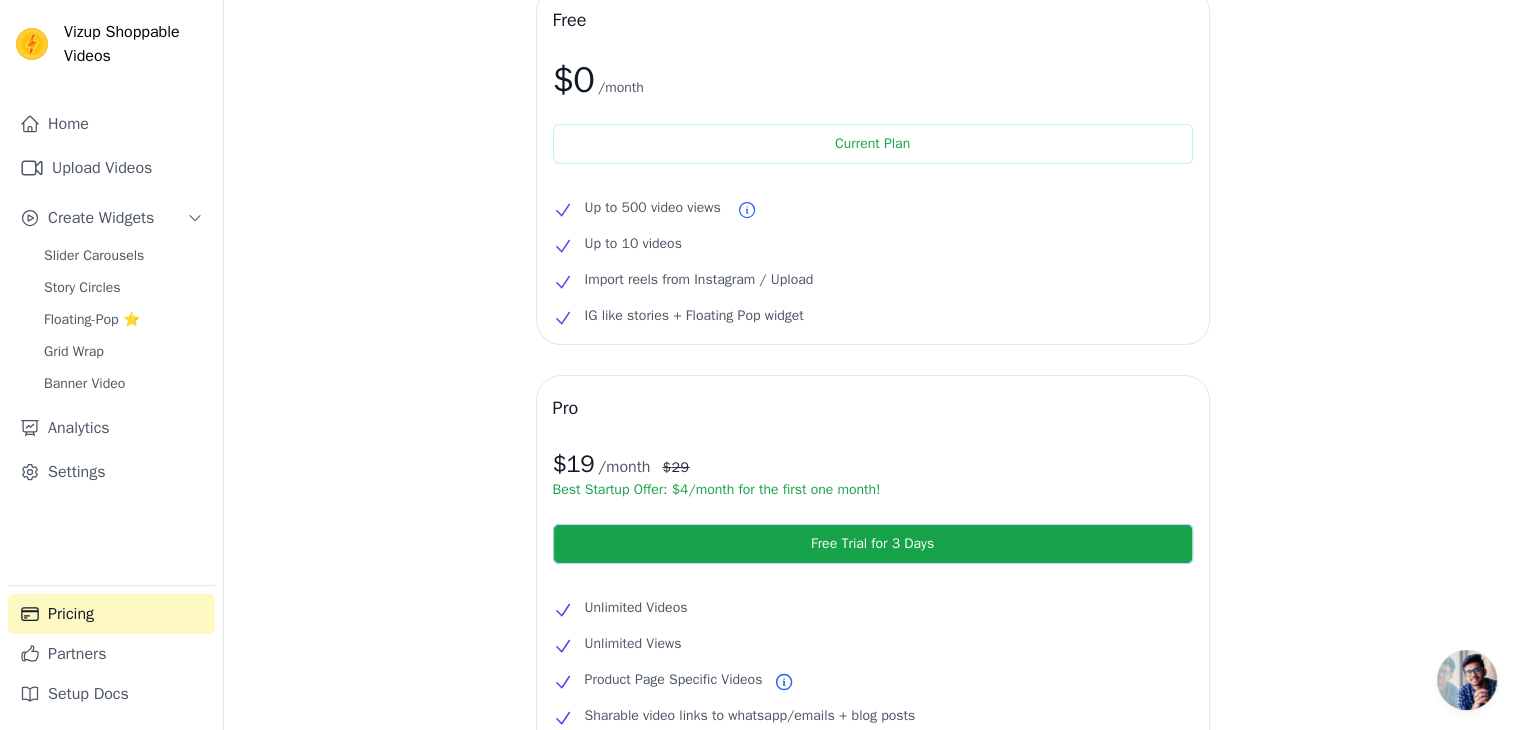 scroll, scrollTop: 0, scrollLeft: 0, axis: both 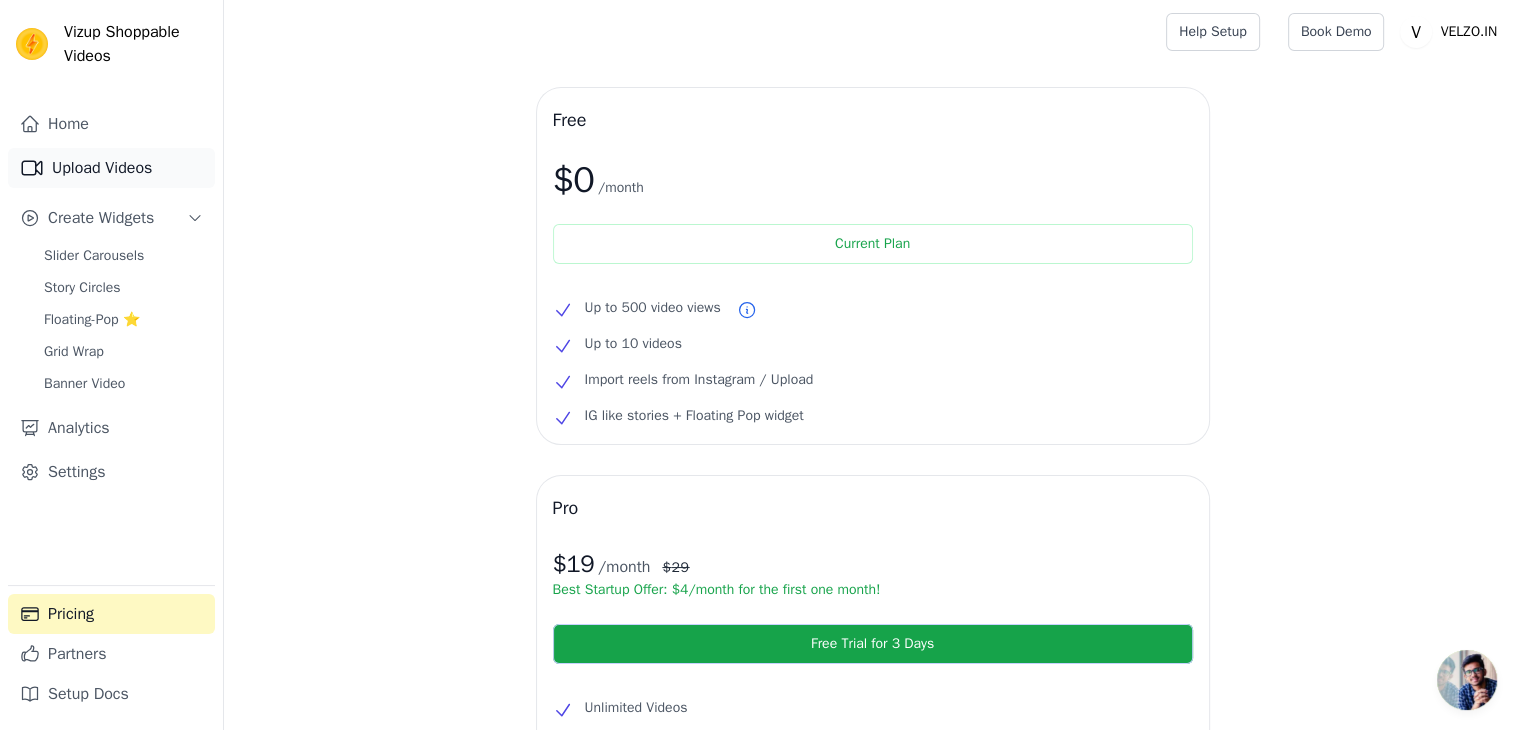 click on "Upload Videos" at bounding box center [111, 168] 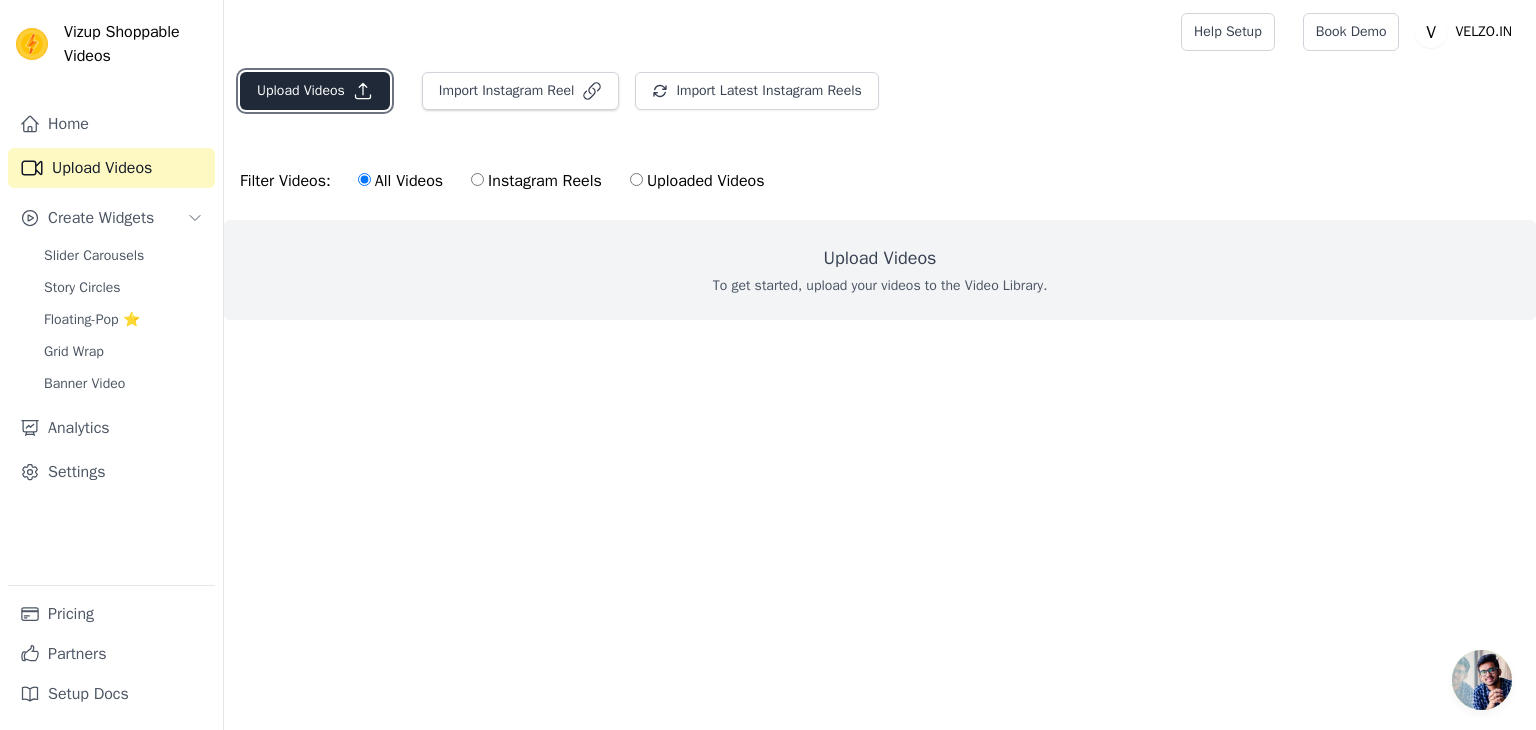 click on "Upload Videos" at bounding box center [315, 91] 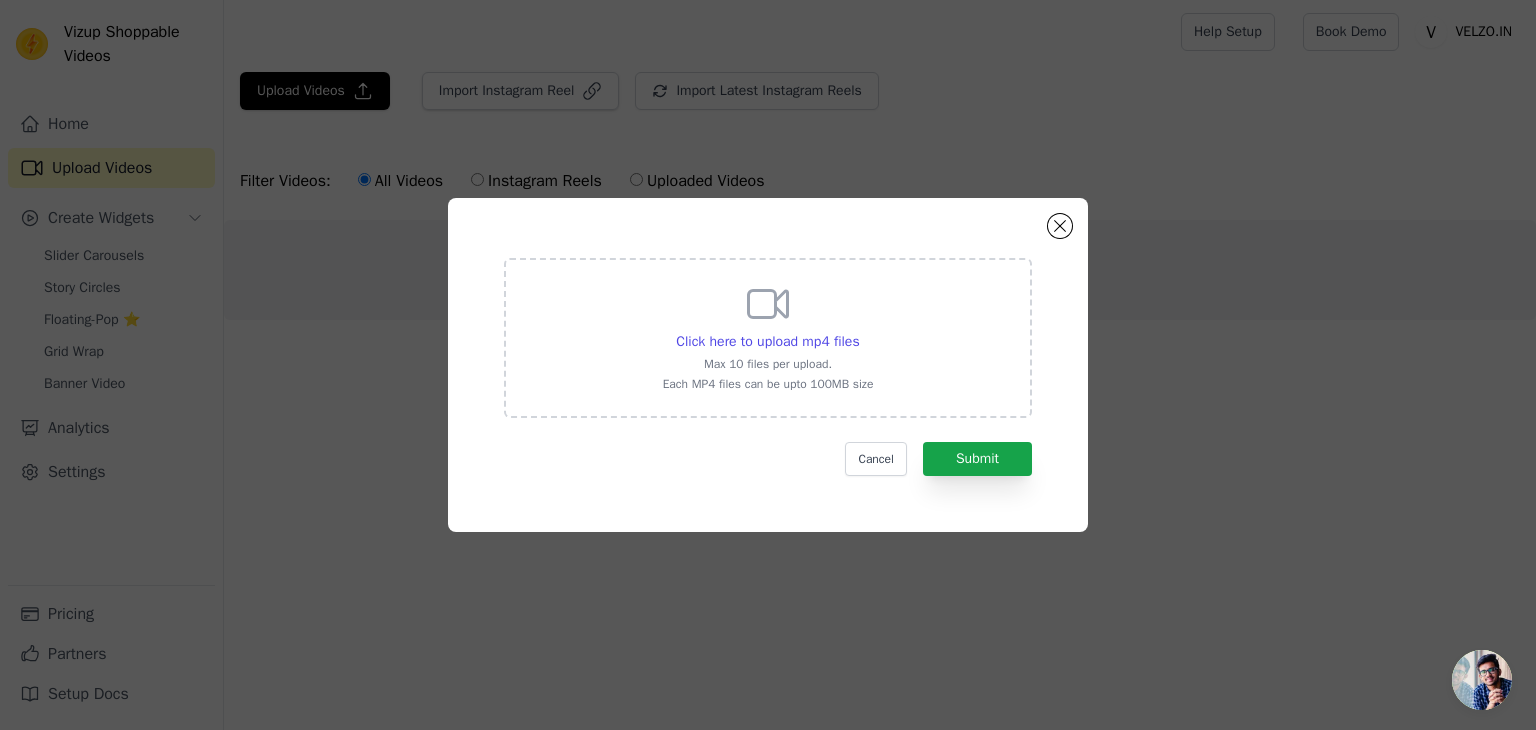 click 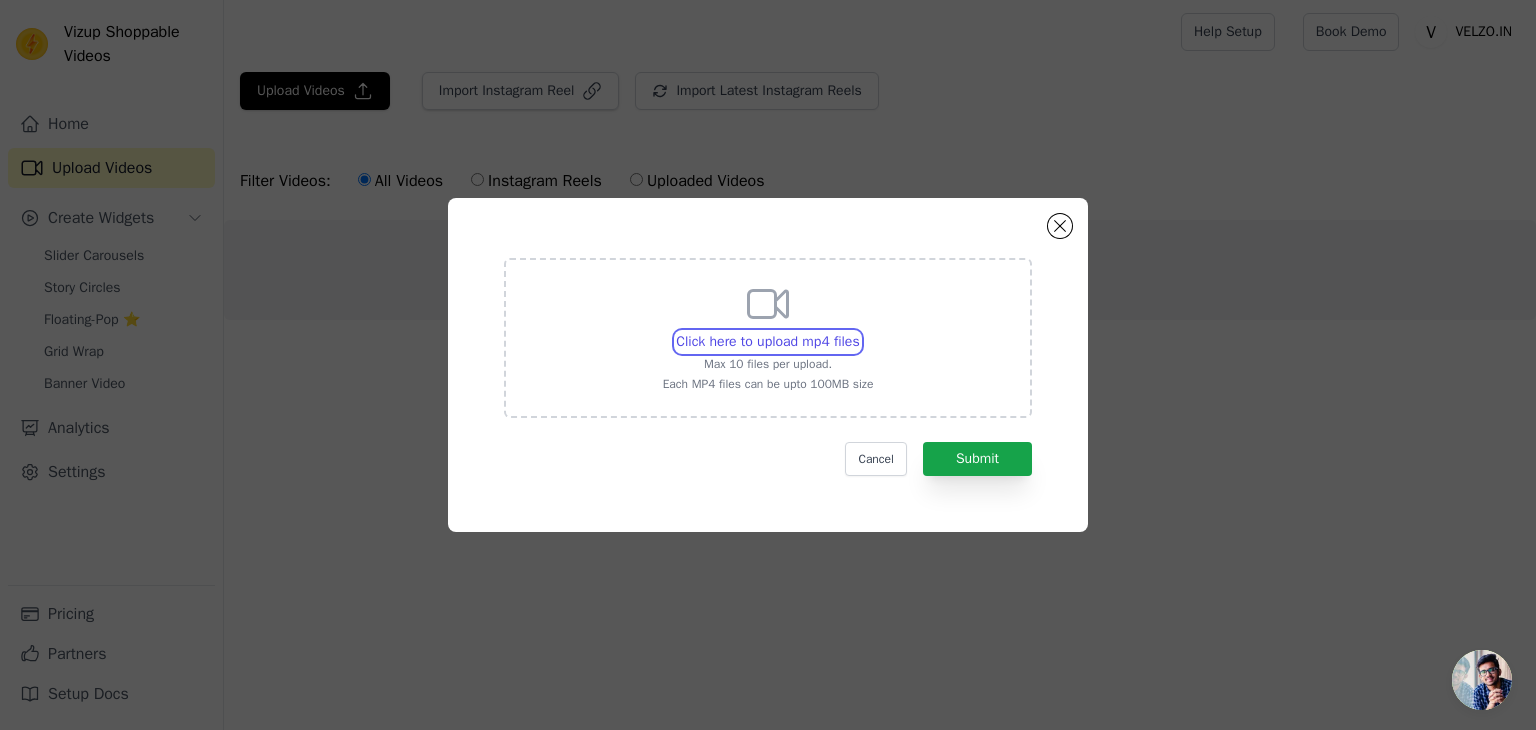 click on "Click here to upload mp4 files     Max 10 files per upload.   Each MP4 files can be upto 100MB size" at bounding box center (859, 331) 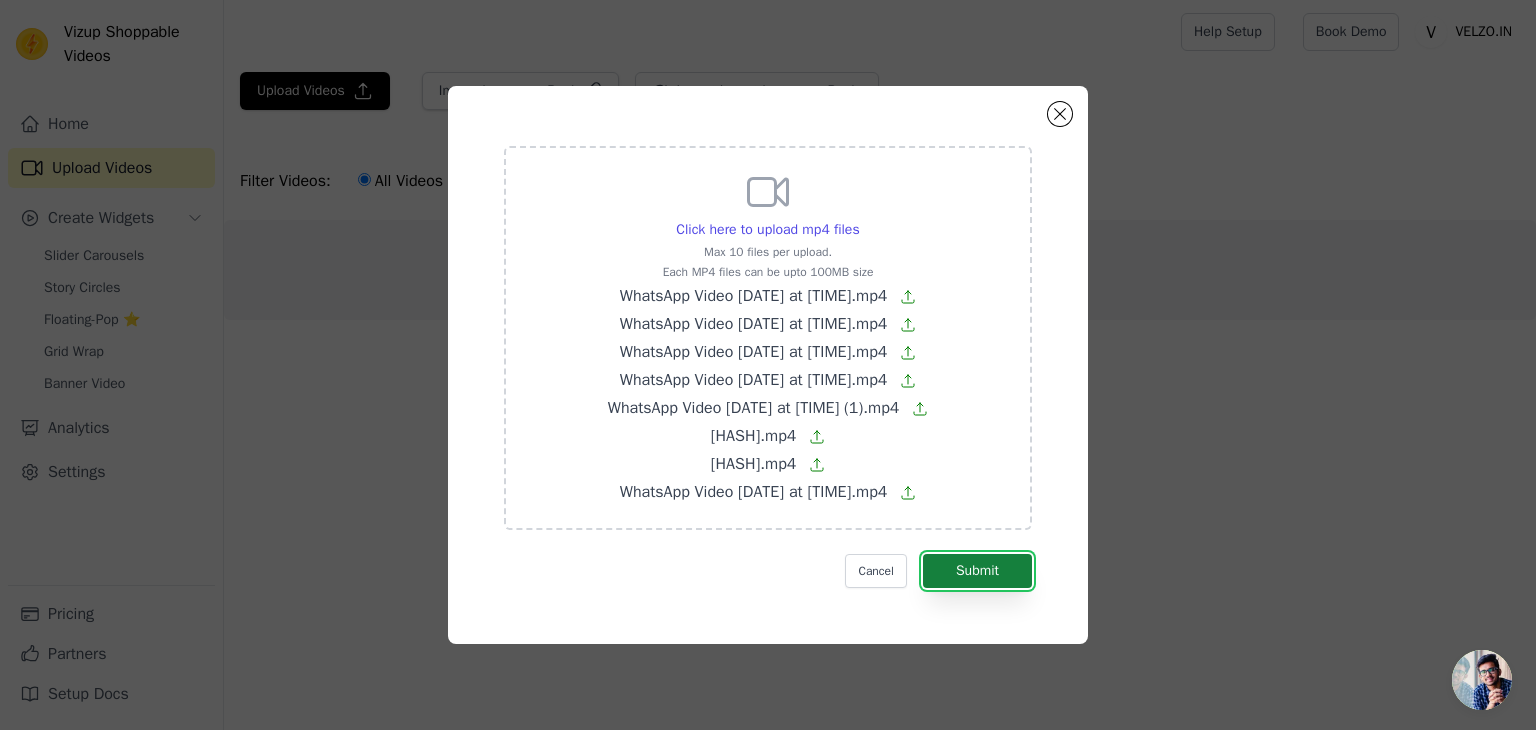 click on "Submit" at bounding box center (977, 571) 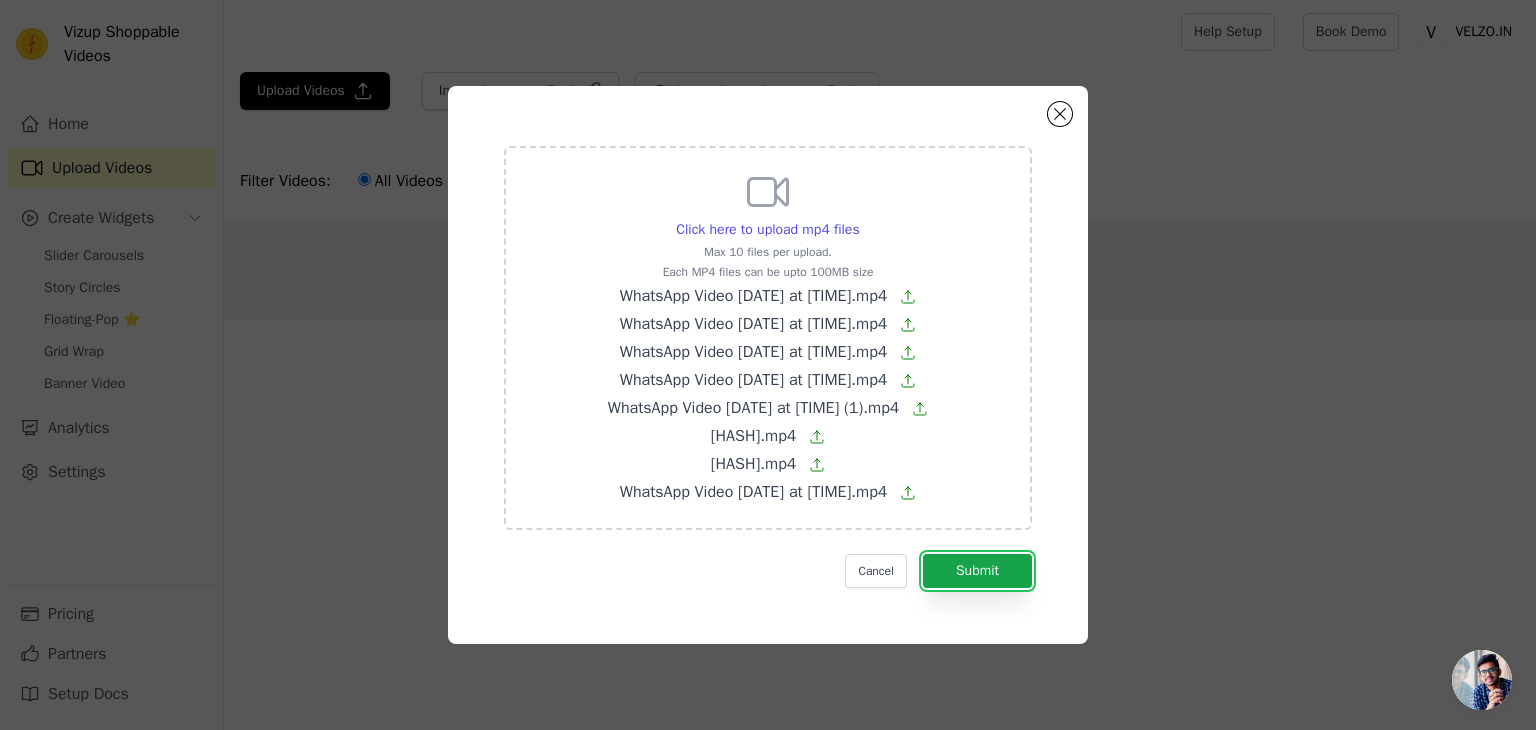 type 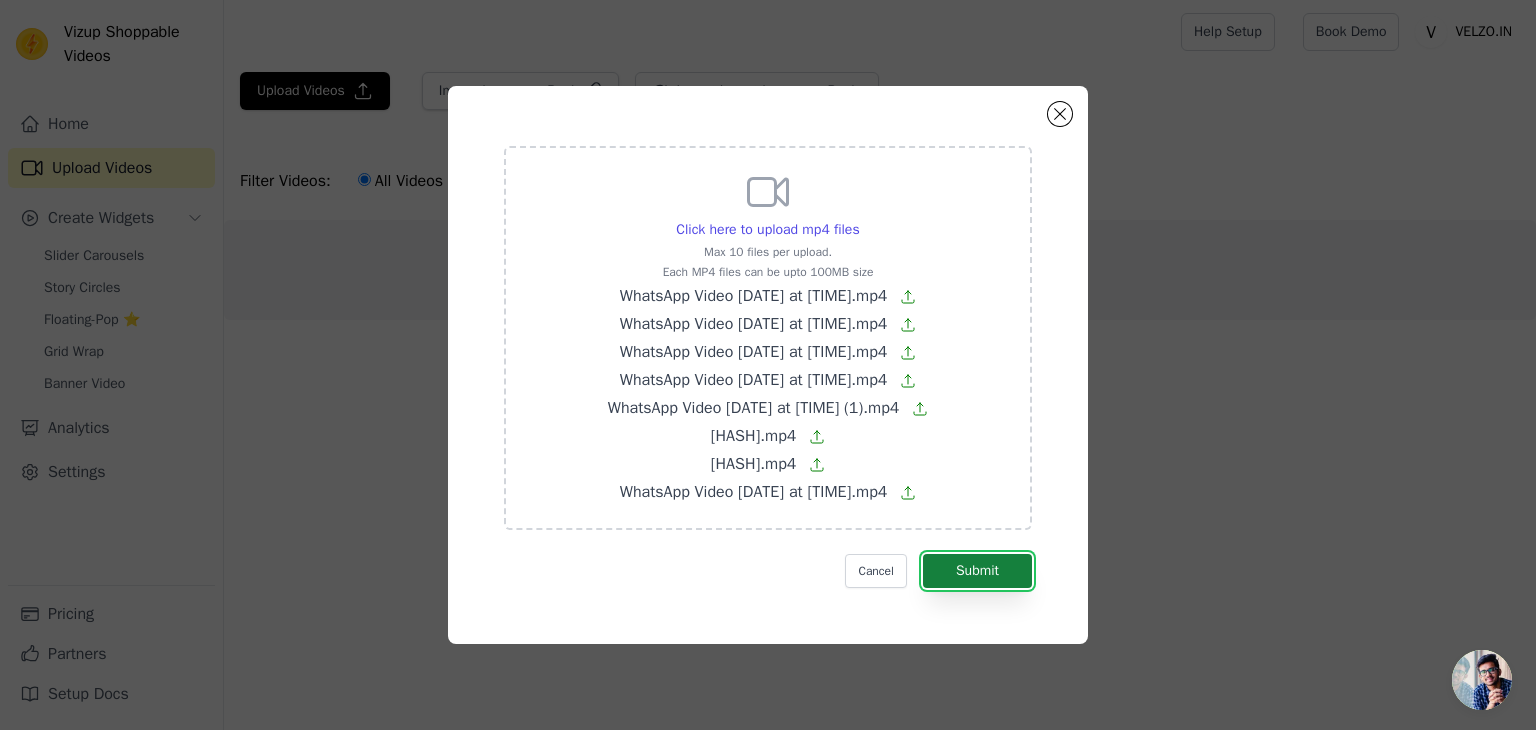 click on "Submit" at bounding box center [977, 571] 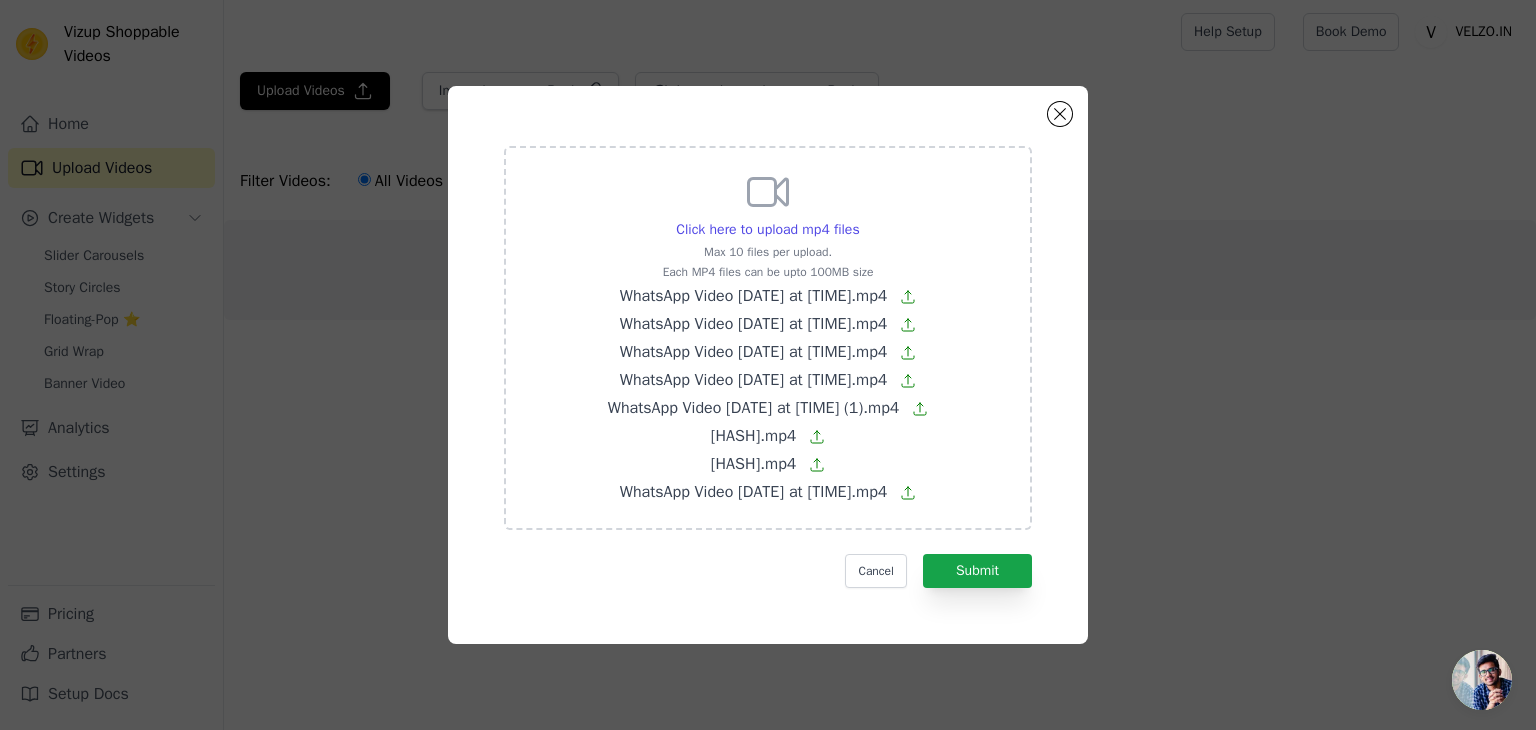 click 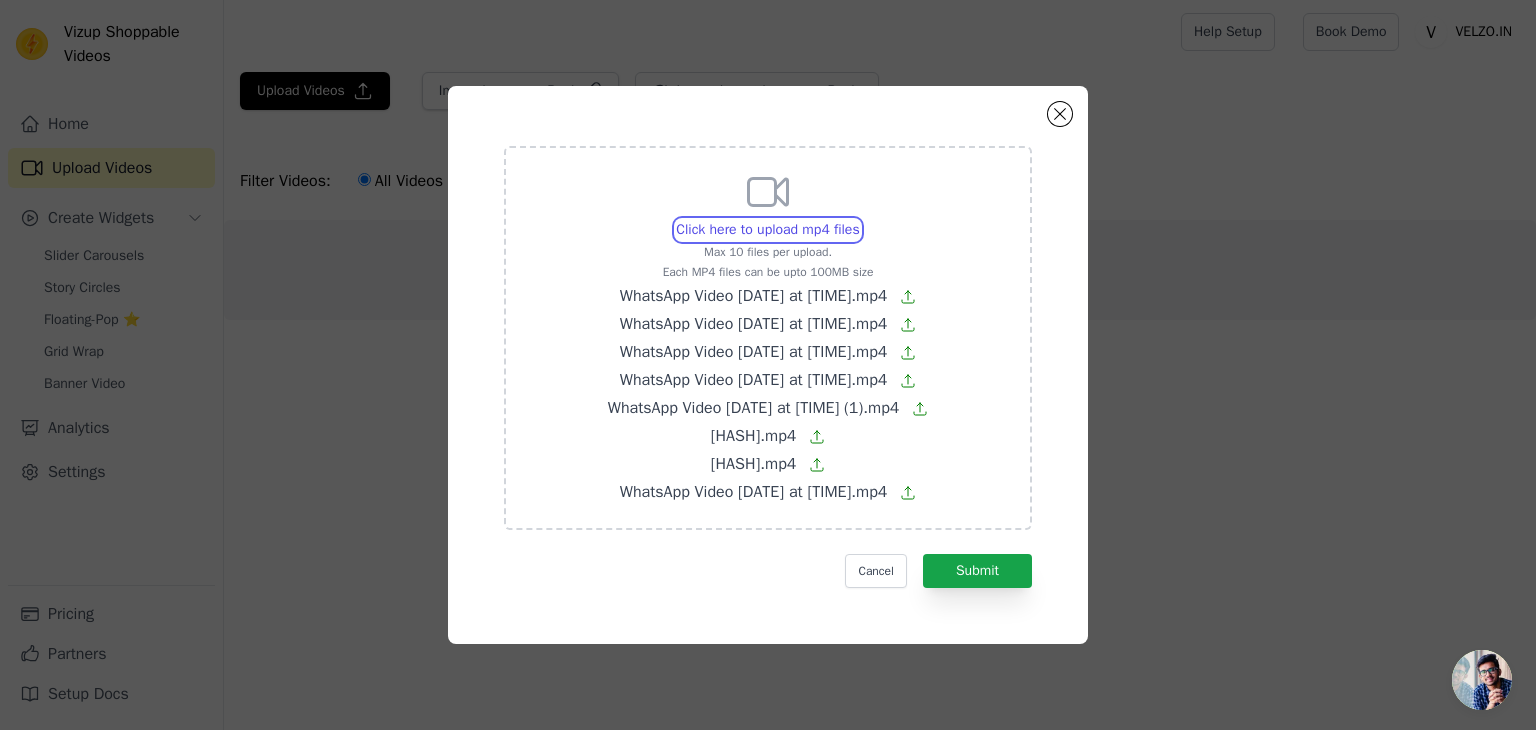 click on "Click here to upload mp4 files     Max 10 files per upload.   Each MP4 files can be upto 100MB size   WhatsApp Video [DATE] at [TIME].mp4     WhatsApp Video [DATE] at [TIME].mp4     WhatsApp Video [DATE] at [TIME].mp4     WhatsApp Video [DATE] at [TIME].mp4     WhatsApp Video [DATE] at [TIME] (1).mp4     [HASH].mp4     [HASH].mp4     WhatsApp Video [DATE] at [TIME].mp4" at bounding box center [859, 219] 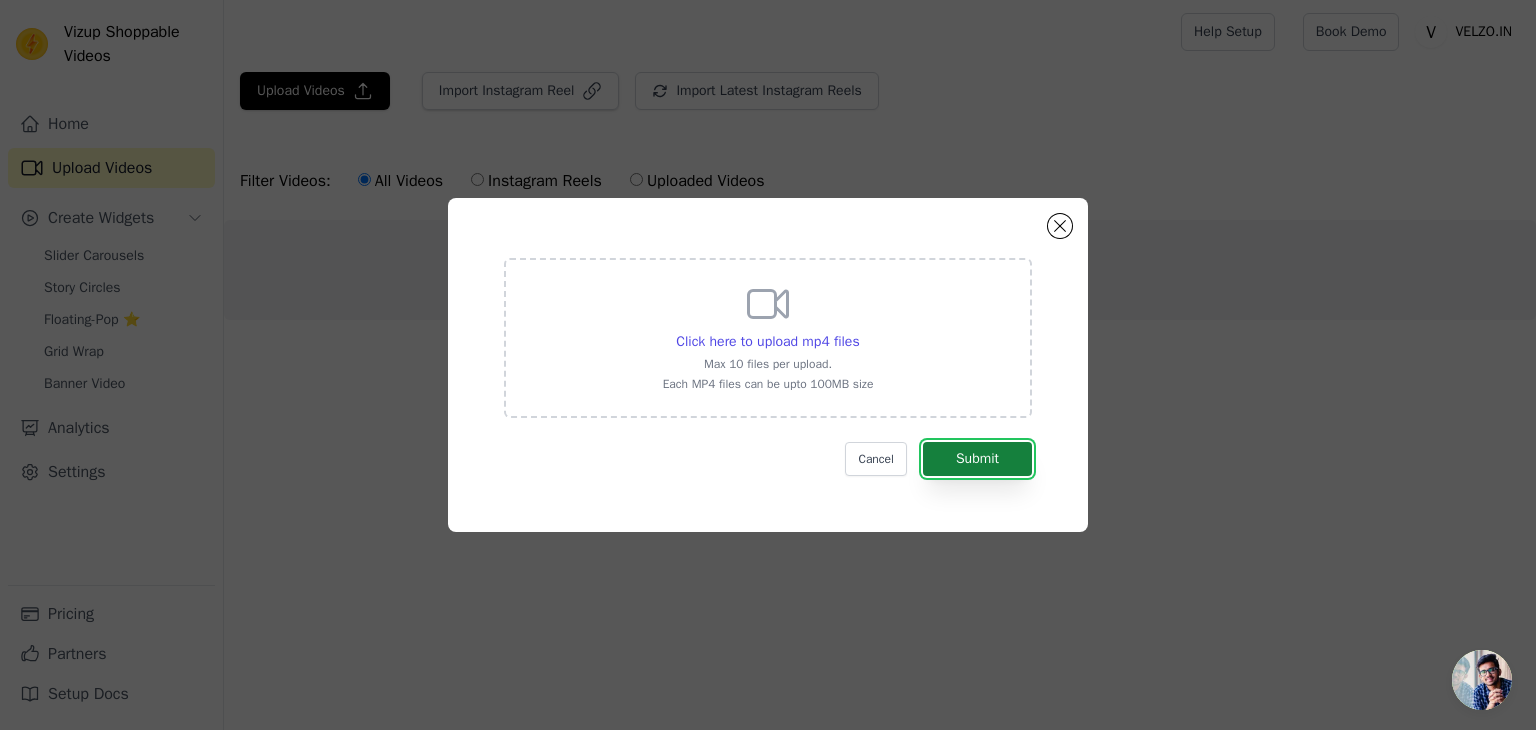 click on "Submit" at bounding box center [977, 459] 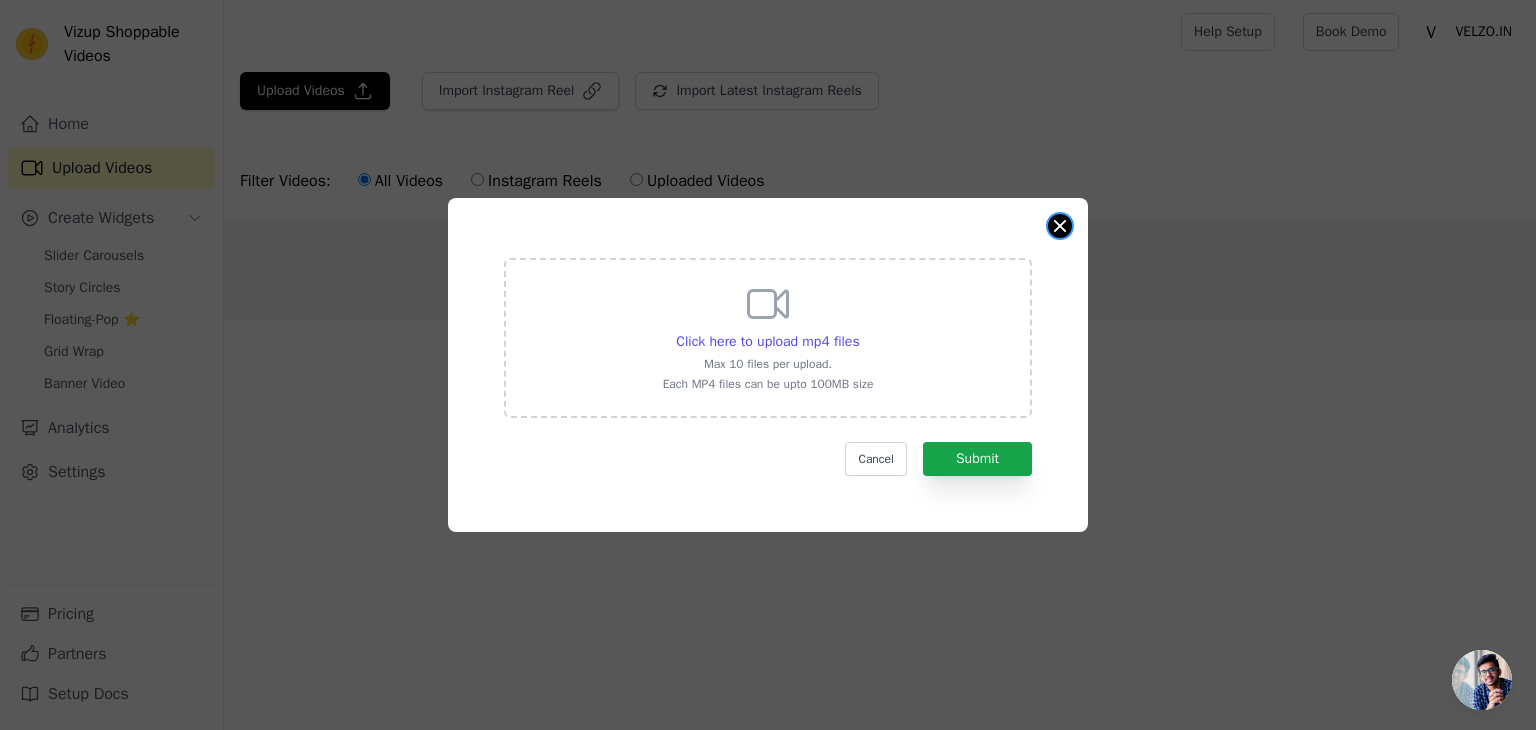 click on "Click here to upload mp4 files     Max 10 files per upload.   Each MP4 files can be upto 100MB size     Cancel   Submit" at bounding box center [768, 365] 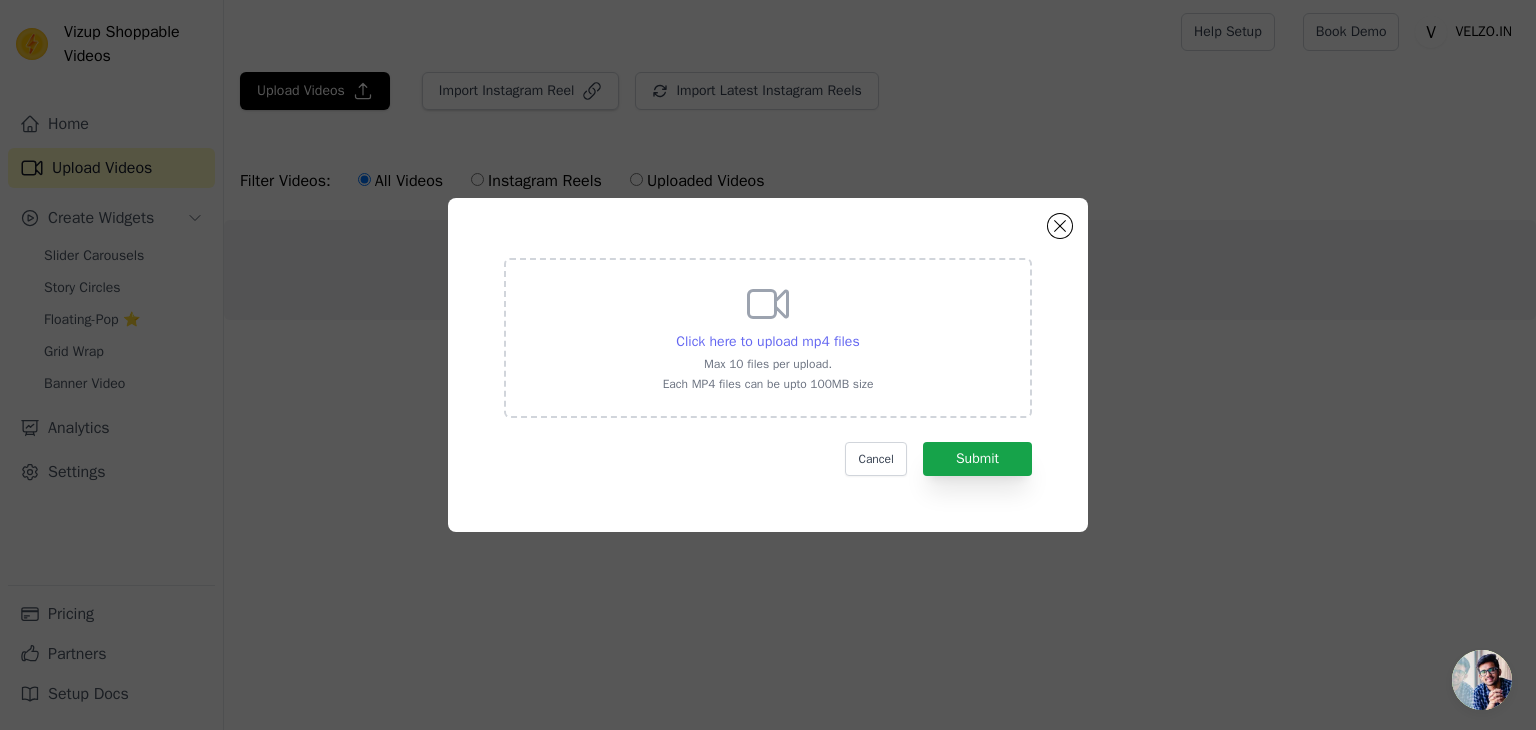 click on "Click here to upload mp4 files" at bounding box center [767, 341] 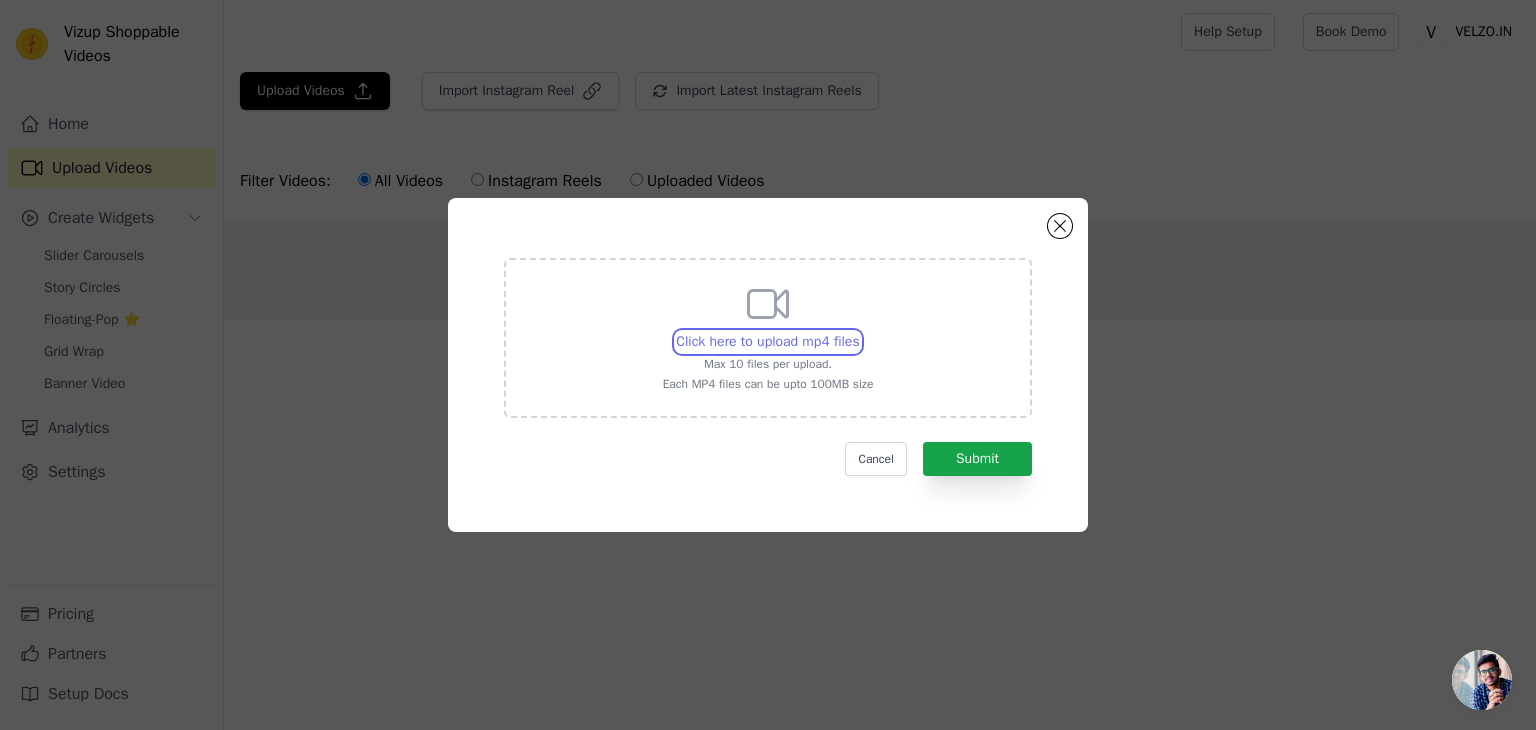 click on "Click here to upload mp4 files     Max 10 files per upload.   Each MP4 files can be upto 100MB size" at bounding box center [859, 331] 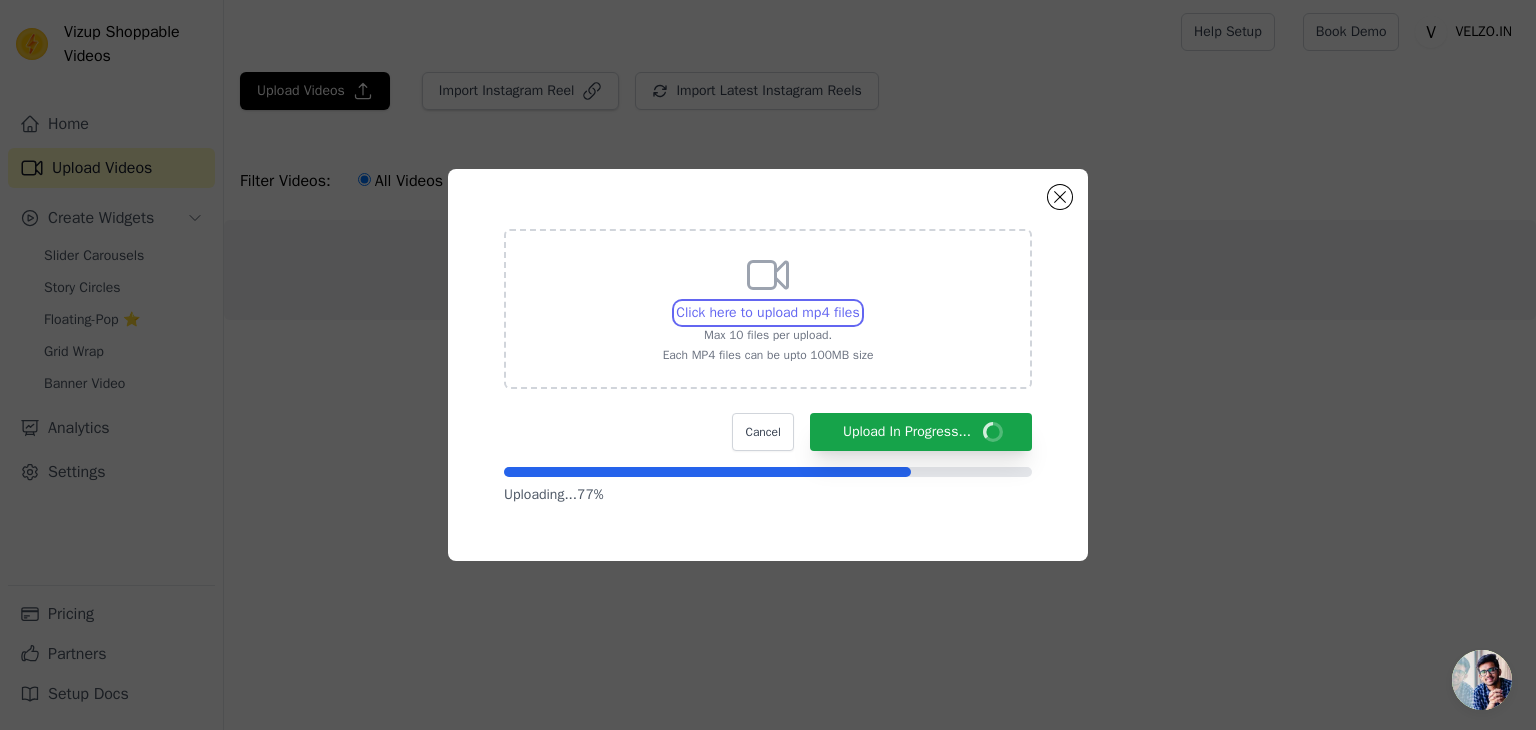 type on "C:\fakepath\gif3.mp4" 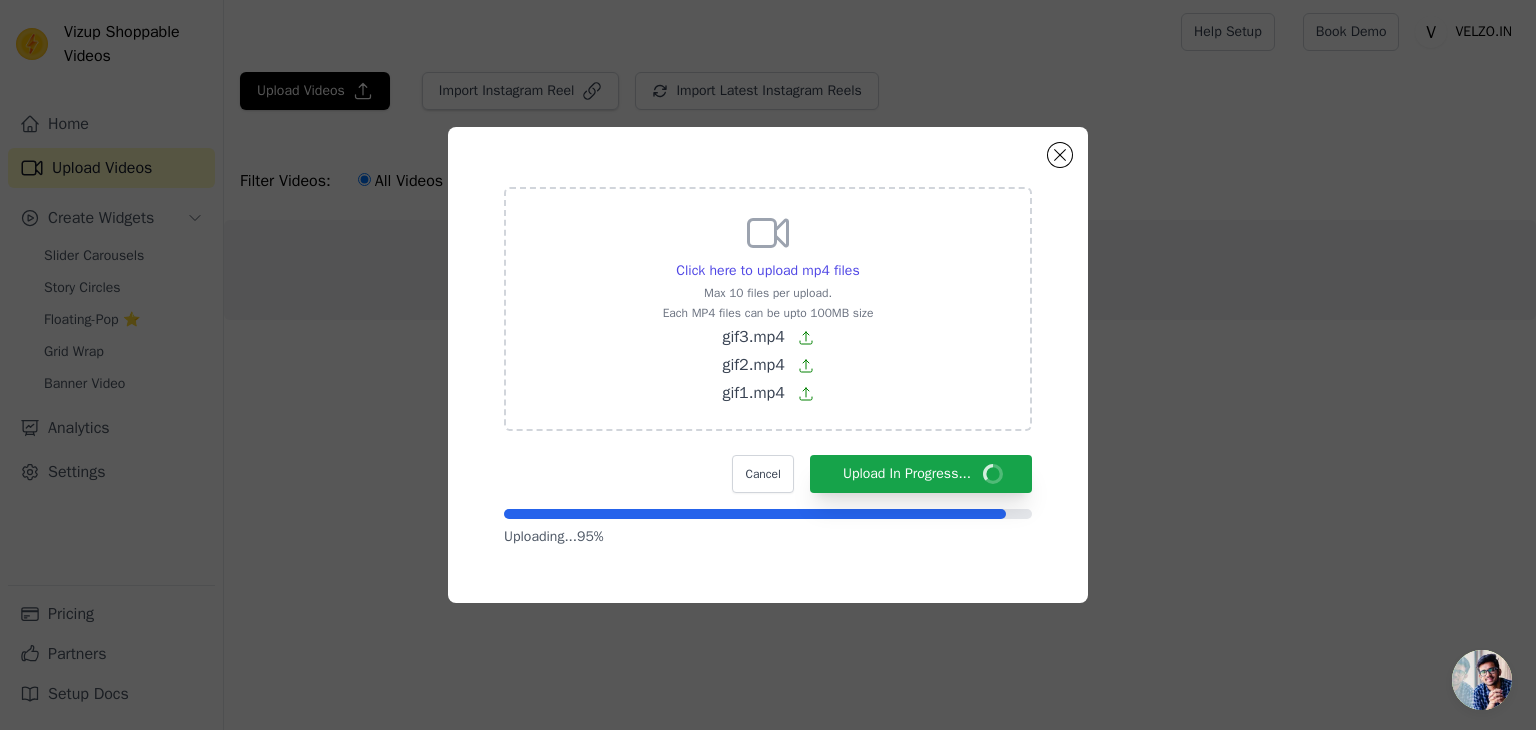 click on "Click here to upload mp4 files     Max 10 files per upload.   Each MP4 files can be upto 100MB size   gif3.mp4     gif2.mp4     gif1.mp4       Cancel   Upload In Progress...       Uploading...  95 %" at bounding box center (768, 365) 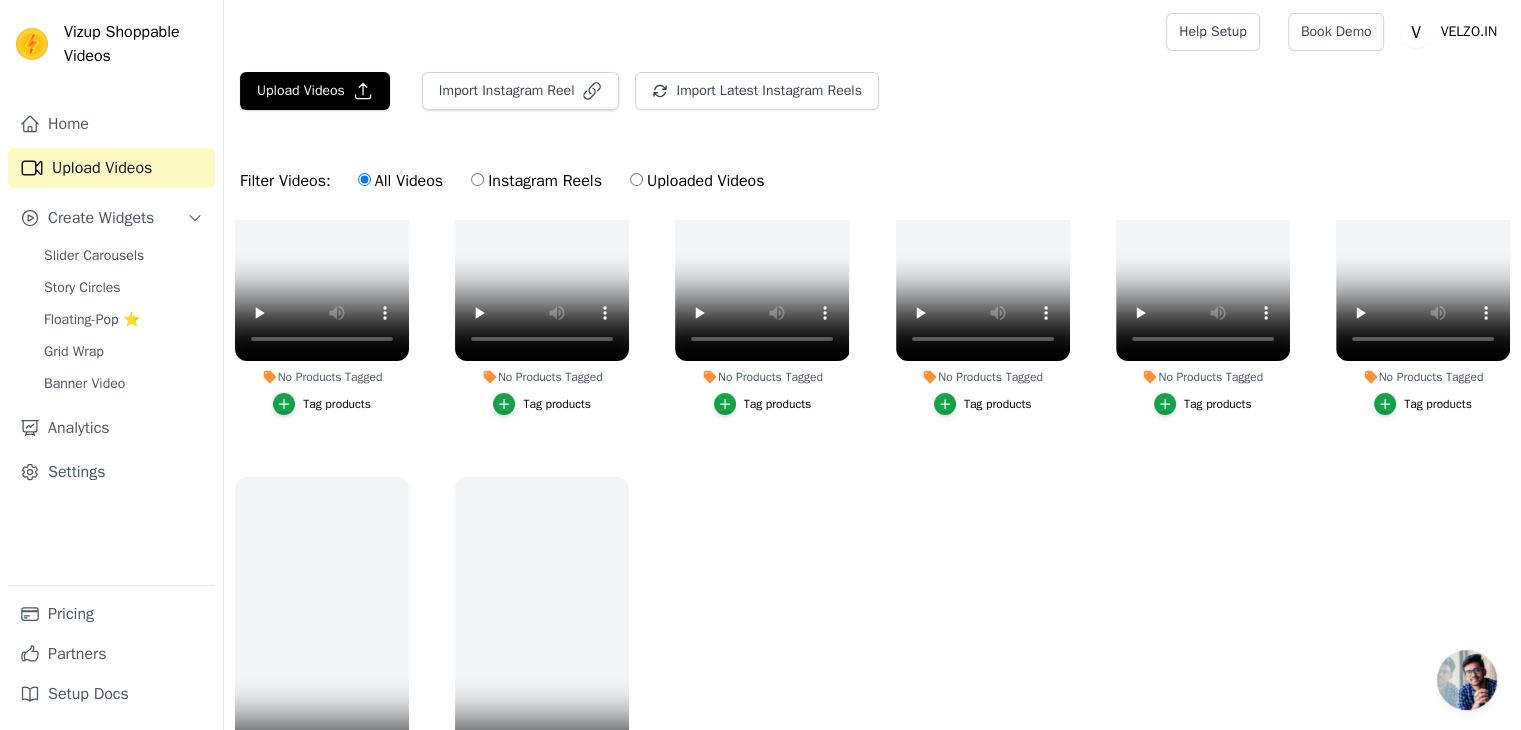 scroll, scrollTop: 190, scrollLeft: 0, axis: vertical 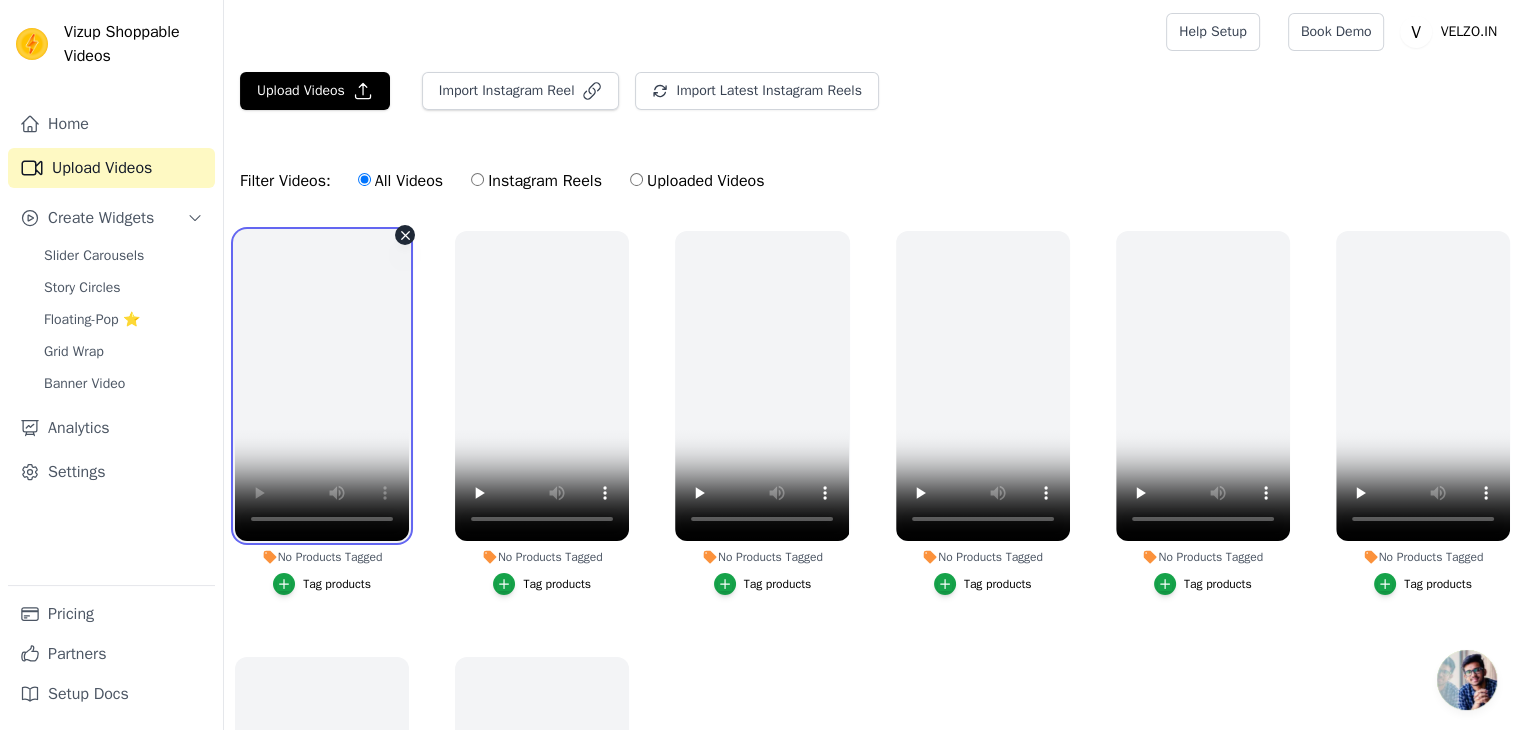 click at bounding box center [322, 386] 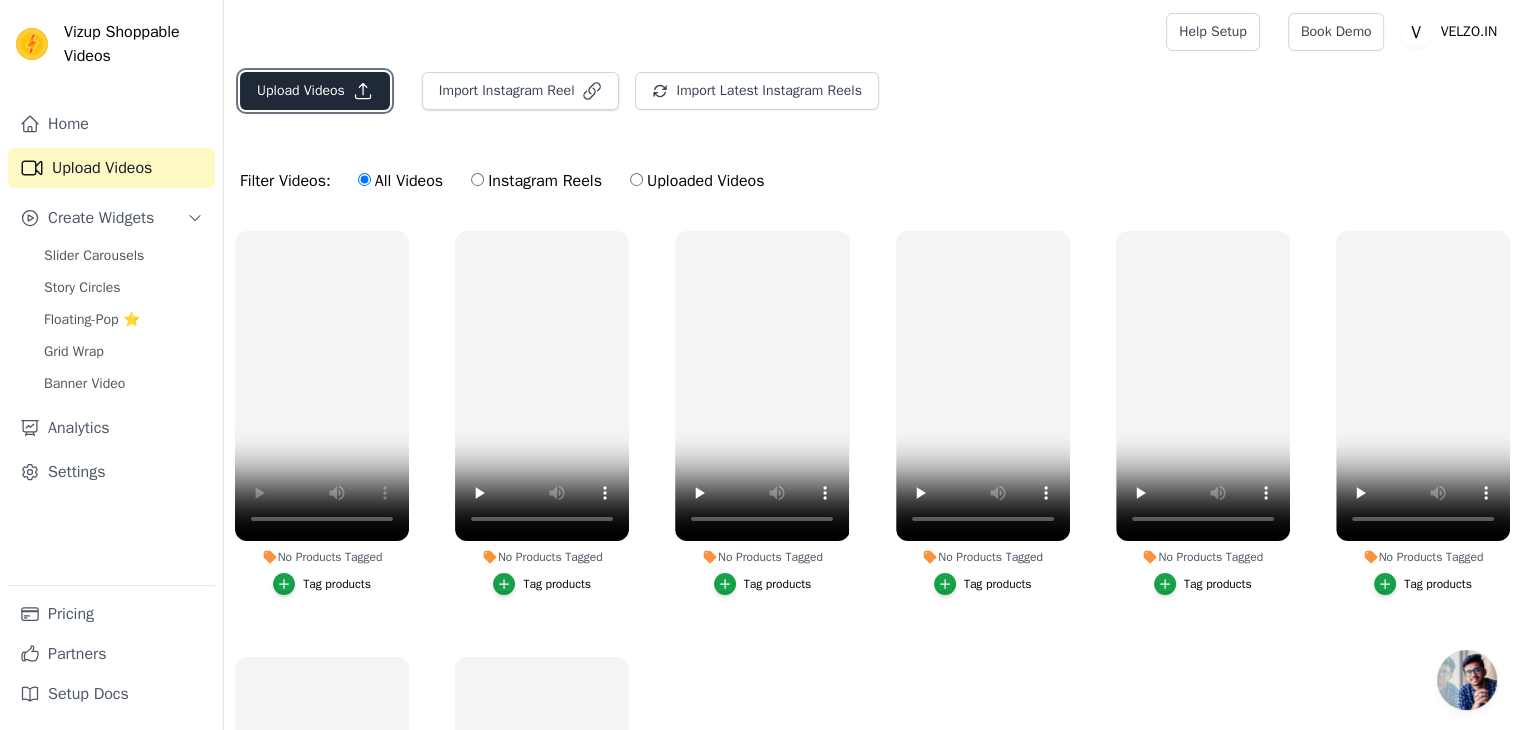 click on "Upload Videos" at bounding box center [315, 91] 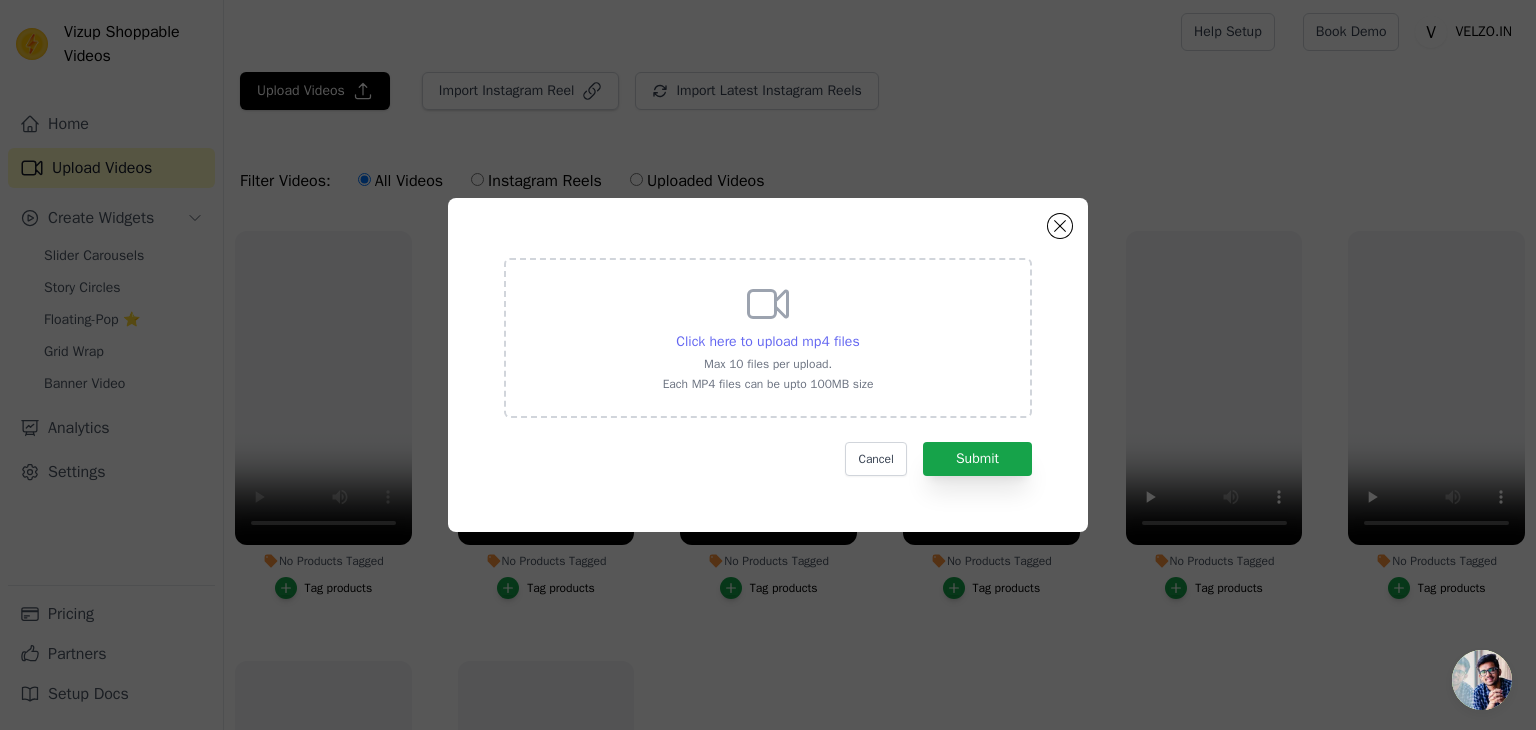 click on "Click here to upload mp4 files" at bounding box center [767, 341] 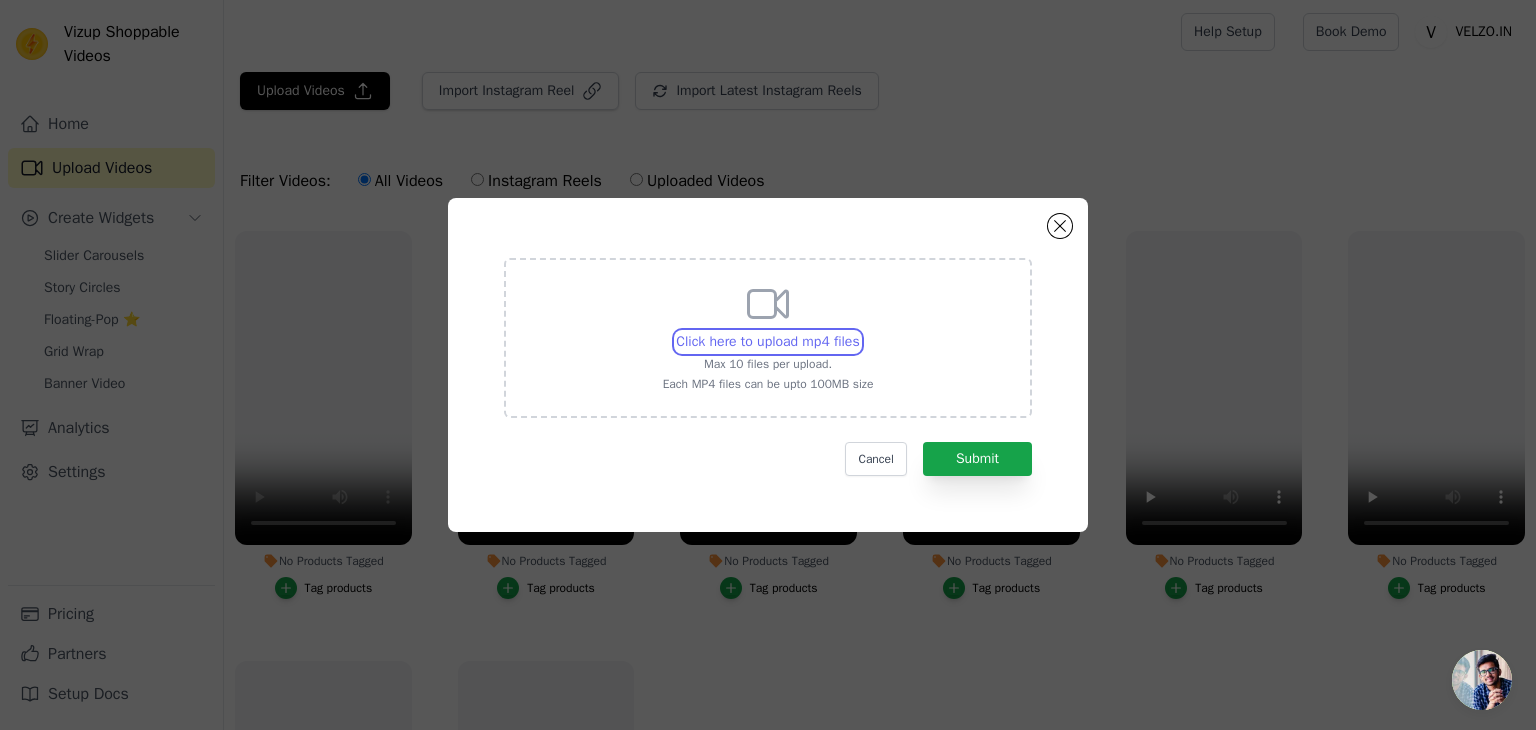 click on "Click here to upload mp4 files     Max 10 files per upload.   Each MP4 files can be upto 100MB size" at bounding box center (859, 331) 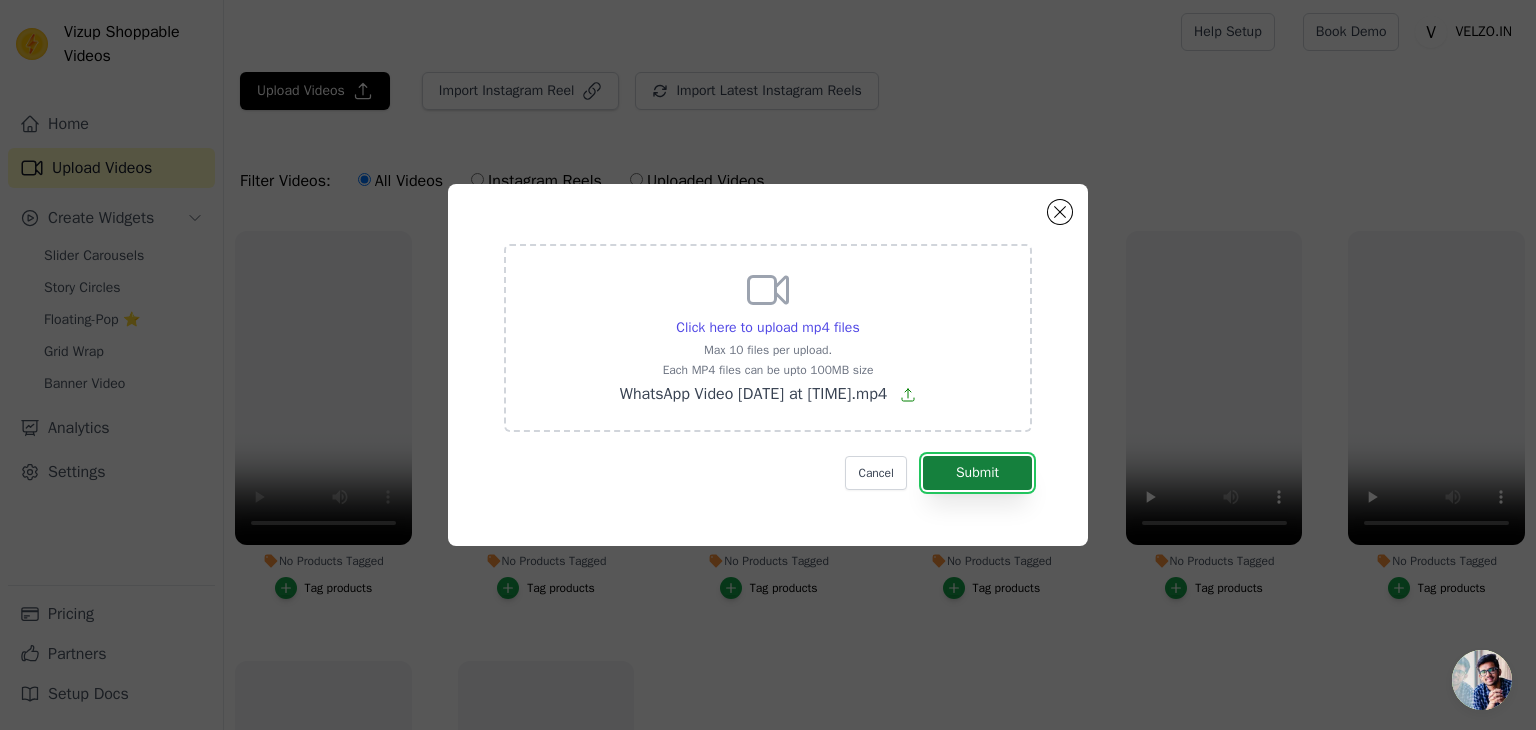 click on "Submit" at bounding box center (977, 473) 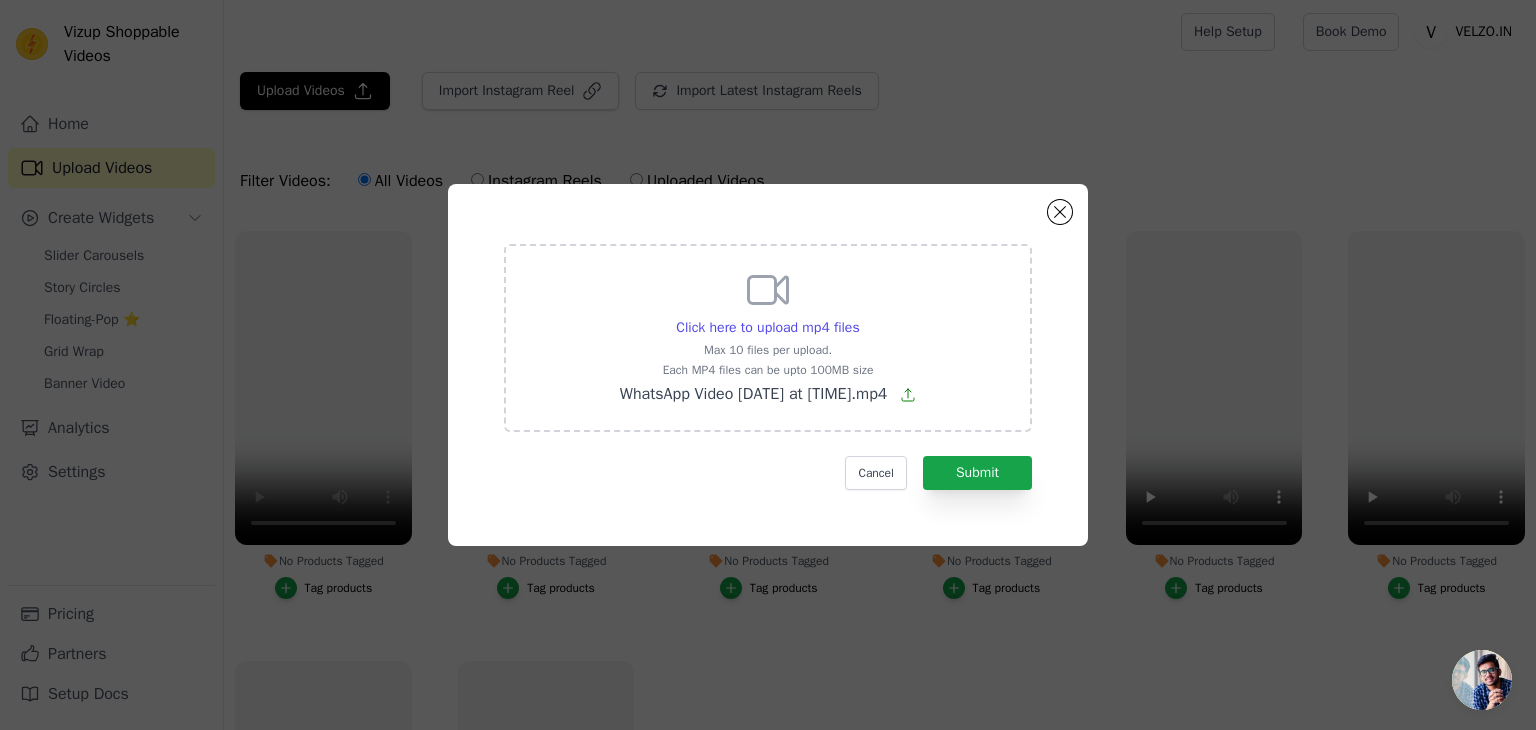 click 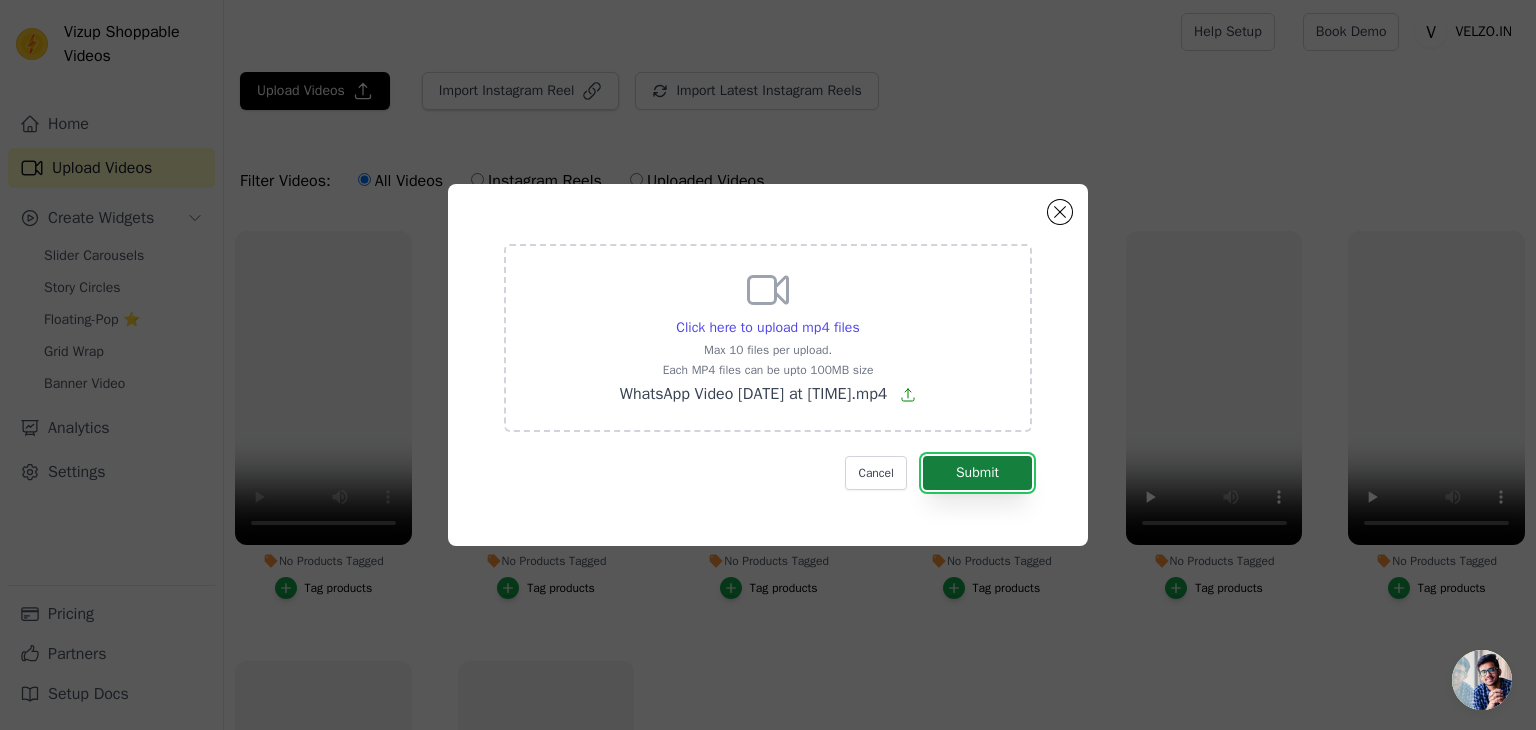 click on "Submit" at bounding box center [977, 473] 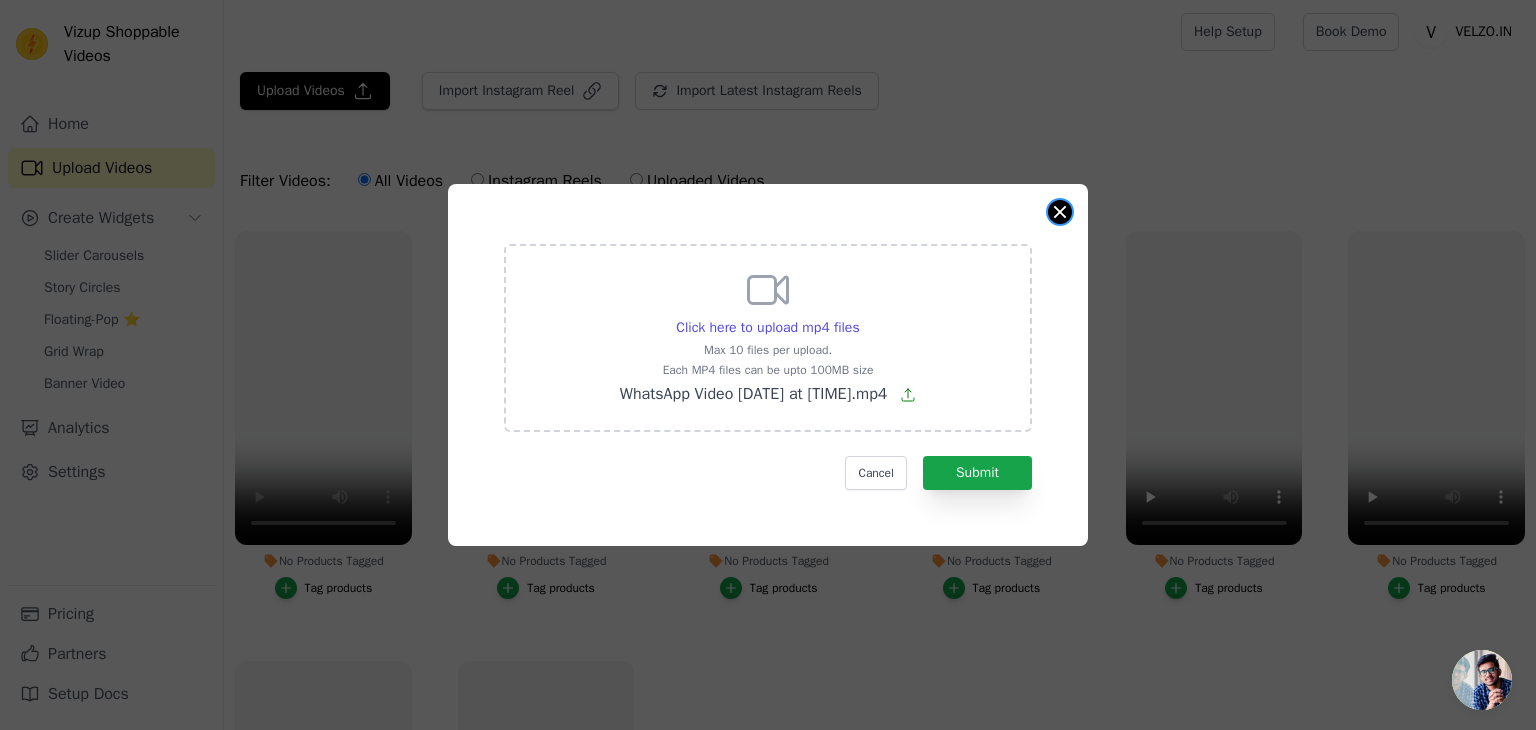 click at bounding box center [1060, 212] 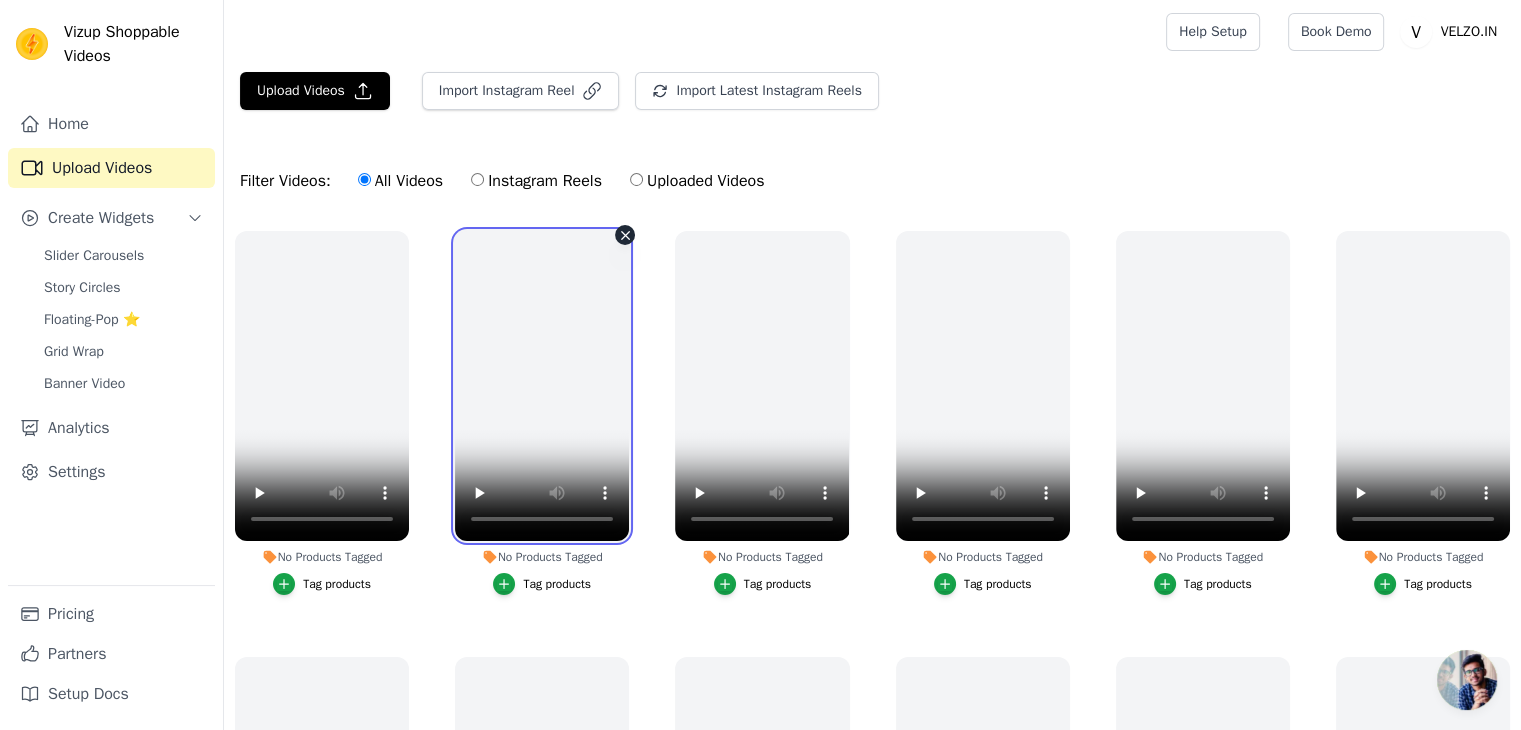 click at bounding box center [542, 386] 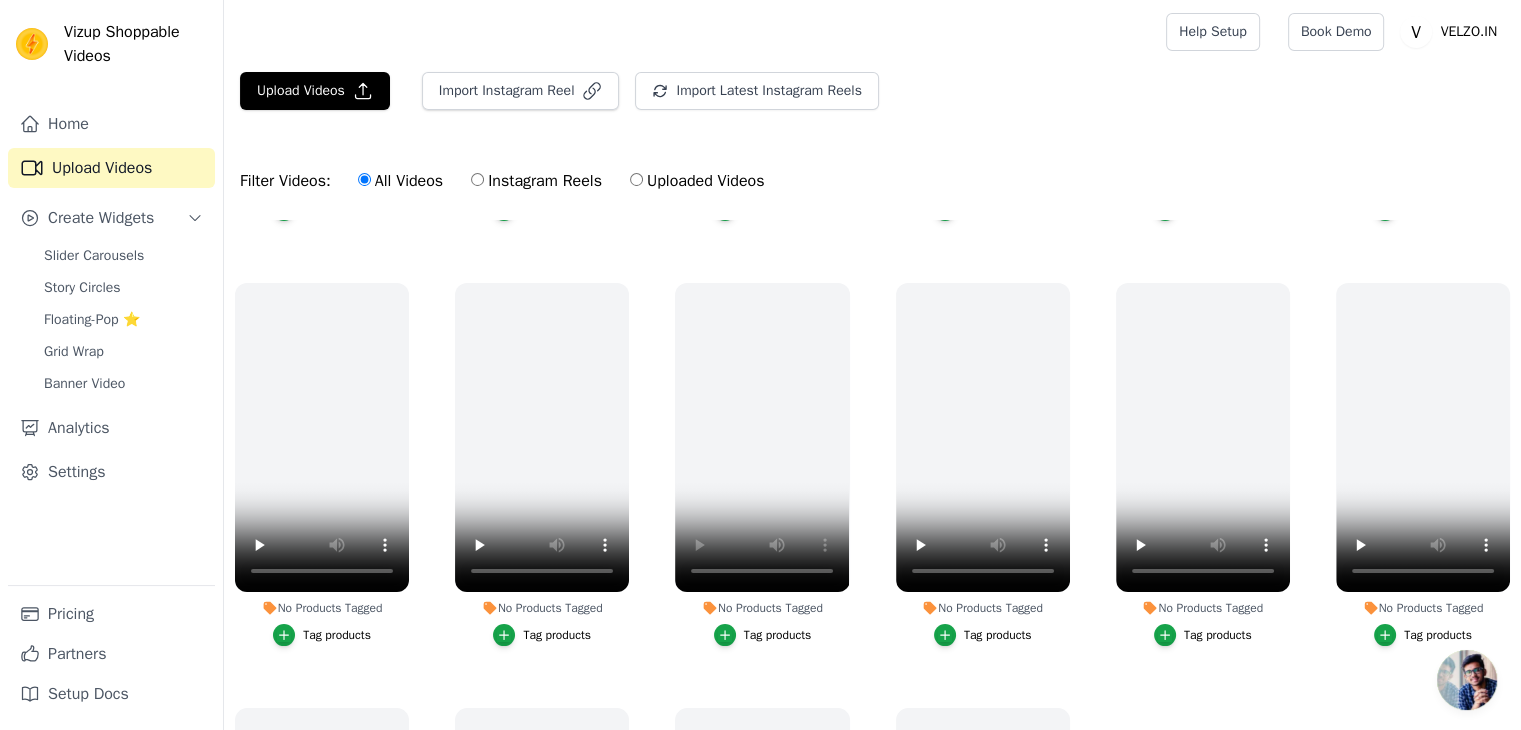 scroll, scrollTop: 379, scrollLeft: 0, axis: vertical 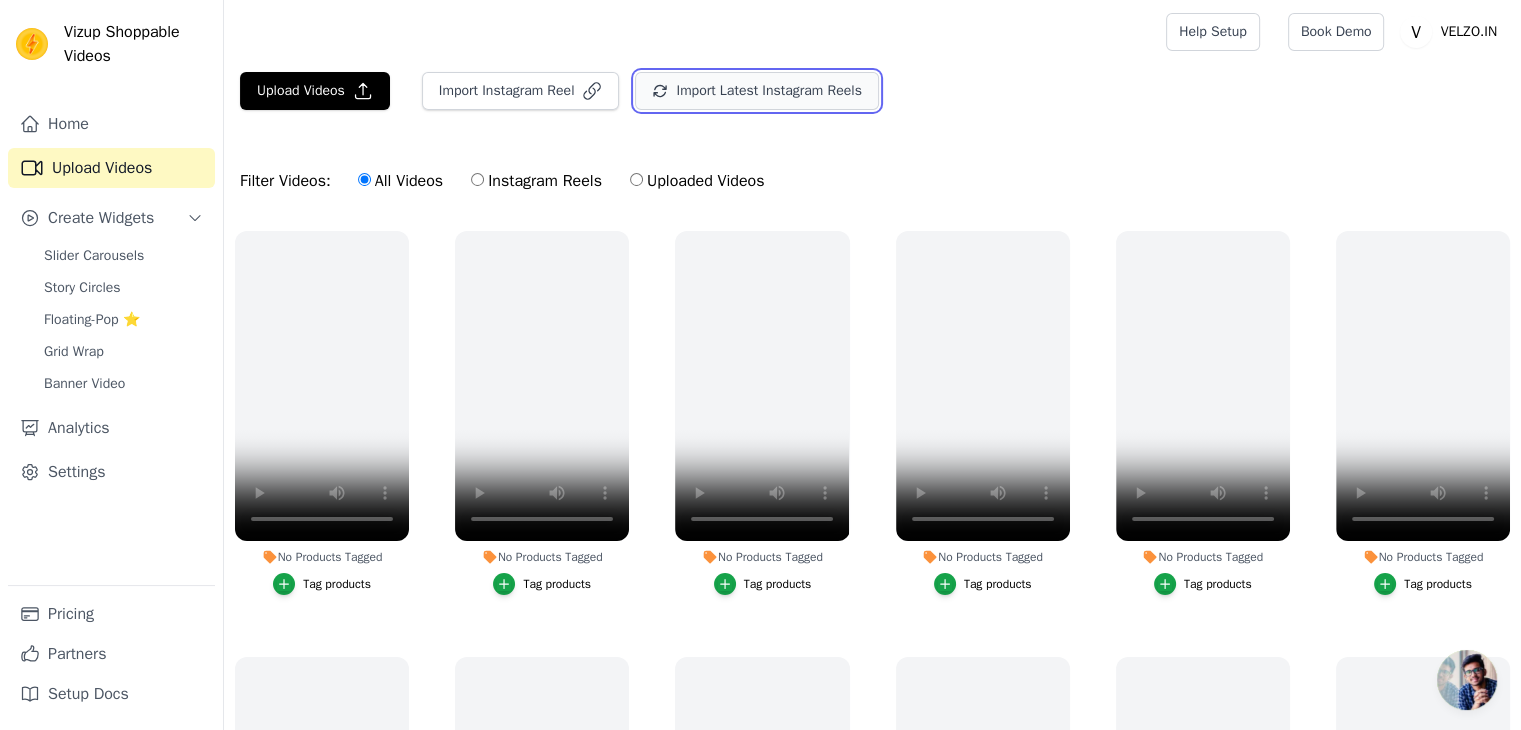click on "Import Latest Instagram Reels" at bounding box center (756, 91) 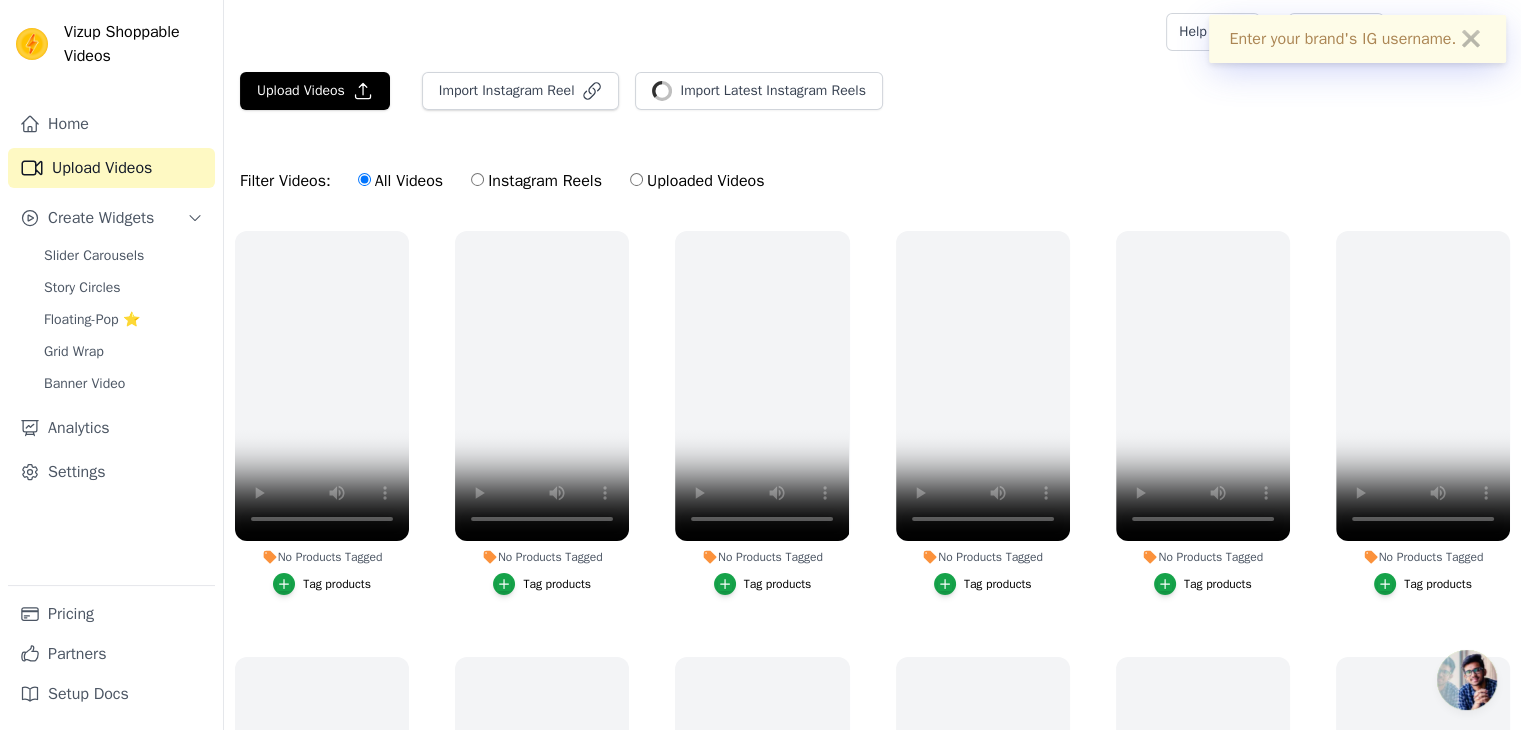 click on "✖" at bounding box center [1471, 39] 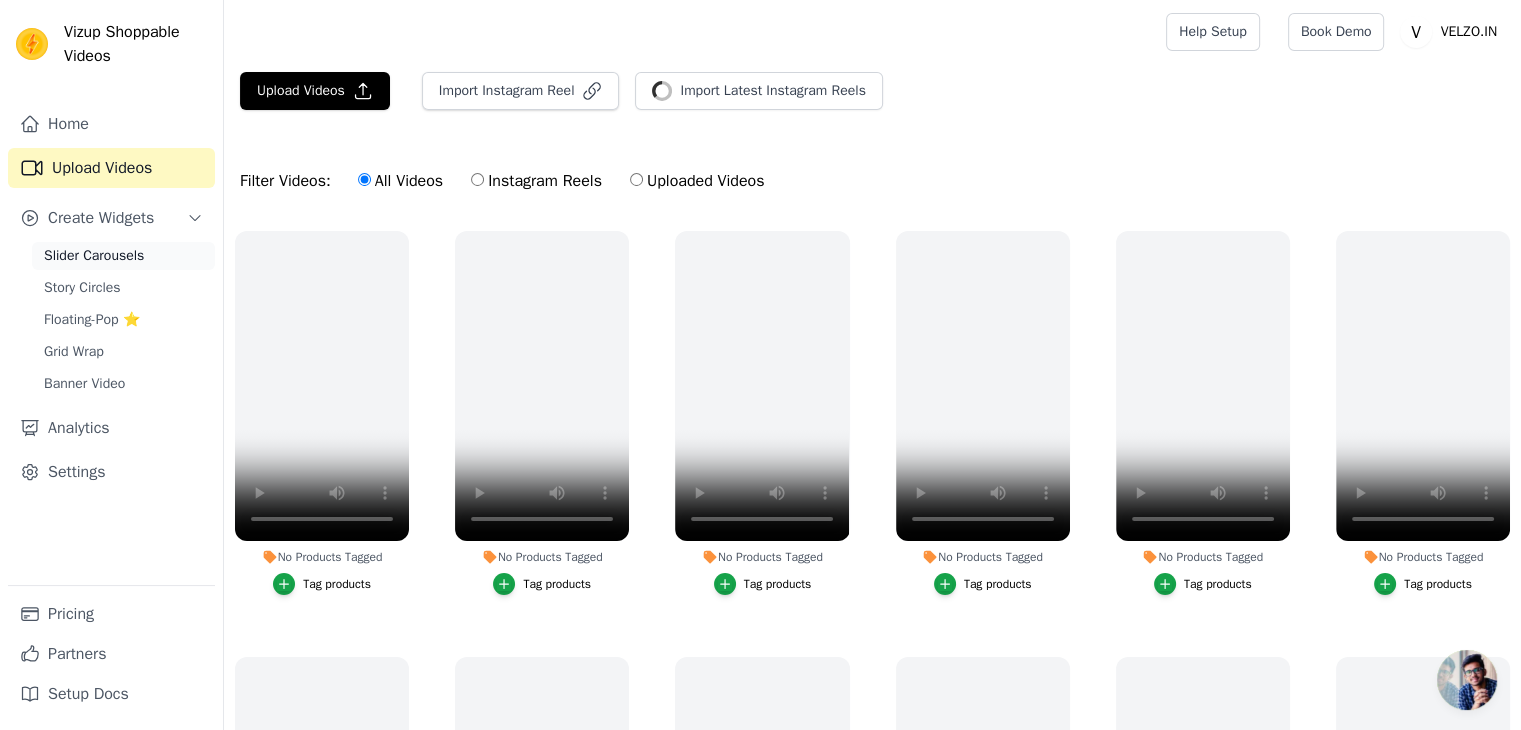 click on "Slider Carousels" at bounding box center [94, 256] 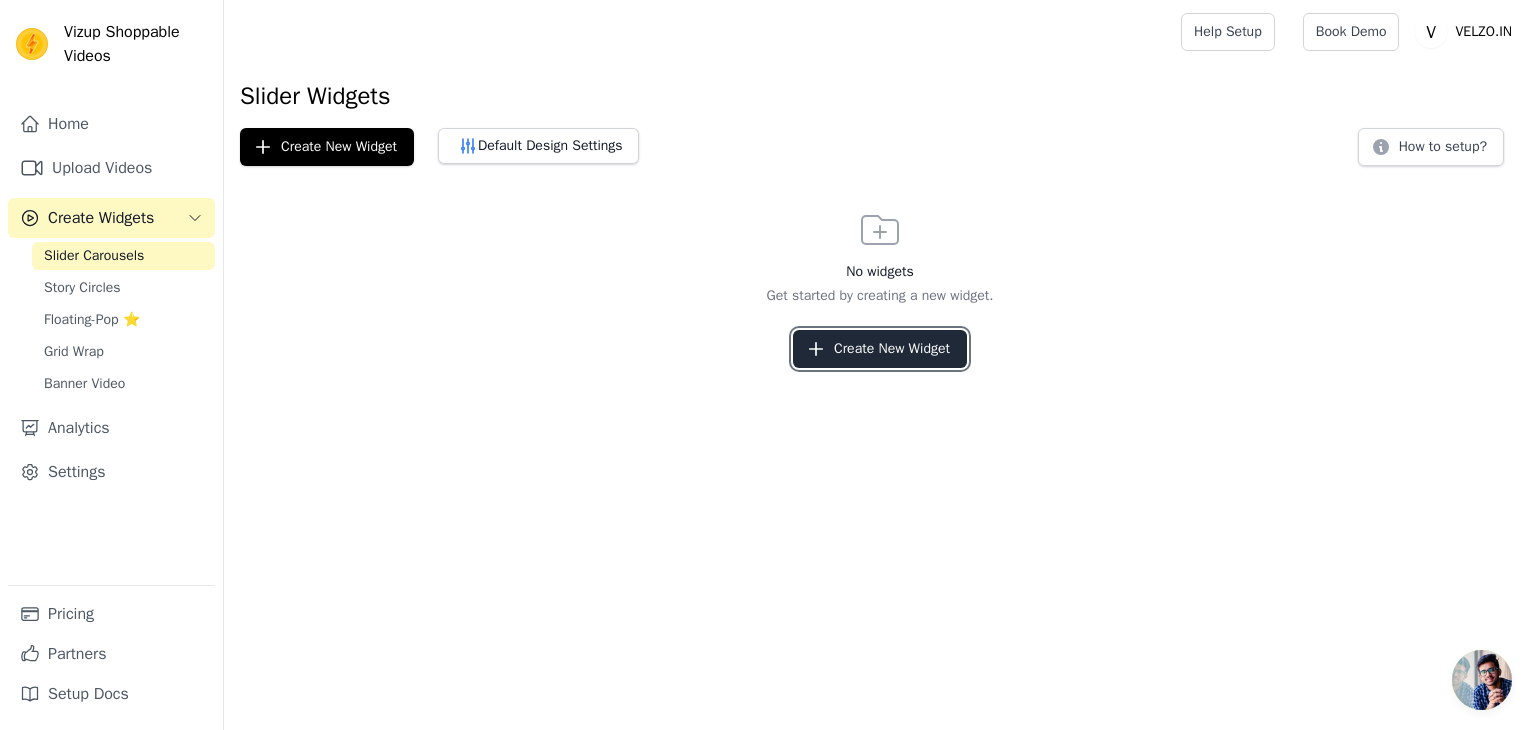 click on "Create New Widget" at bounding box center [880, 349] 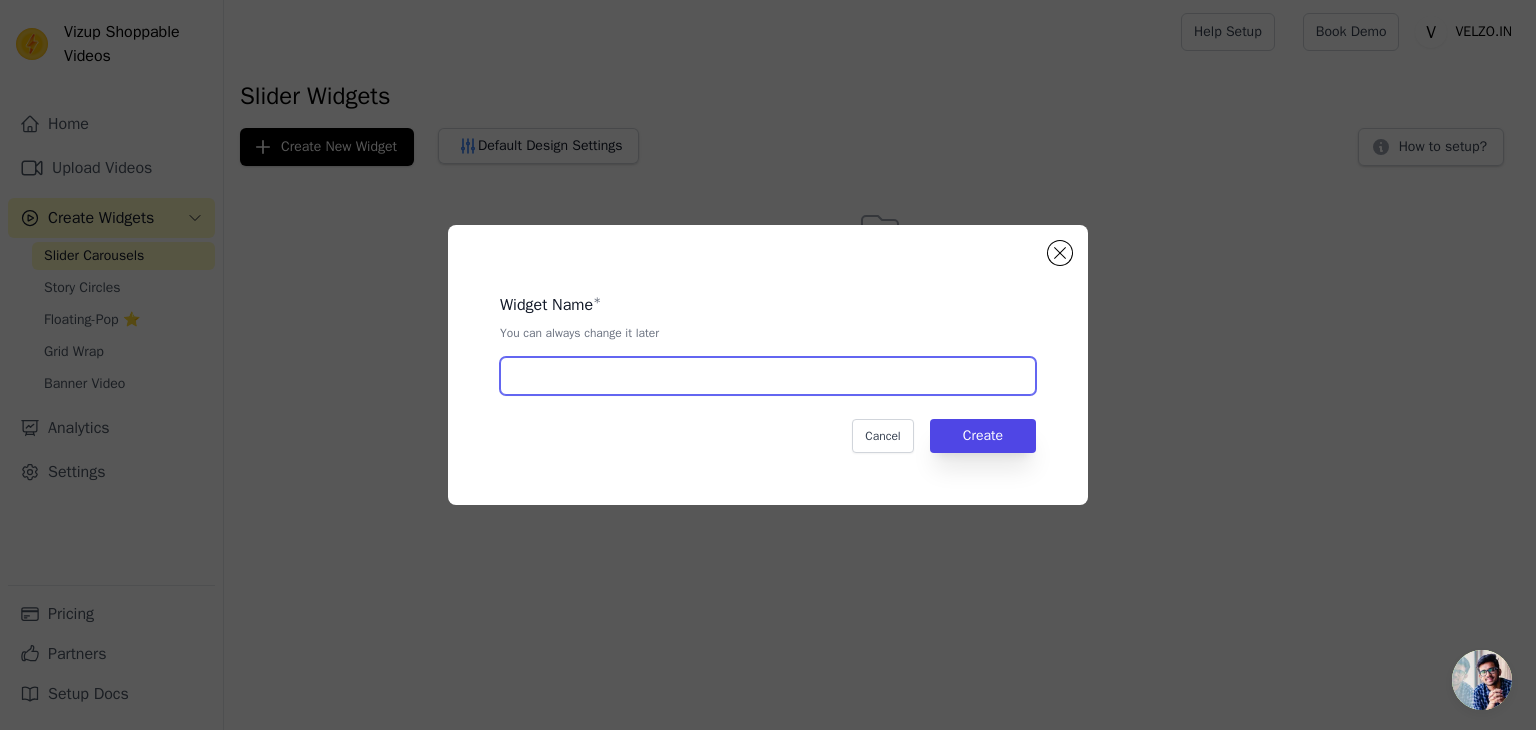 click at bounding box center (768, 376) 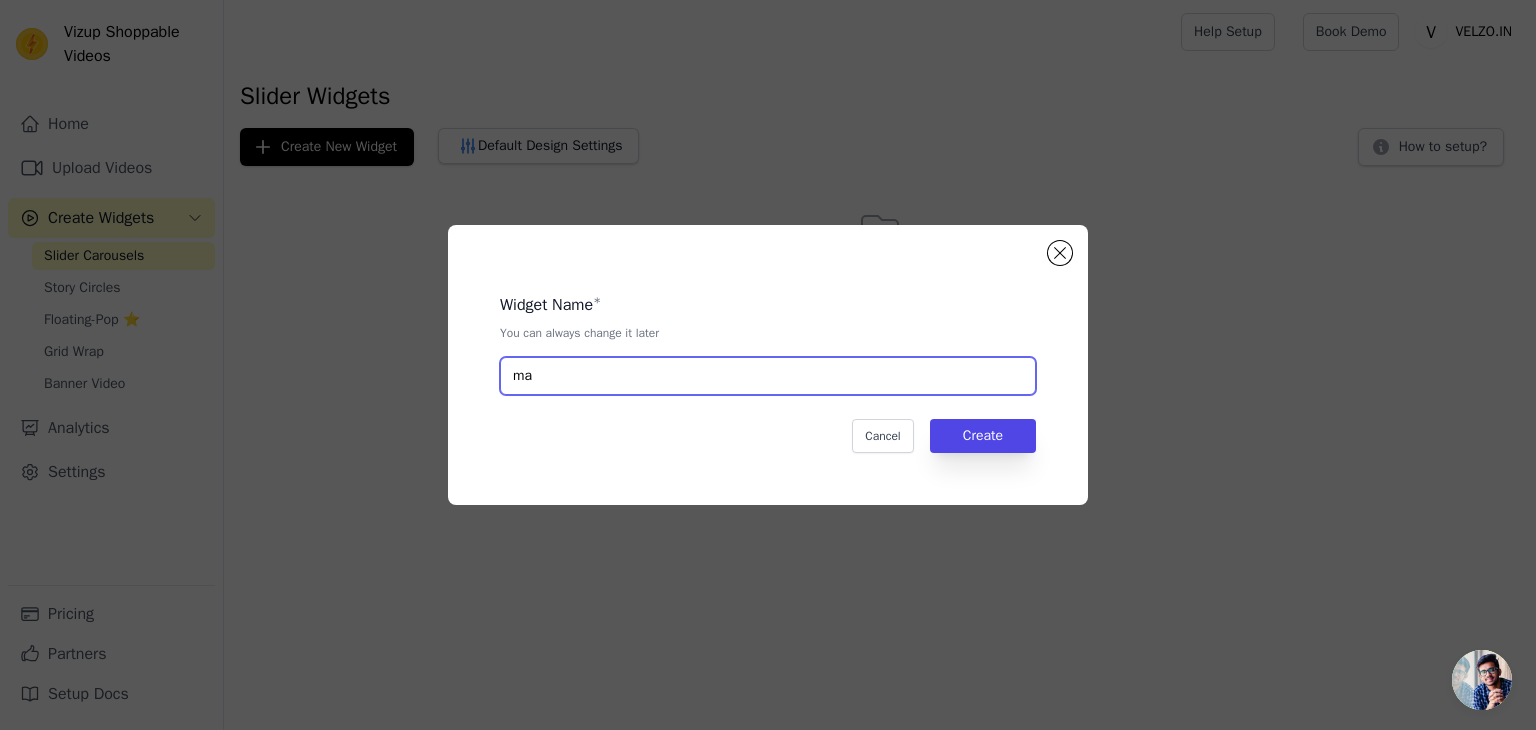 type on "m" 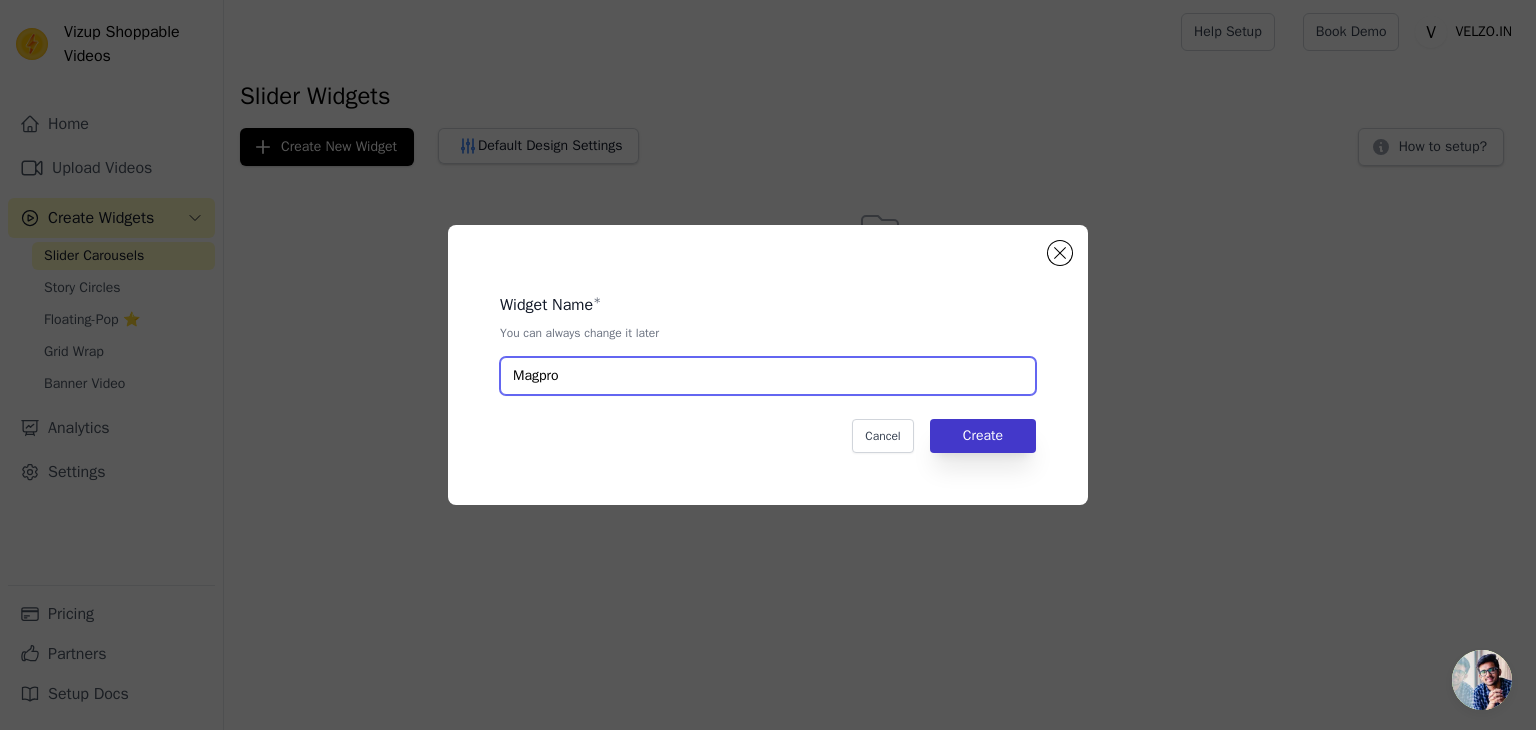 type on "Magpro" 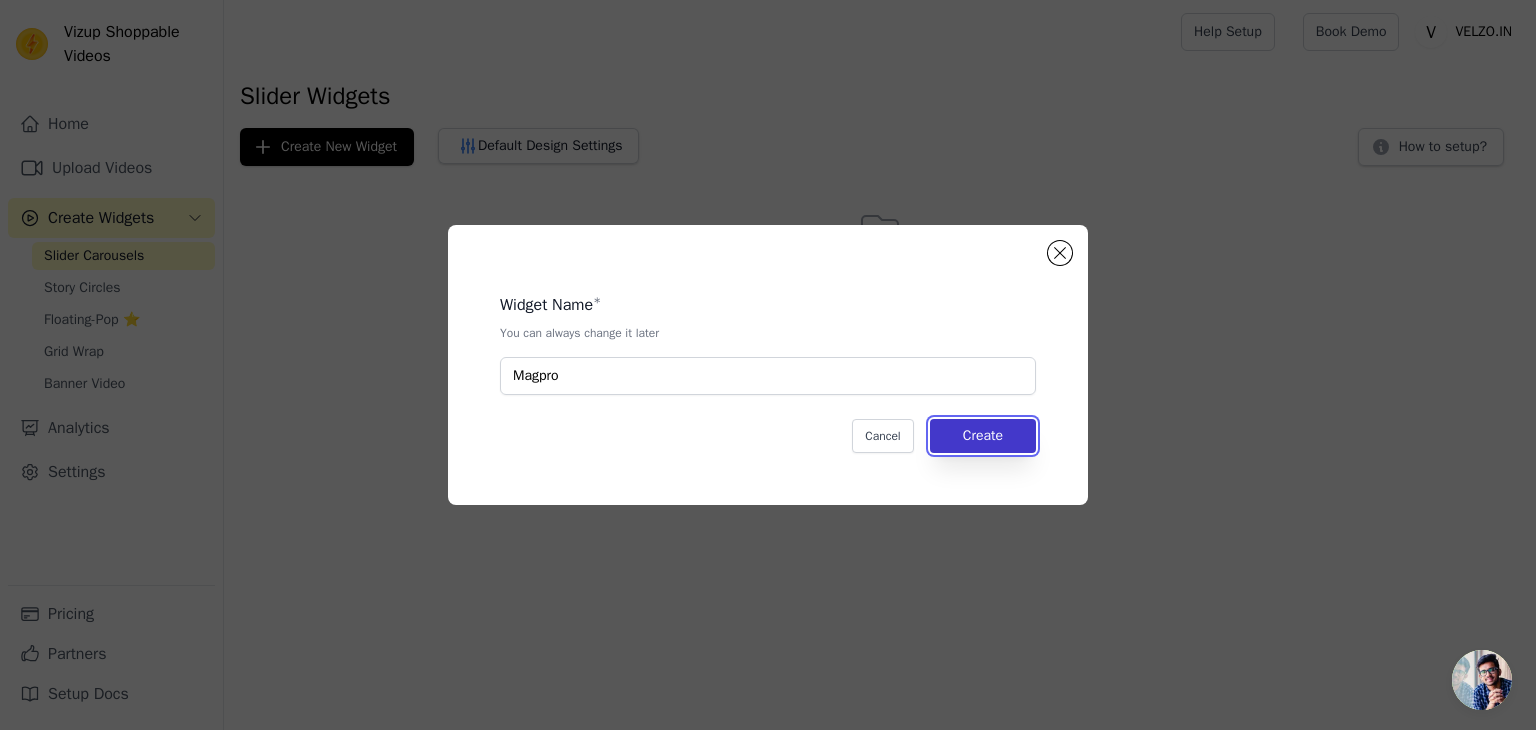 click on "Create" at bounding box center [983, 436] 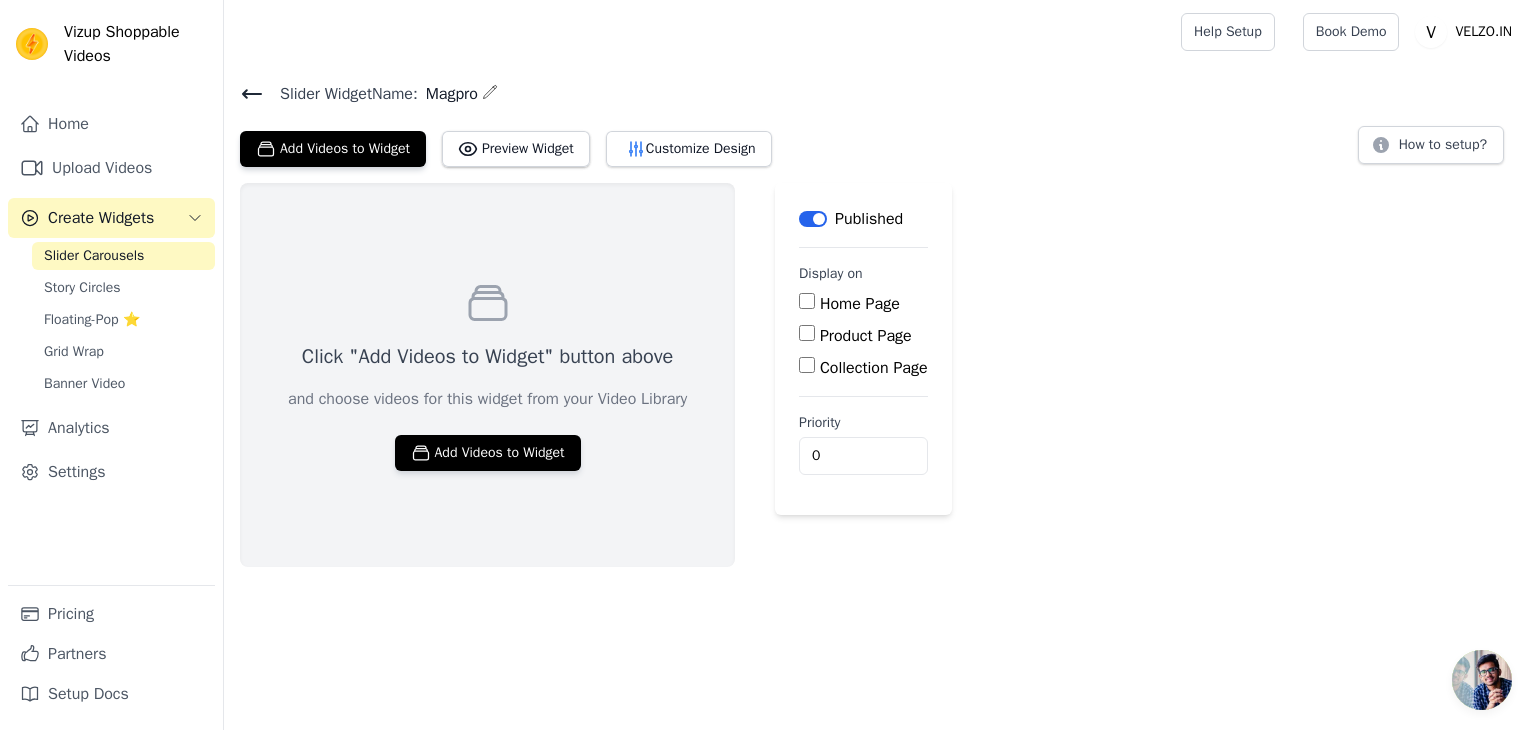 click on "Product Page" at bounding box center (807, 333) 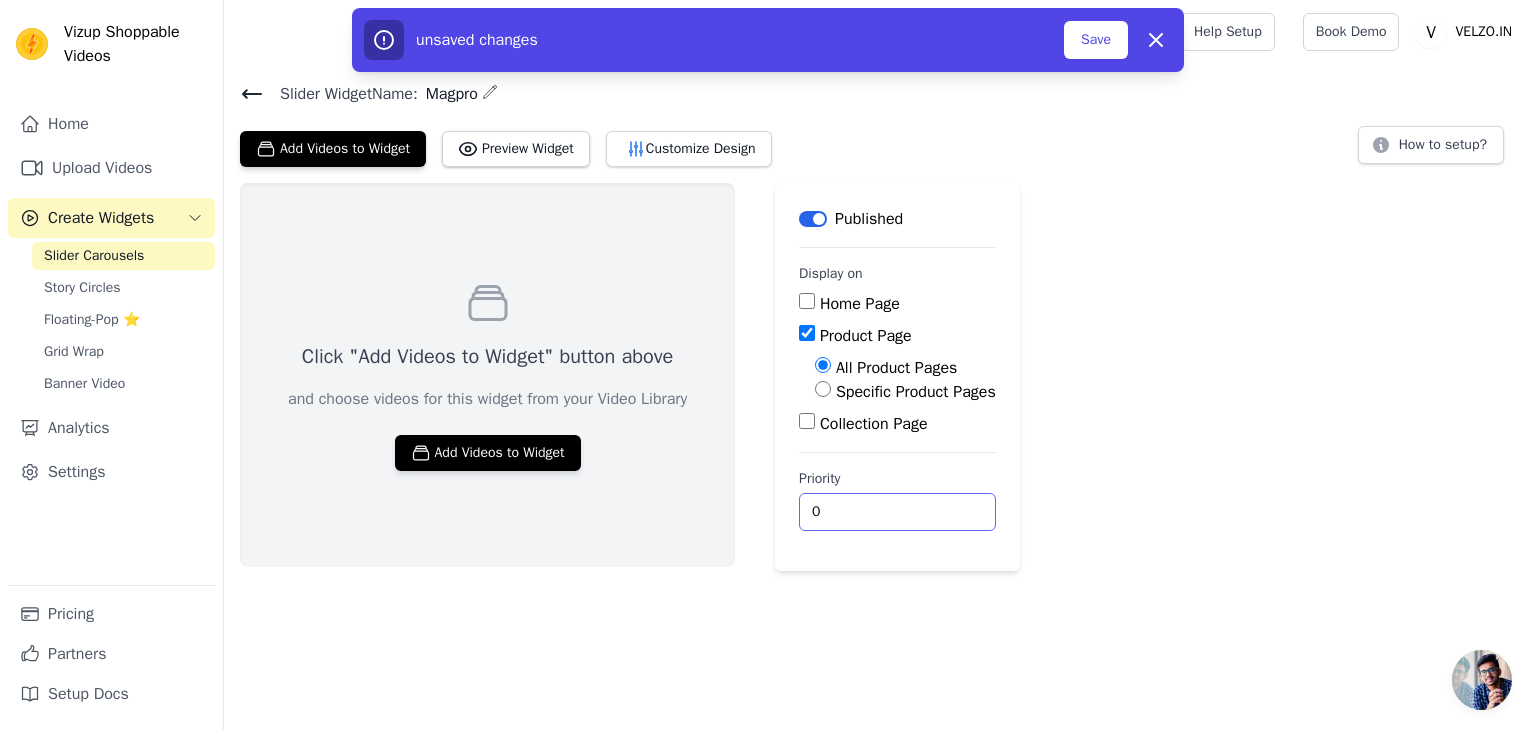 click on "0" at bounding box center [897, 512] 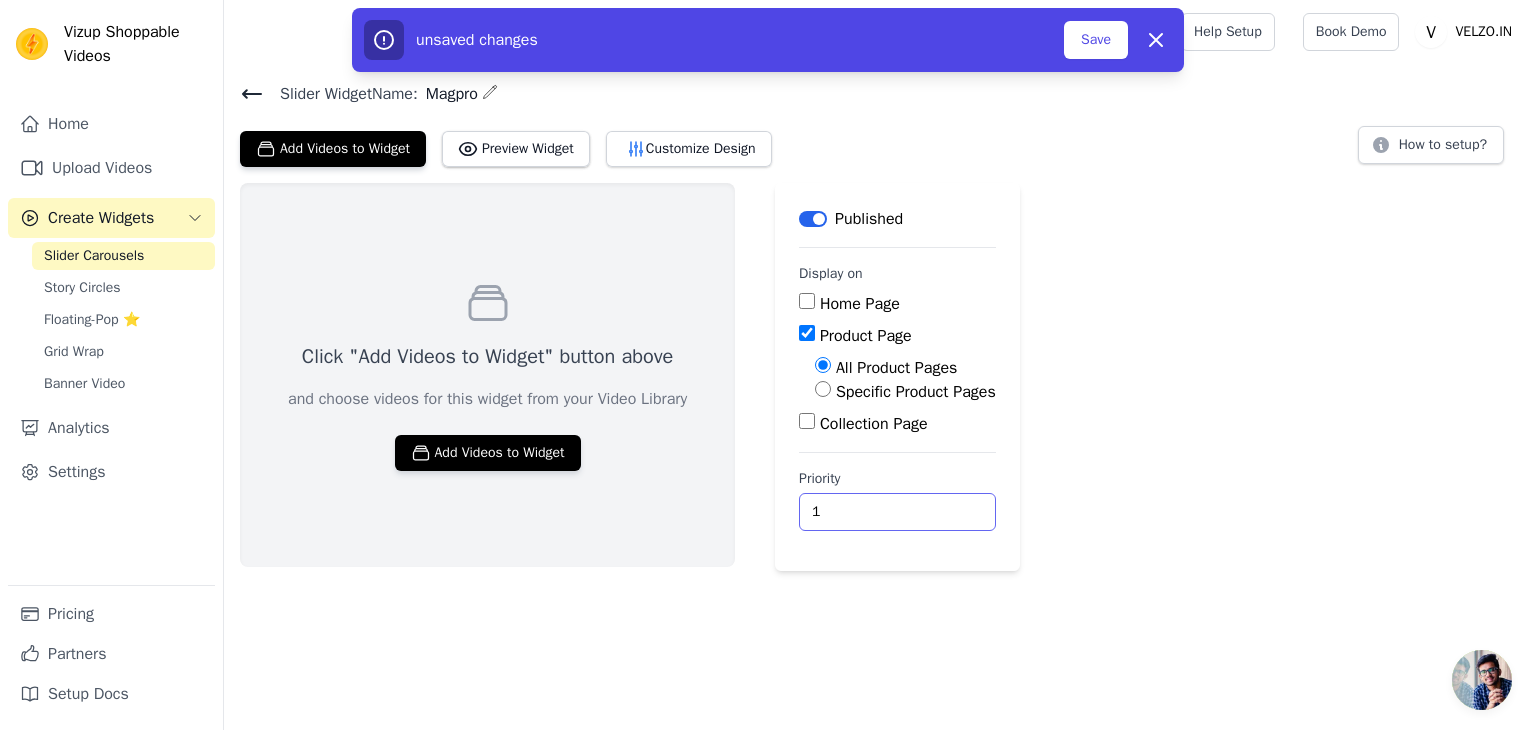 click on "1" at bounding box center [897, 512] 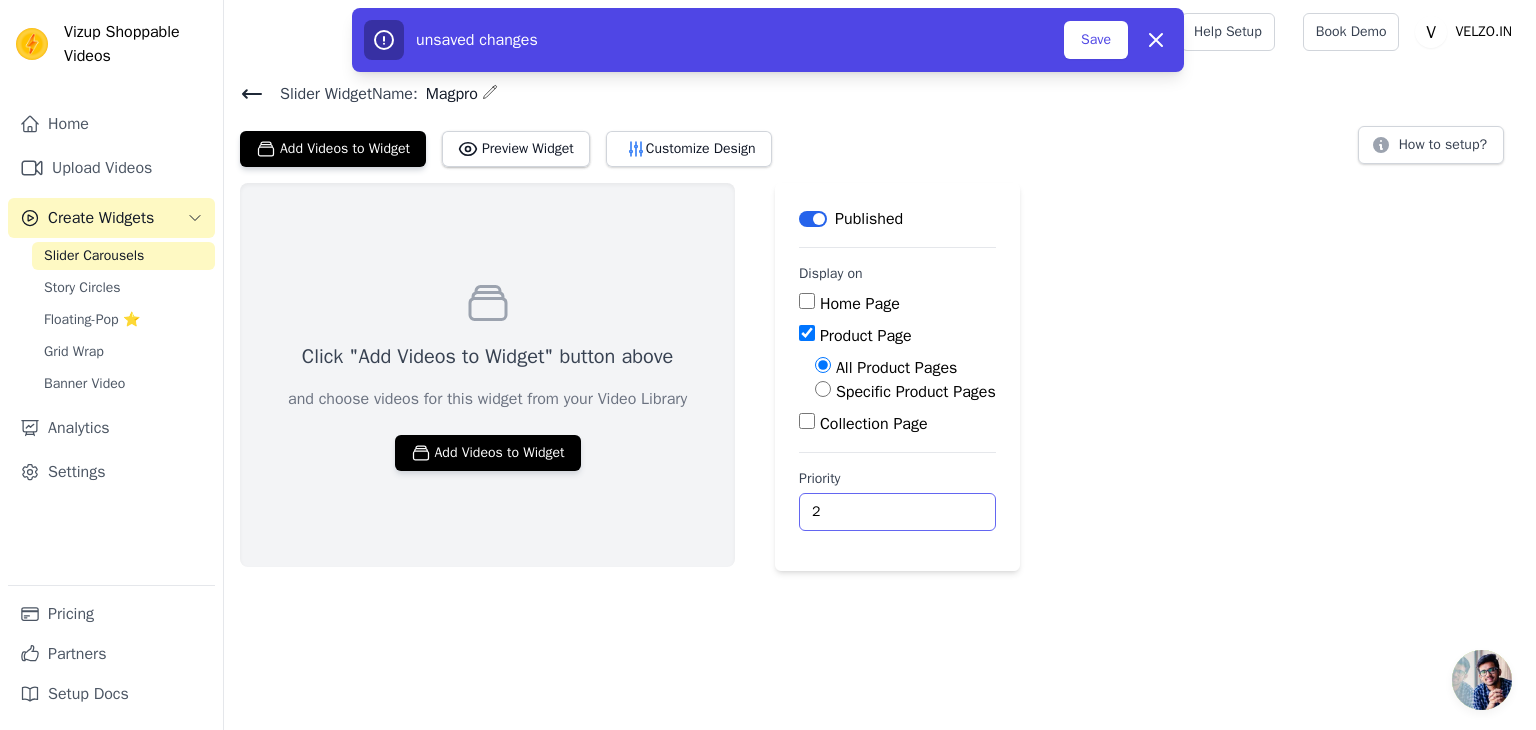click on "2" at bounding box center [897, 512] 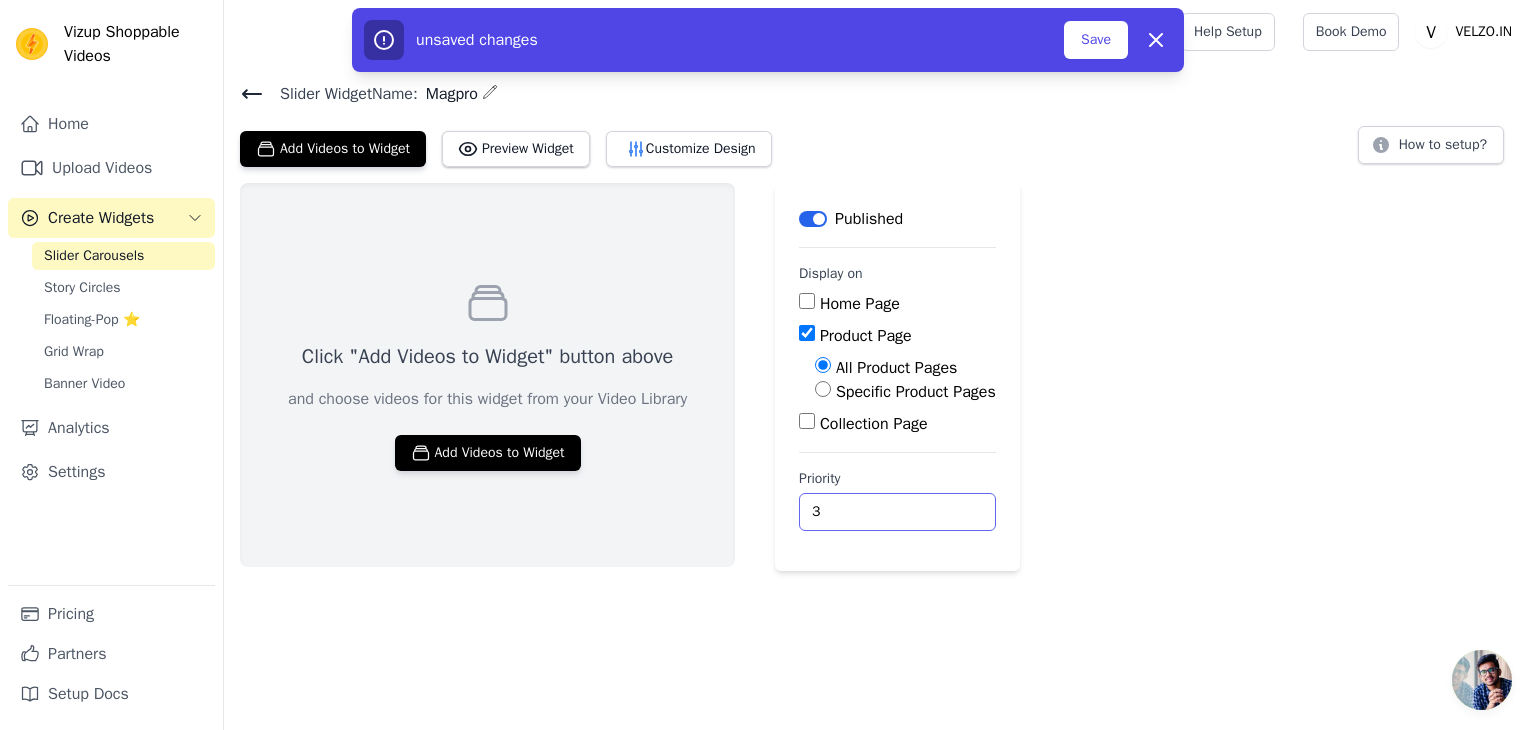 click on "3" at bounding box center [897, 512] 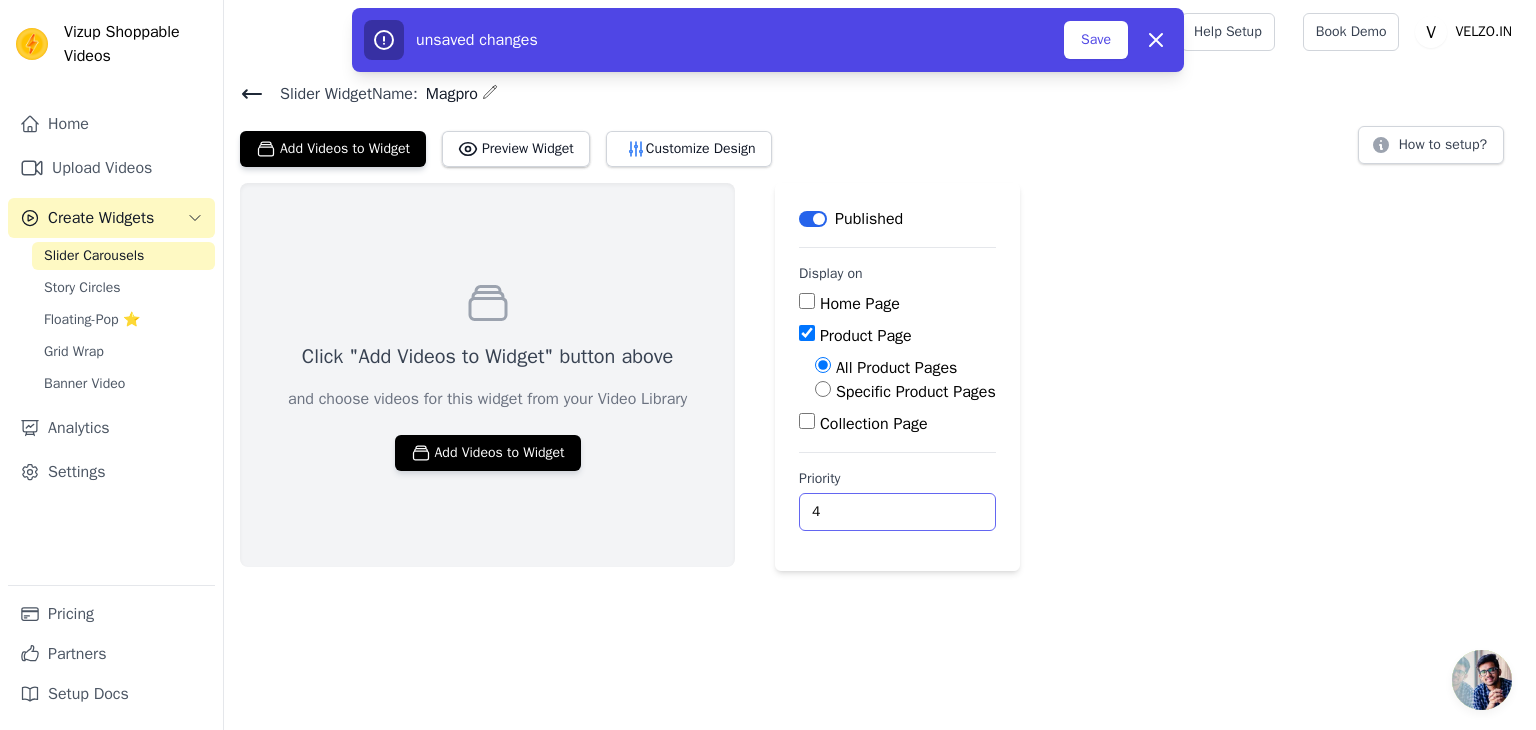 click on "4" at bounding box center [897, 512] 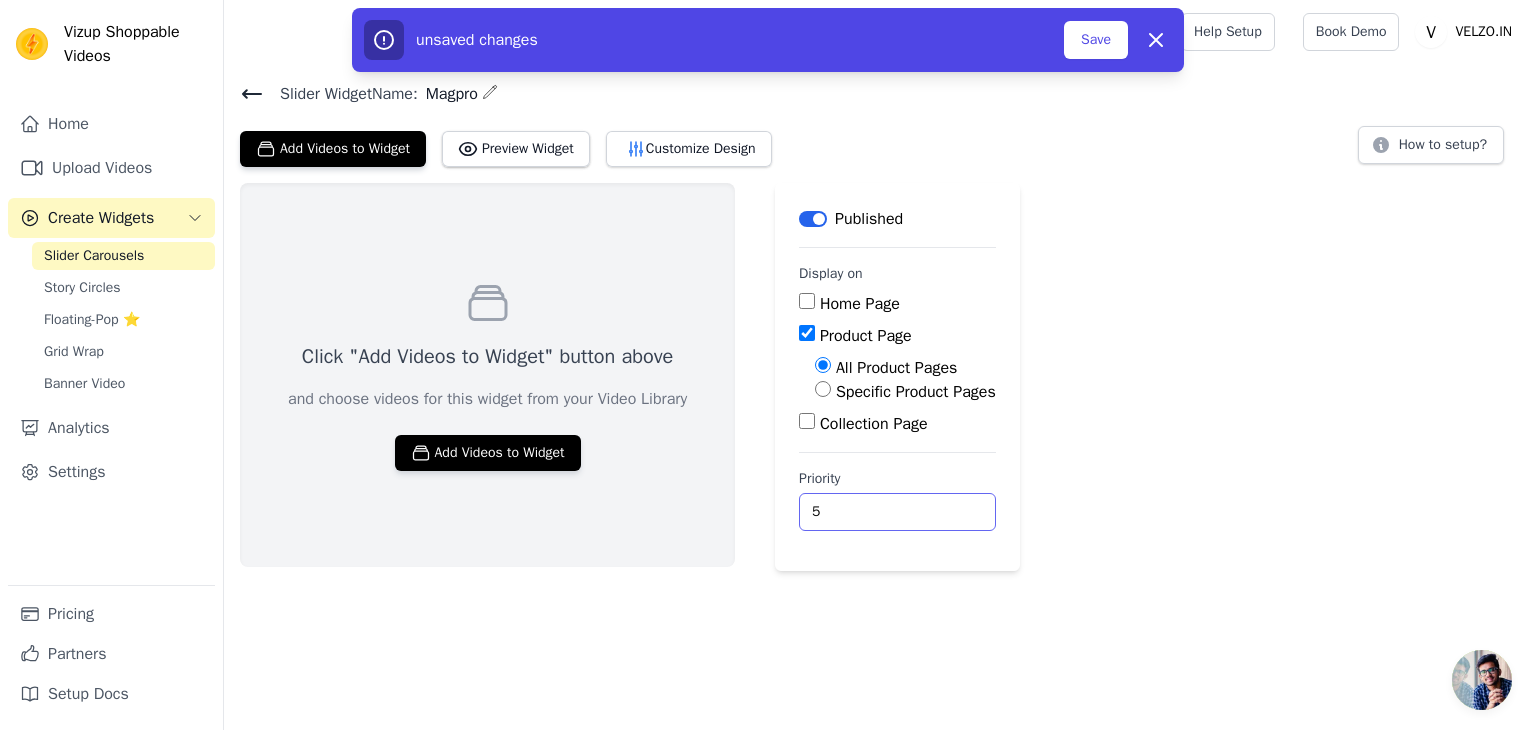 click on "5" at bounding box center [897, 512] 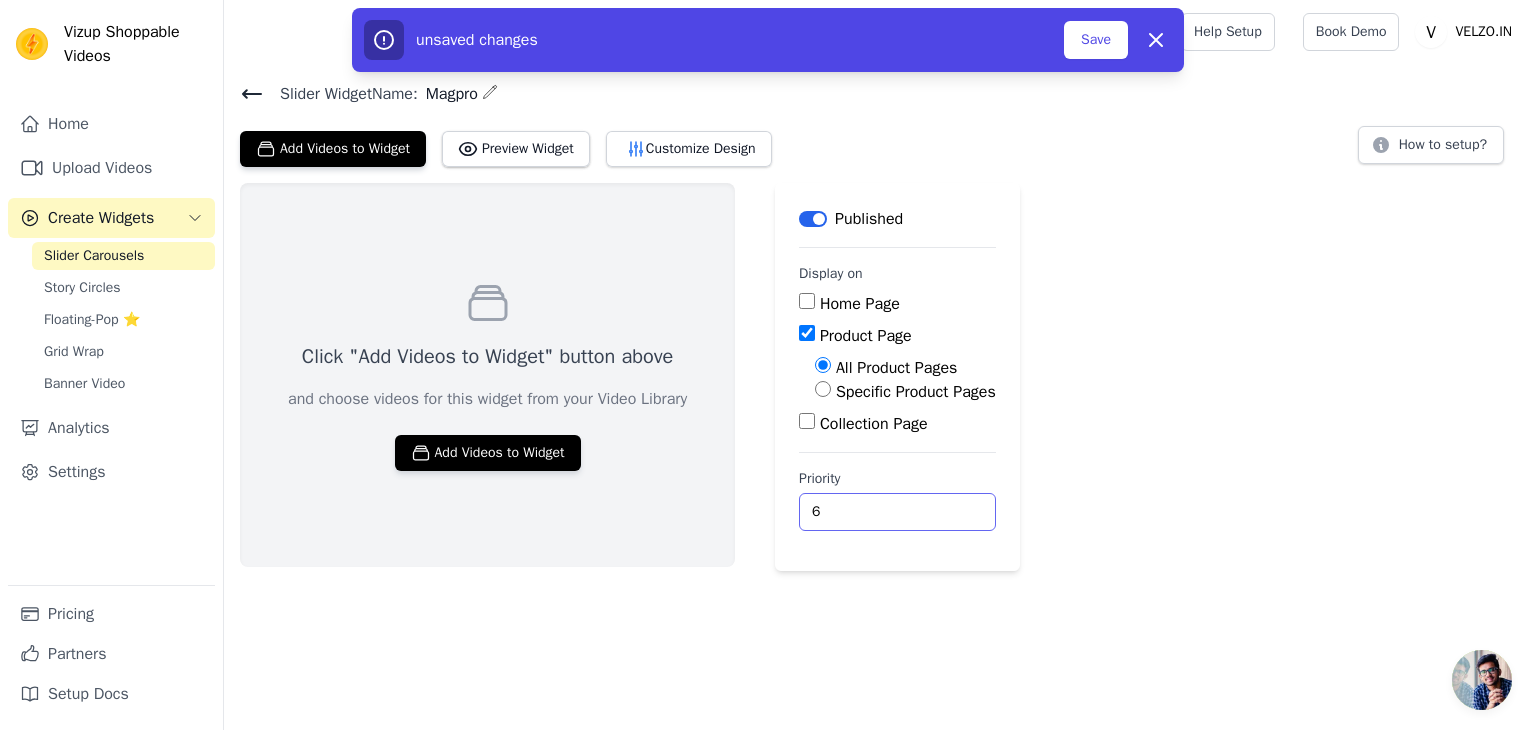 type on "6" 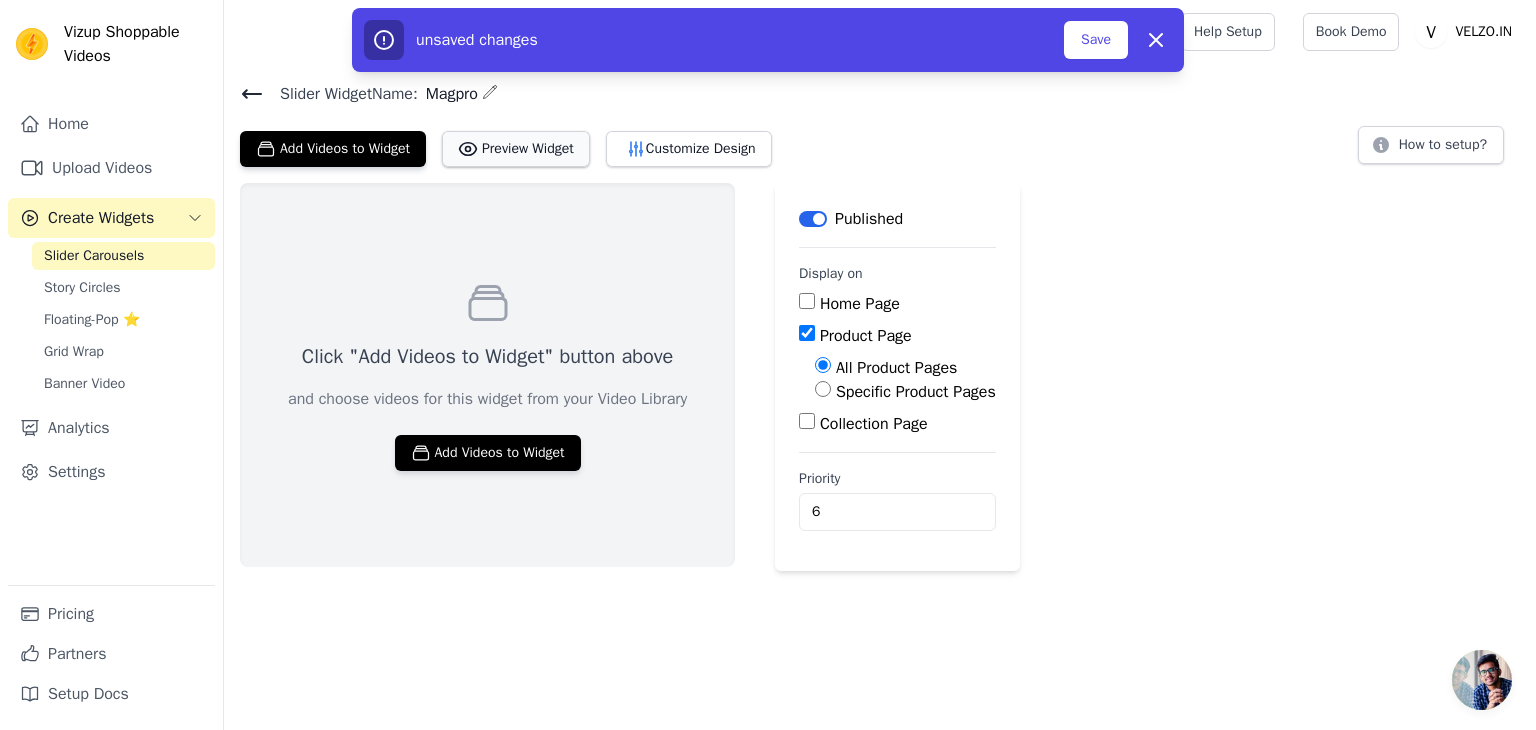 click on "Preview Widget" at bounding box center (516, 149) 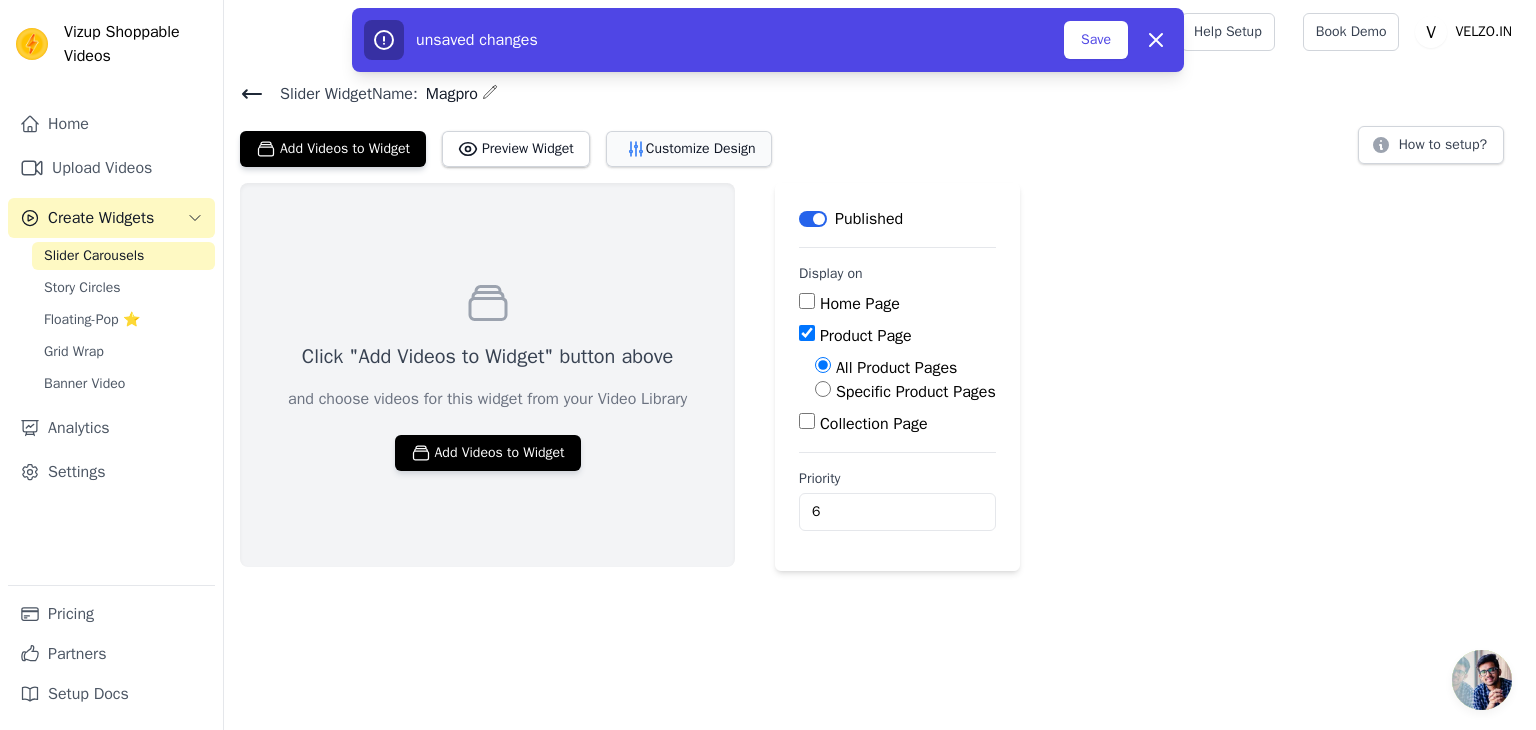 click on "Customize Design" at bounding box center [689, 149] 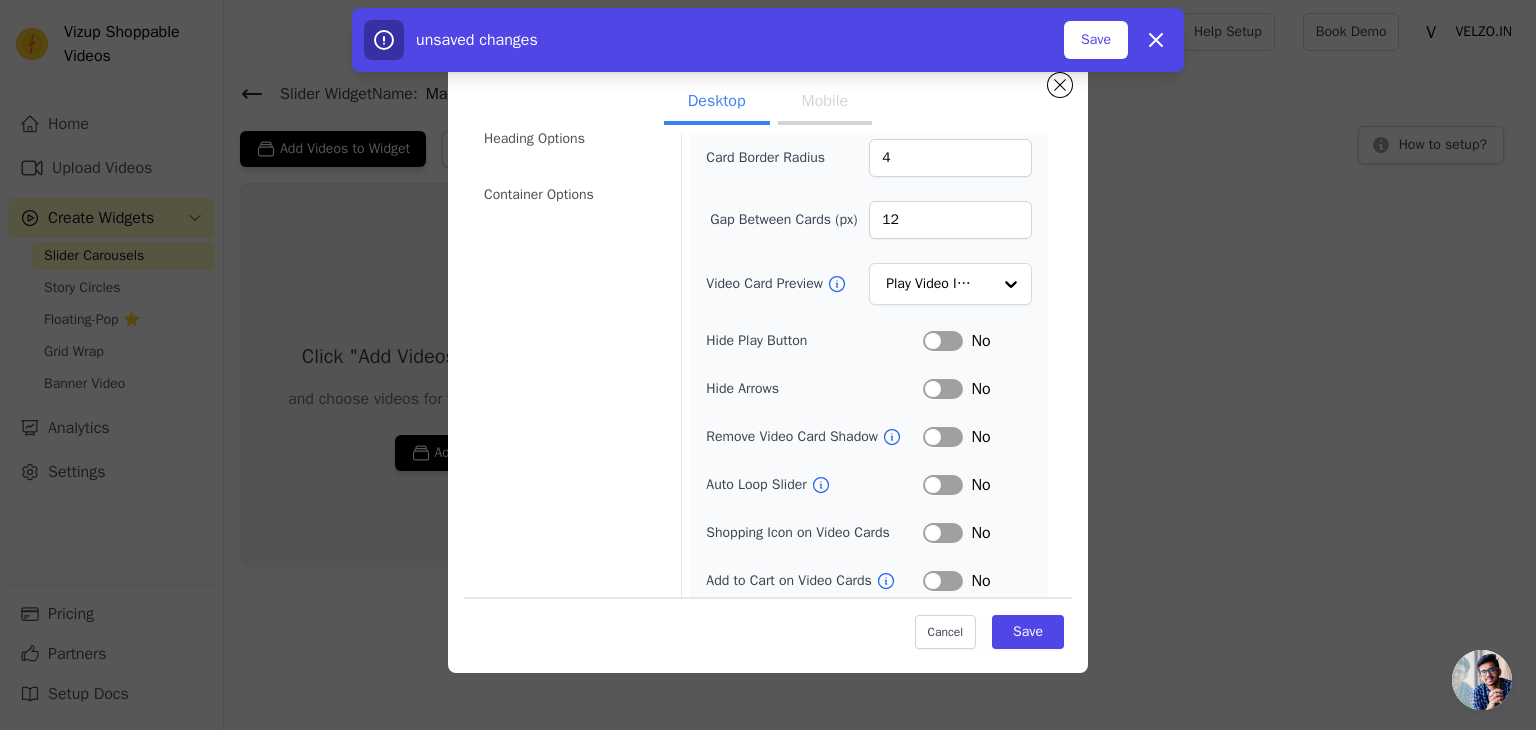 scroll, scrollTop: 156, scrollLeft: 0, axis: vertical 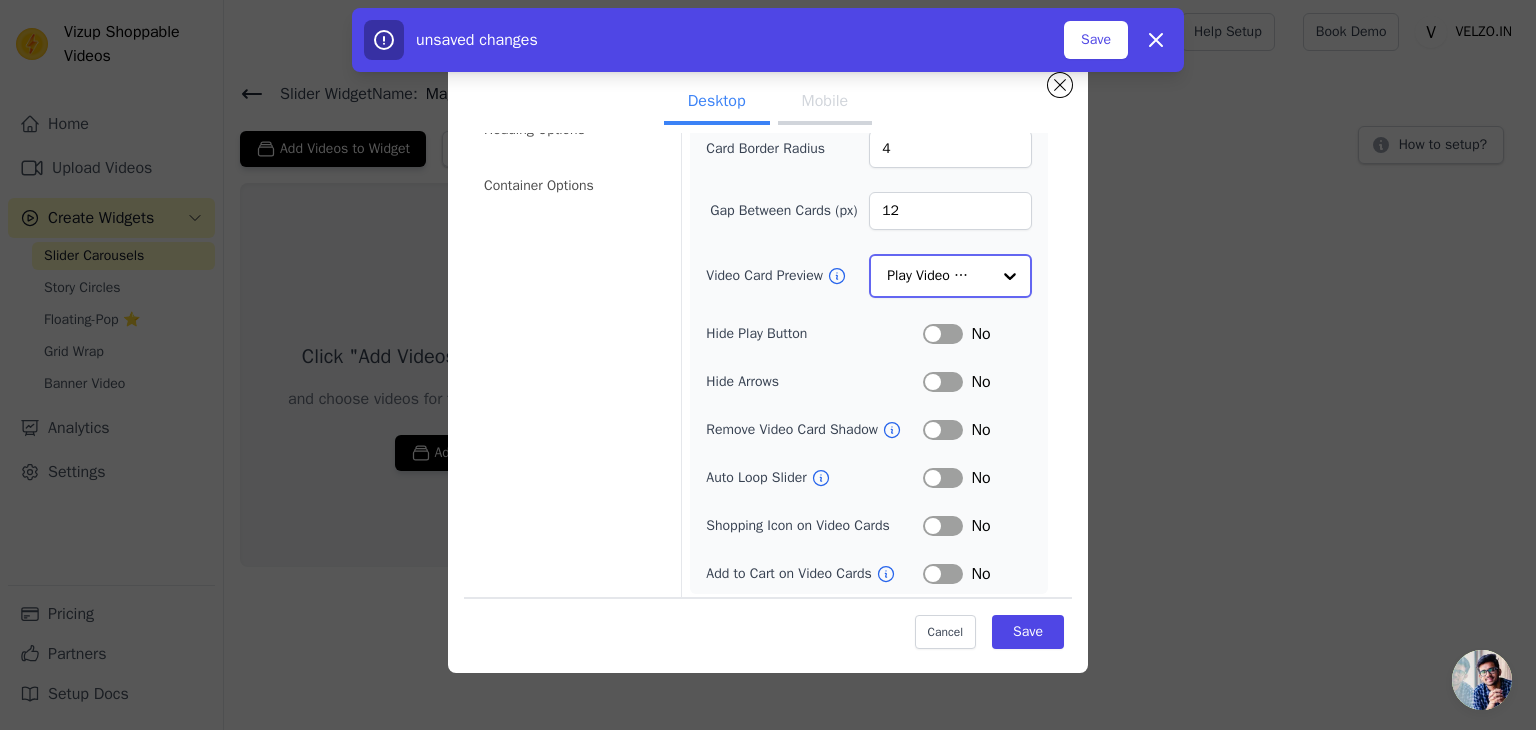 click on "Video Card Preview" 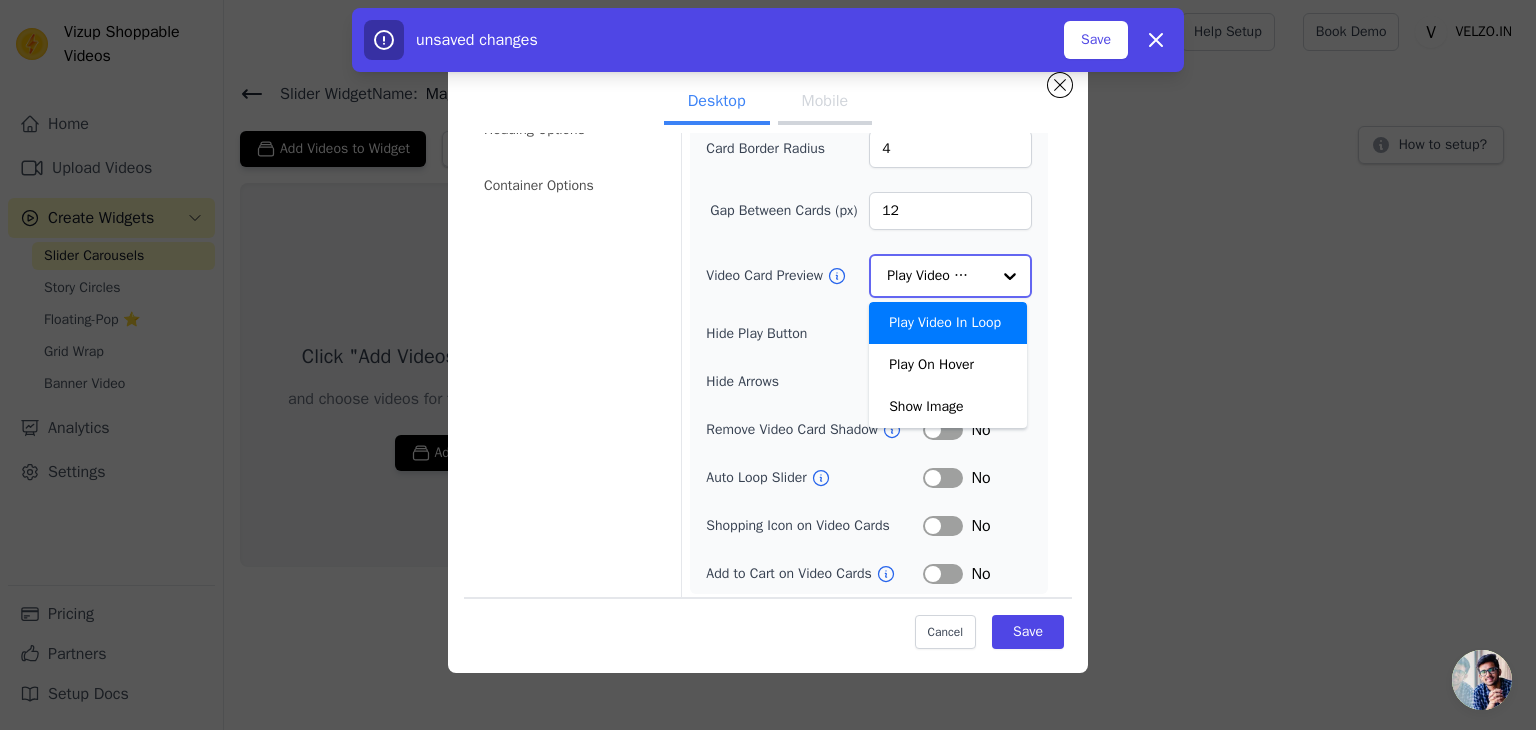 click on "Video Card Preview" 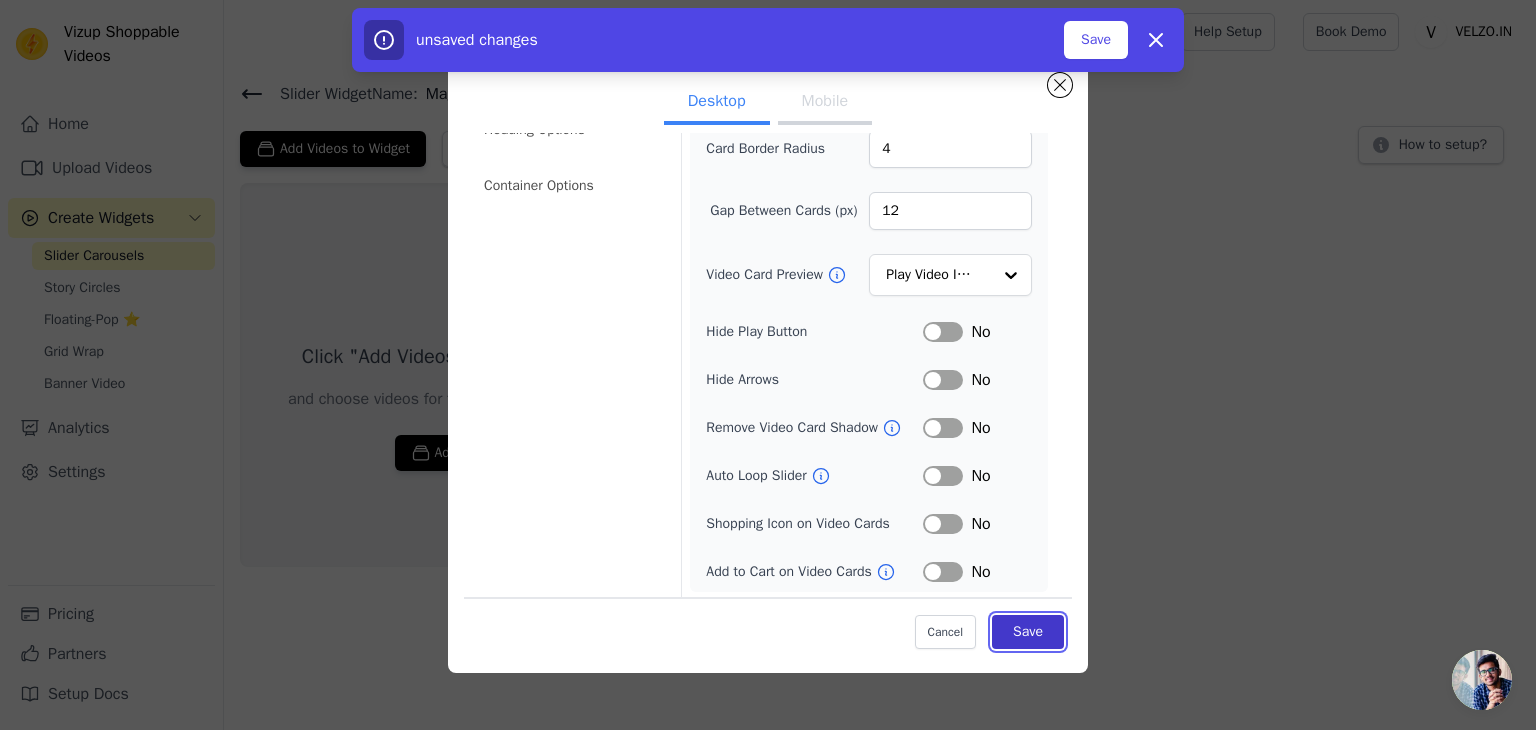 click on "Save" at bounding box center [1028, 632] 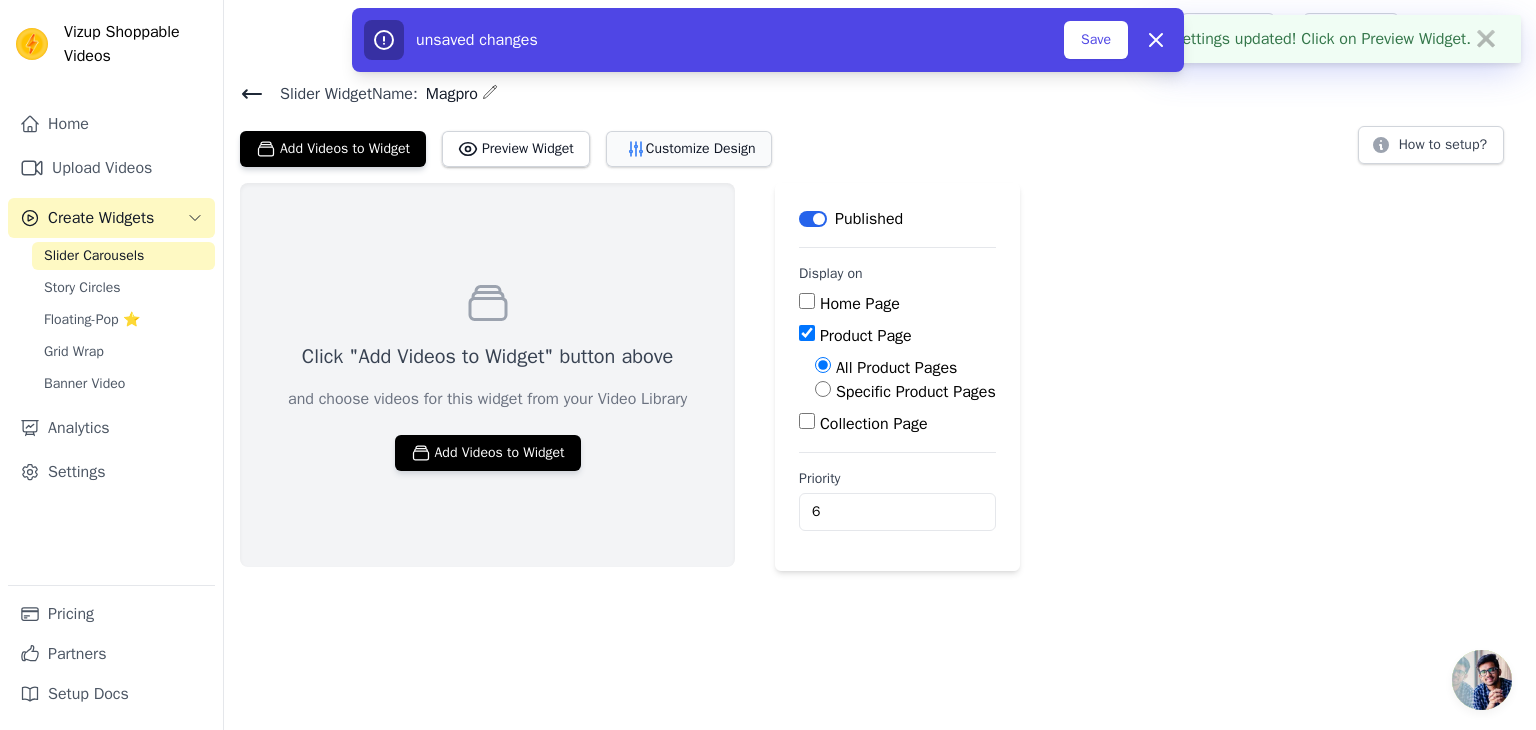 click on "Customize Design" at bounding box center (689, 149) 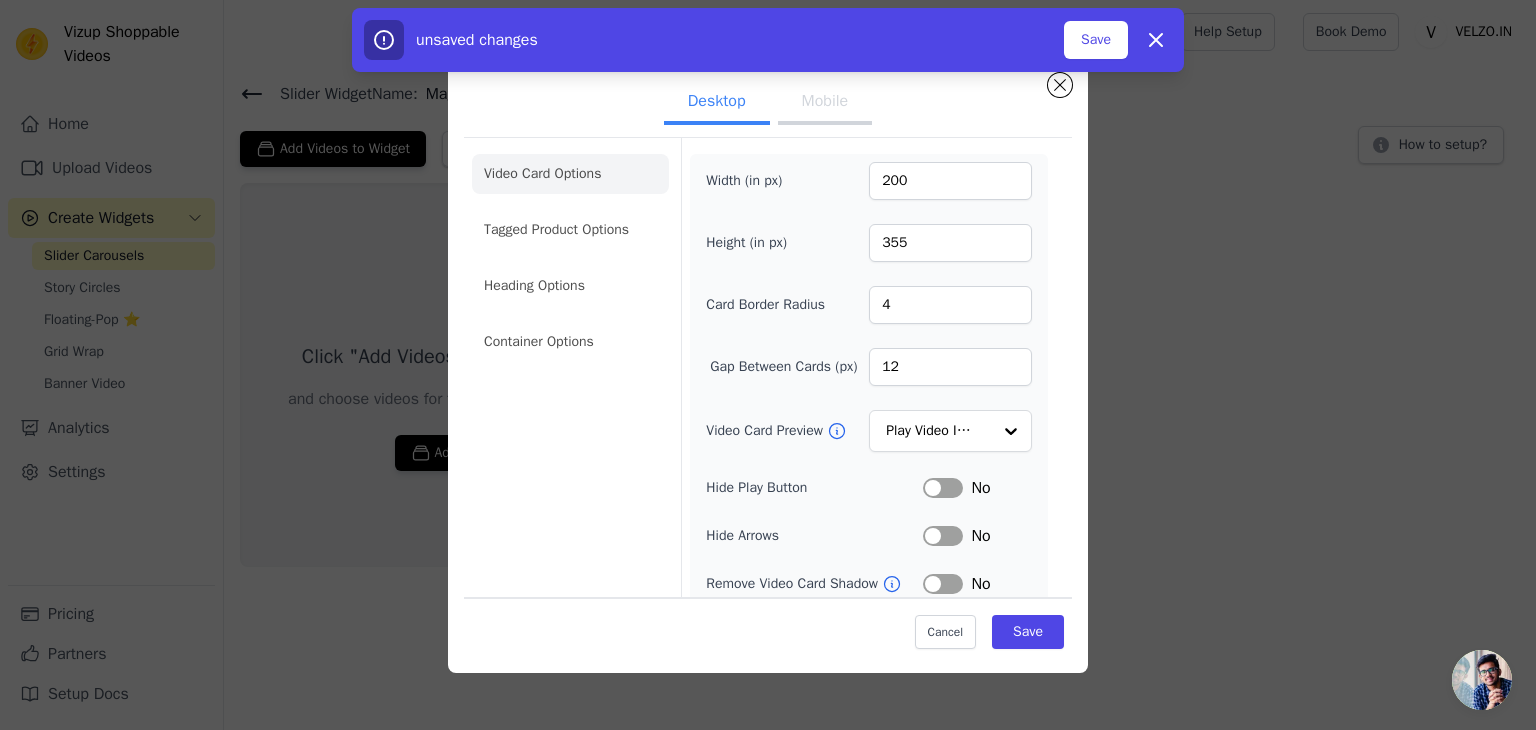 click on "Mobile" at bounding box center (825, 103) 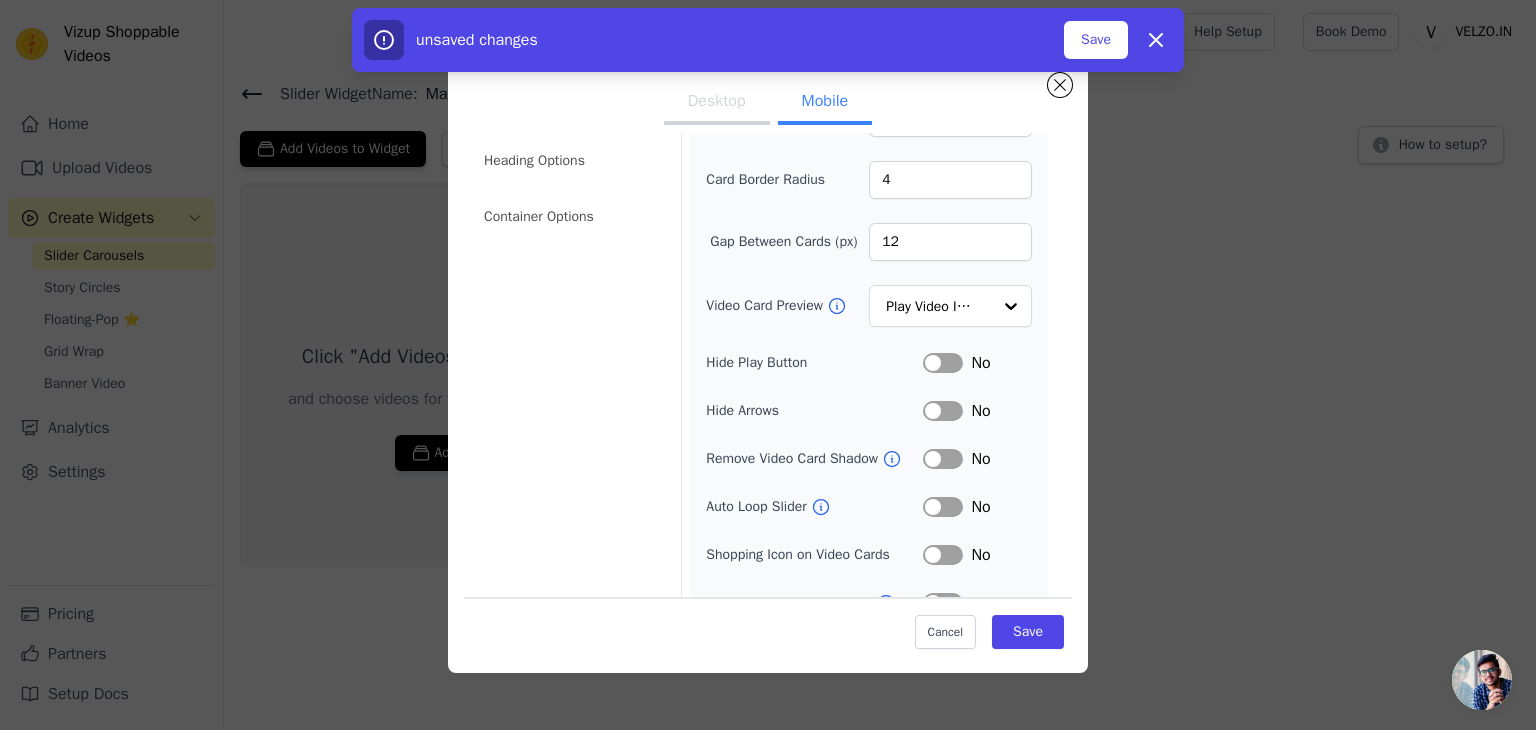 scroll, scrollTop: 0, scrollLeft: 0, axis: both 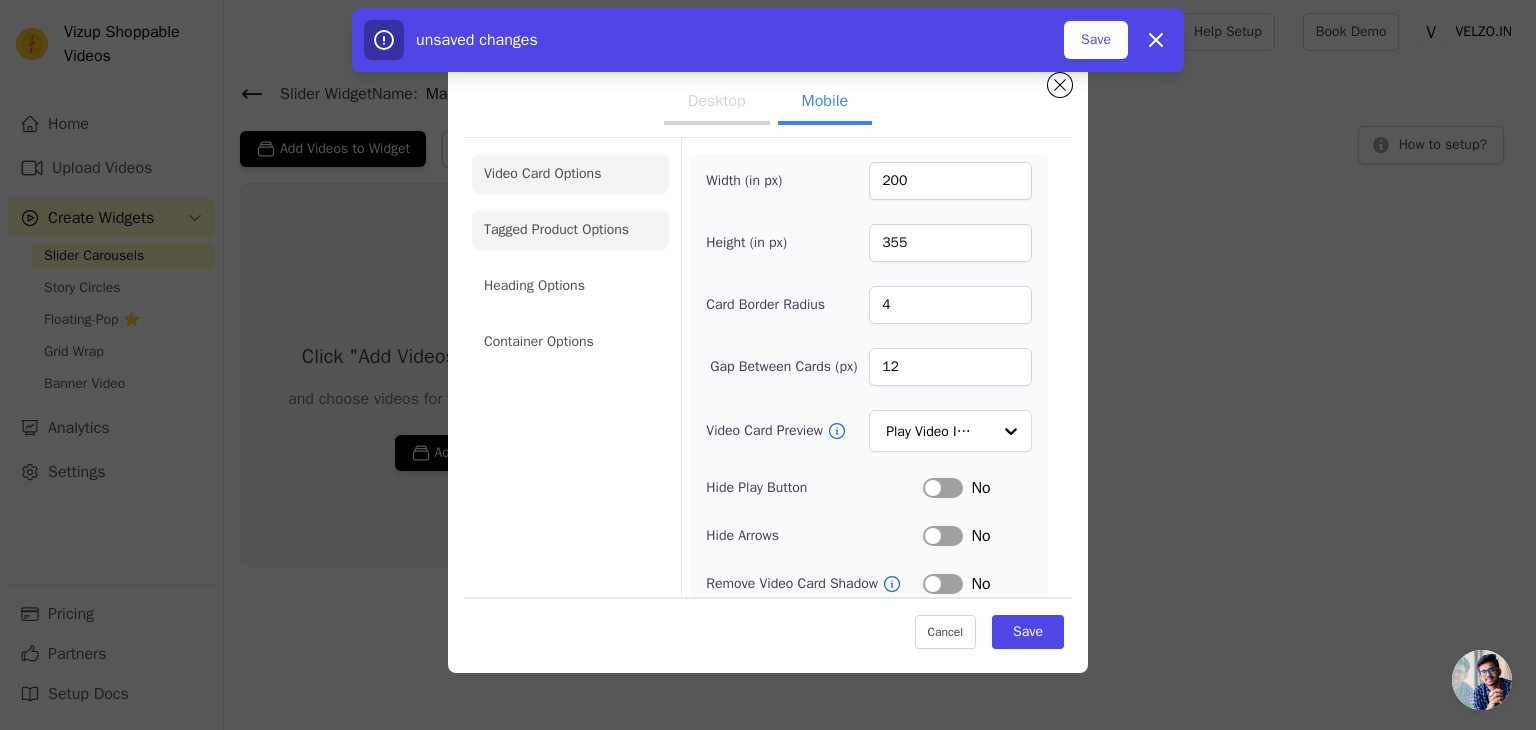 click on "Tagged Product Options" 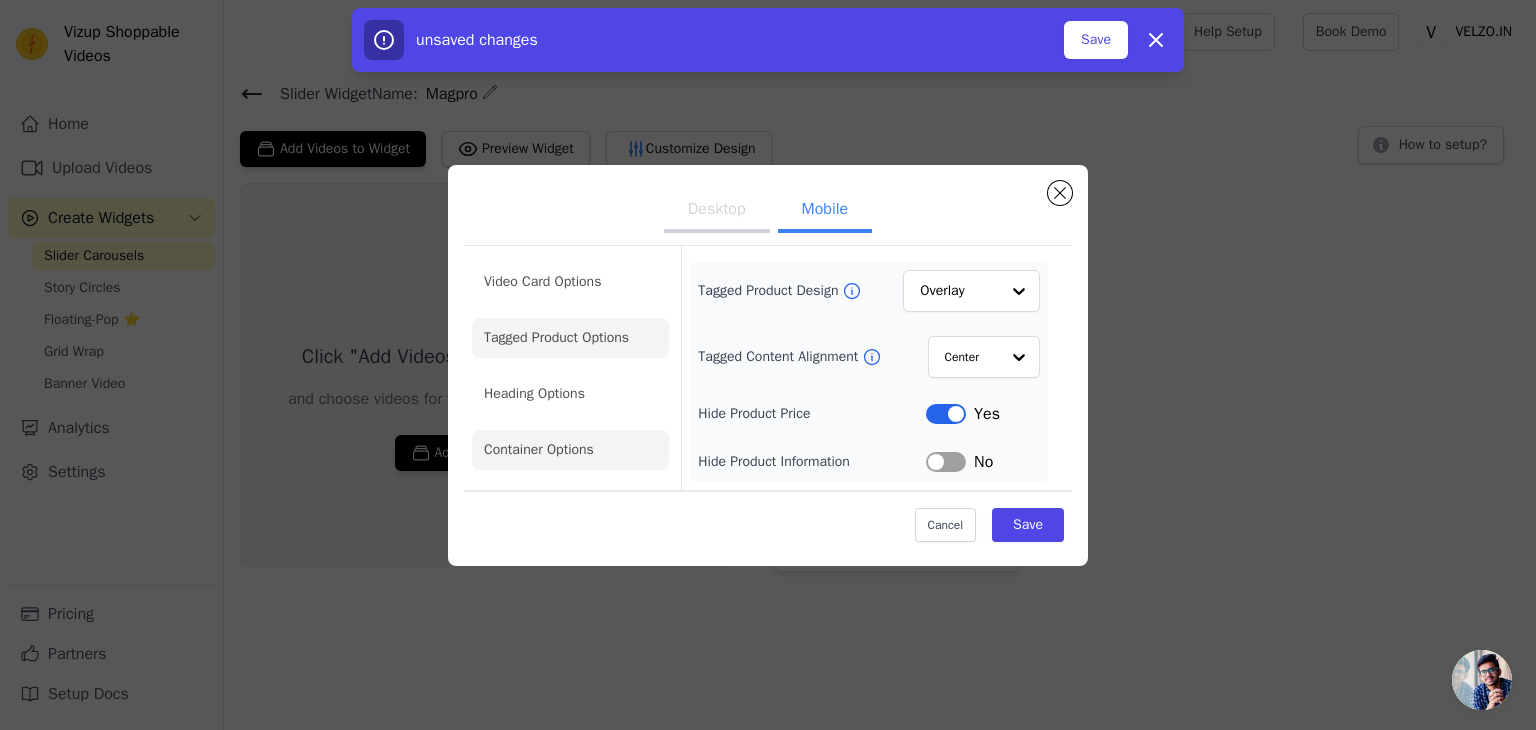 click on "Container Options" 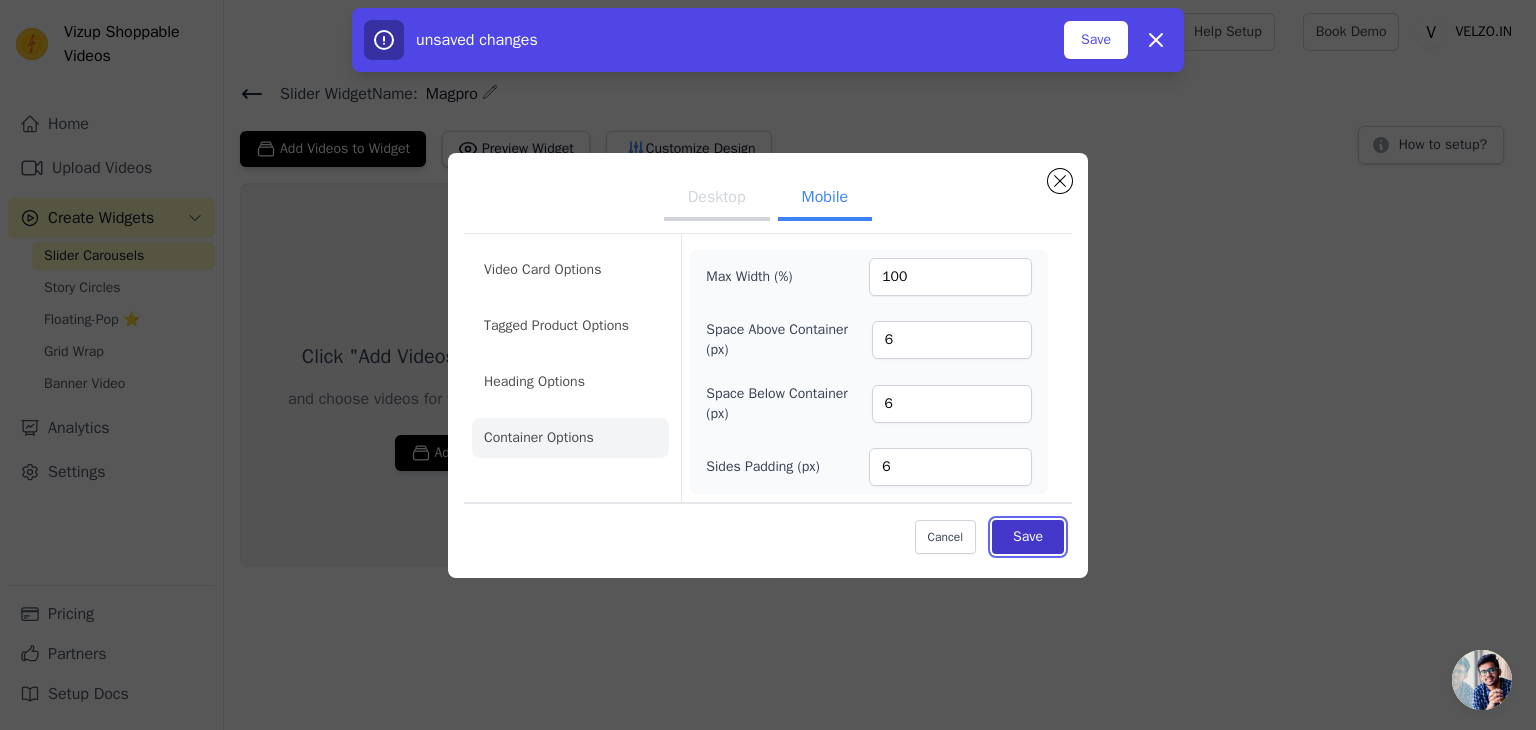 click on "Save" at bounding box center [1028, 537] 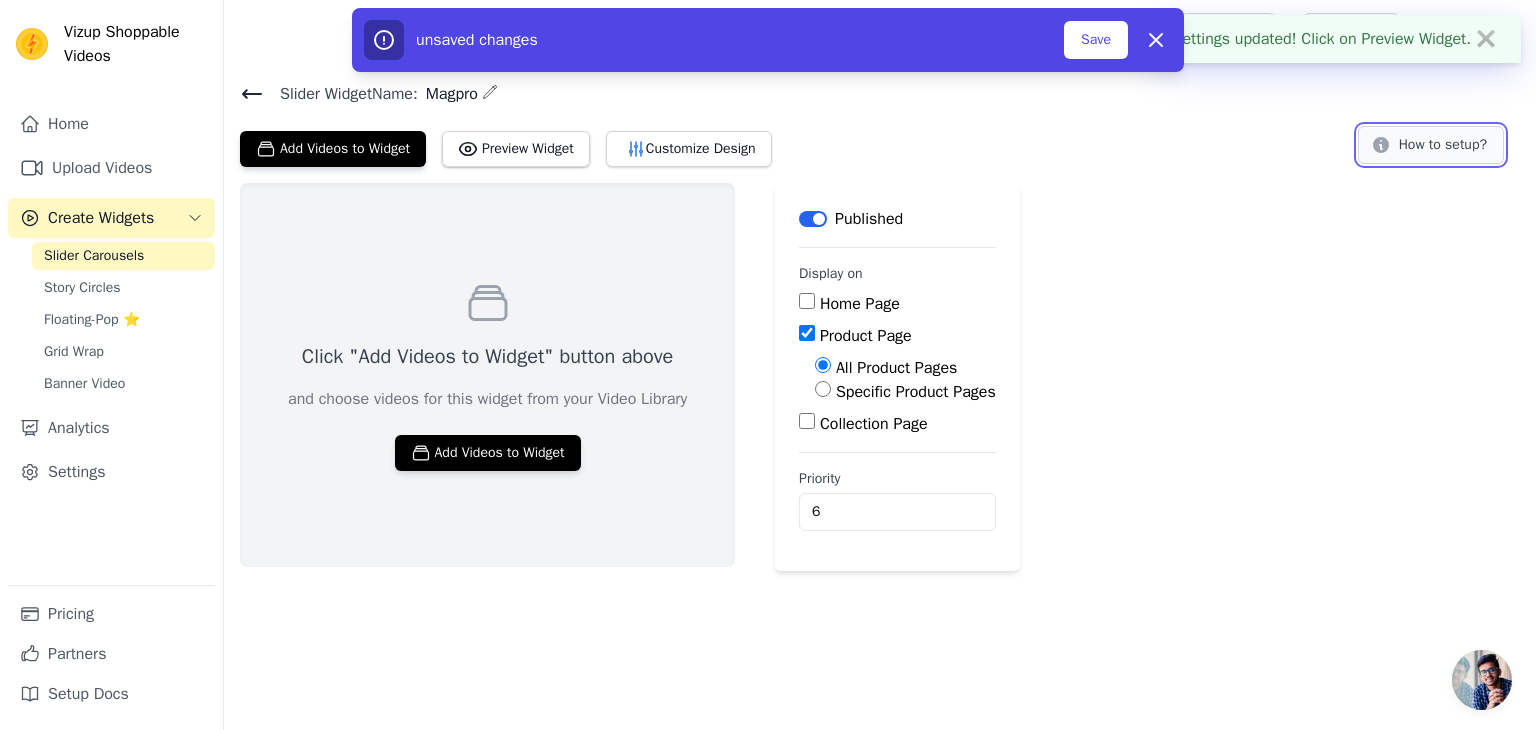 click on "How to setup?" at bounding box center [1431, 145] 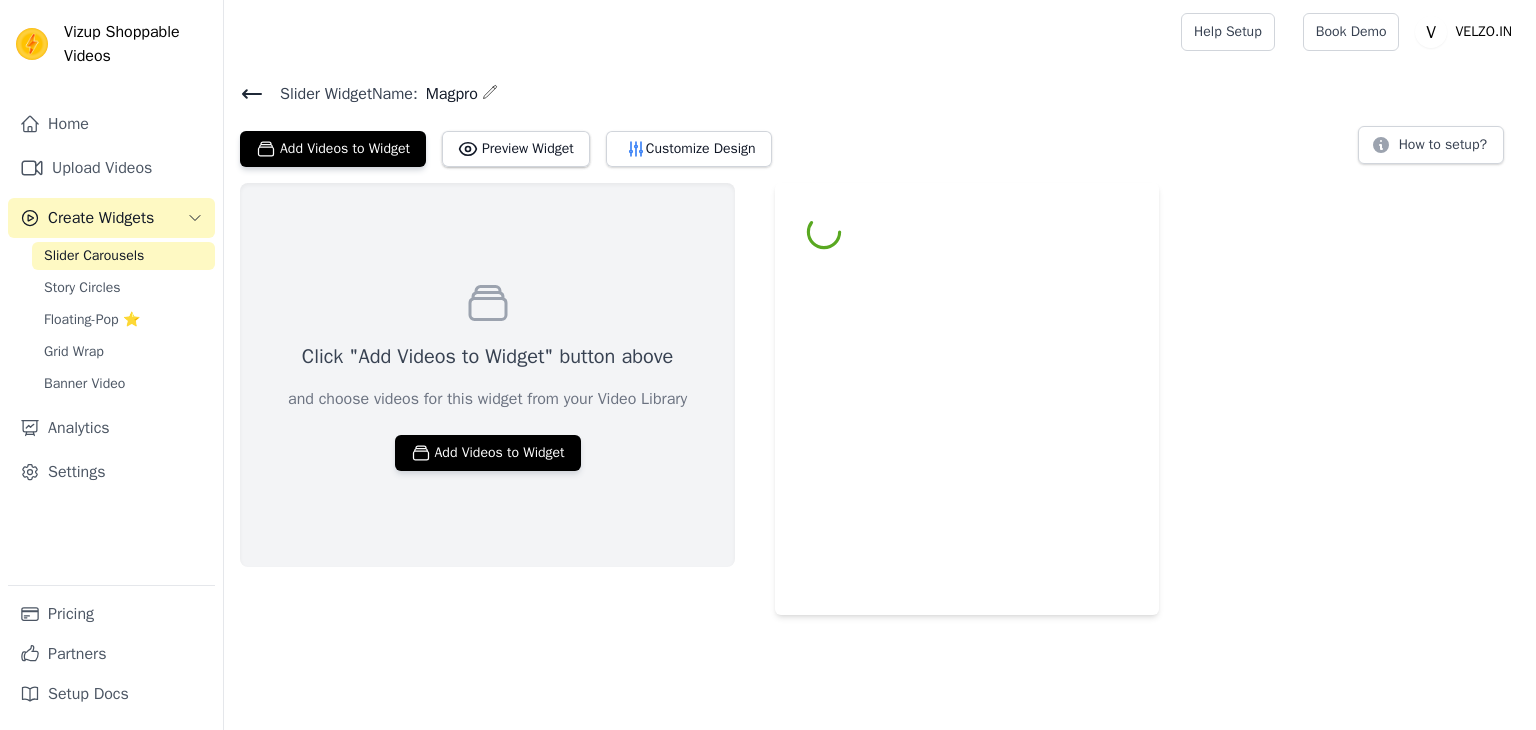 scroll, scrollTop: 0, scrollLeft: 0, axis: both 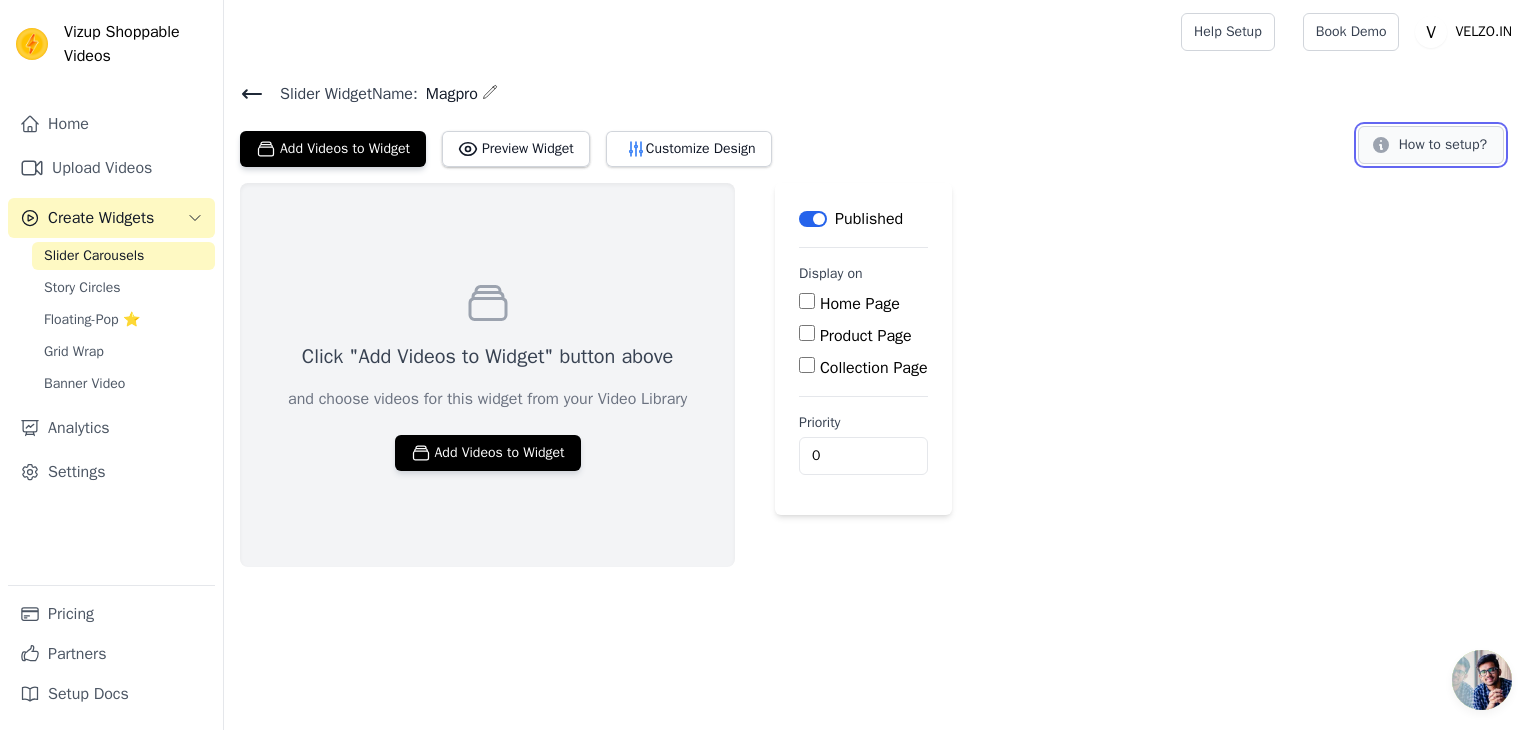 click on "How to setup?" at bounding box center [1431, 145] 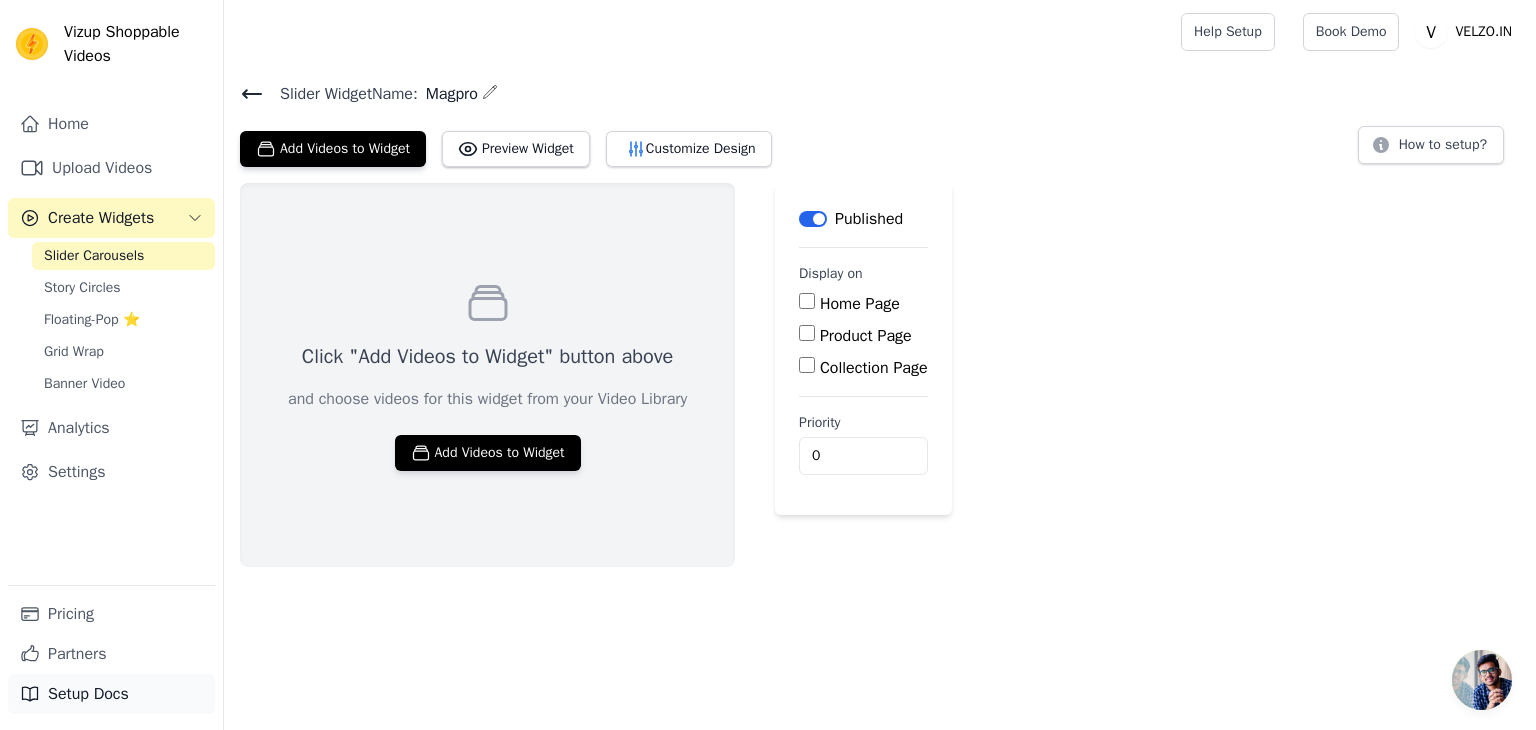 click on "Setup Docs" at bounding box center (111, 694) 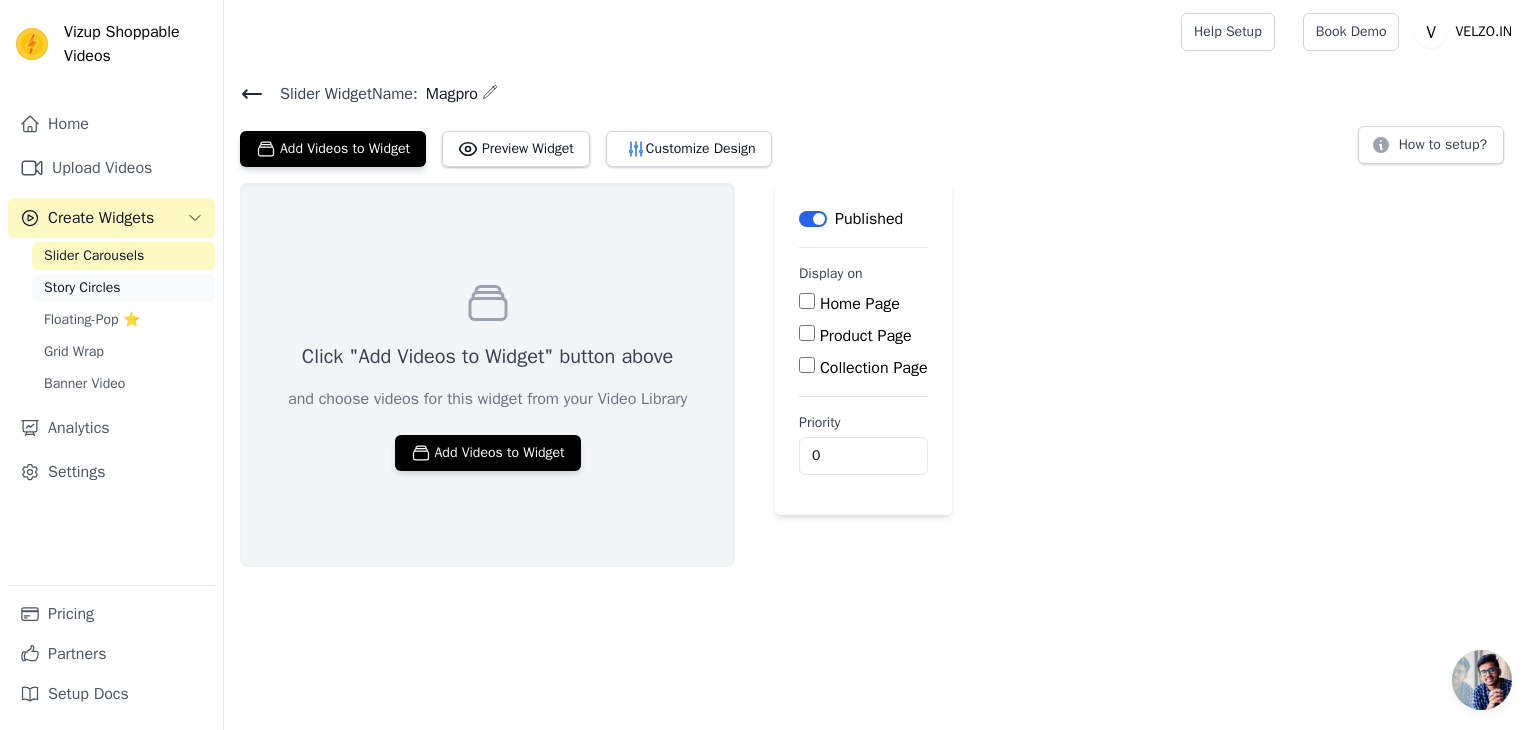 click on "Story Circles" at bounding box center [82, 288] 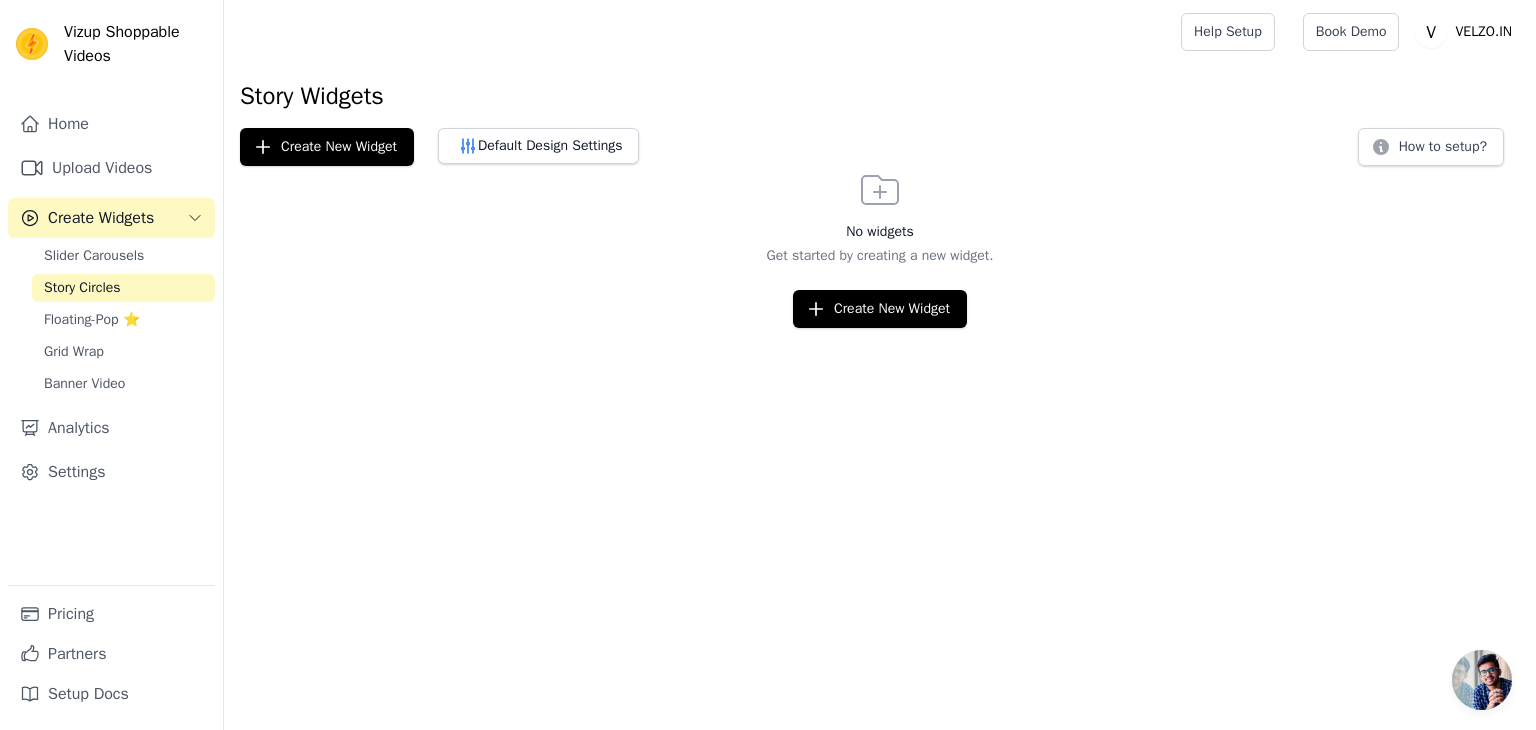 click on "Home
Upload Videos       Create Widgets     Slider Carousels   Story Circles   Floating-Pop ⭐   Grid Wrap   Banner Video
Analytics
Settings" at bounding box center [111, 344] 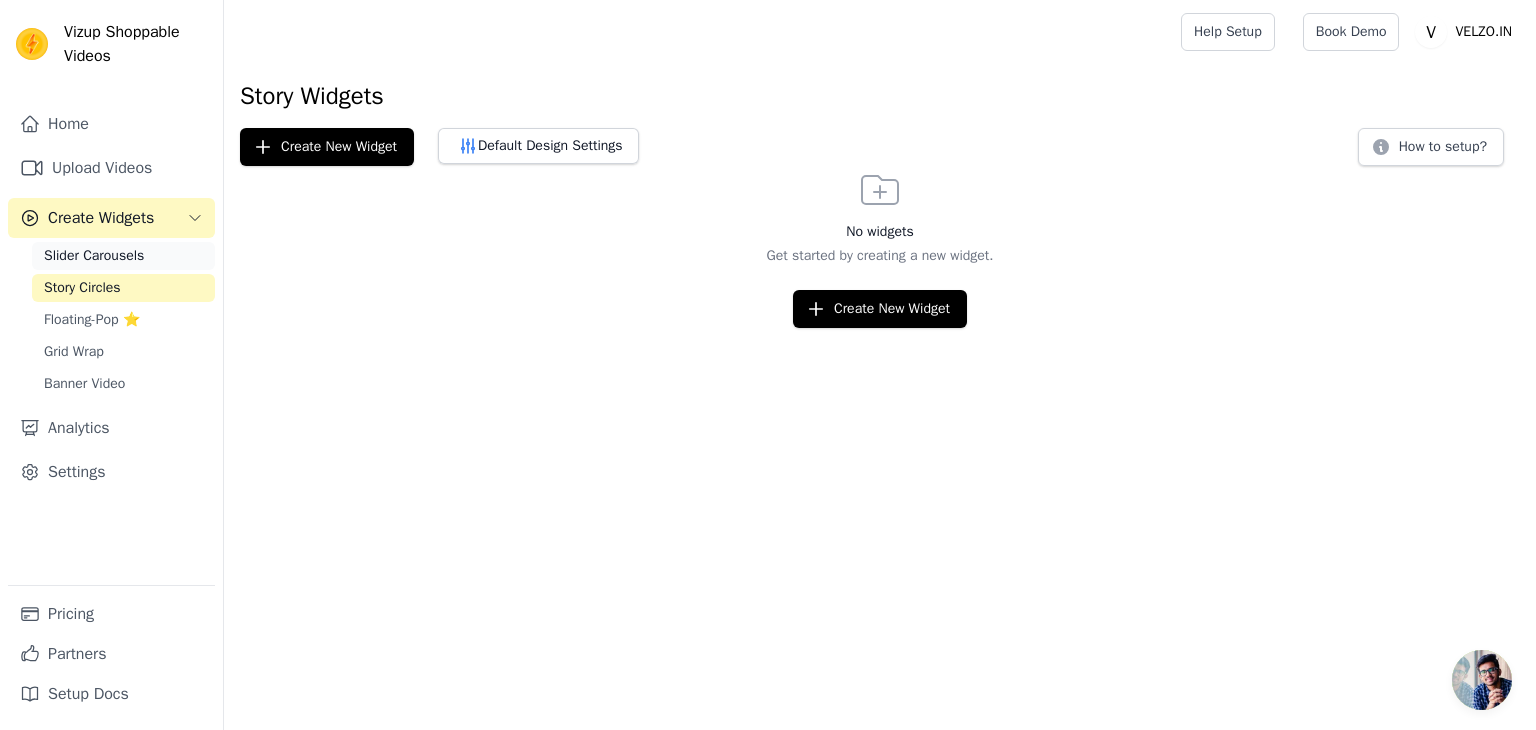 click on "Slider Carousels" at bounding box center (94, 256) 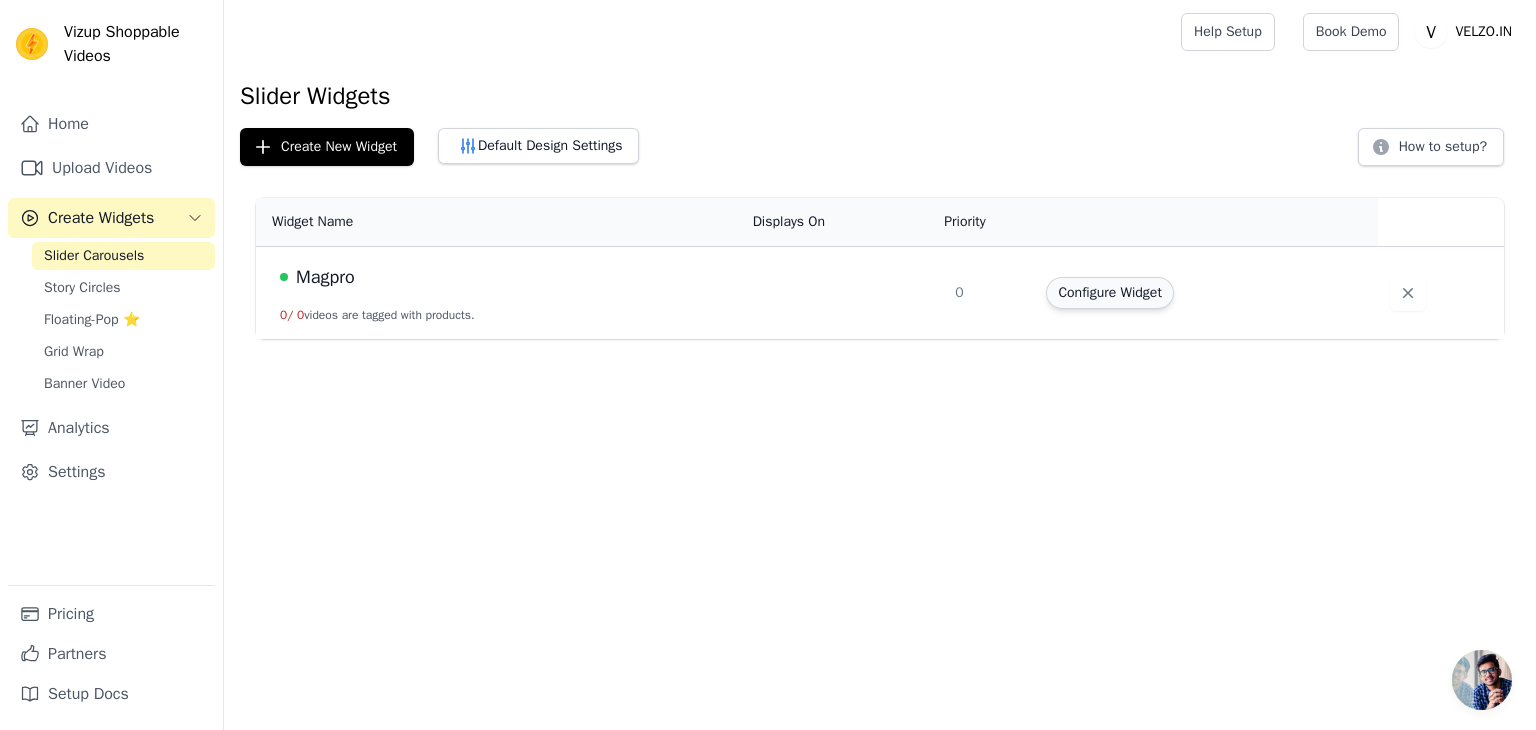 click on "Configure Widget" at bounding box center [1109, 293] 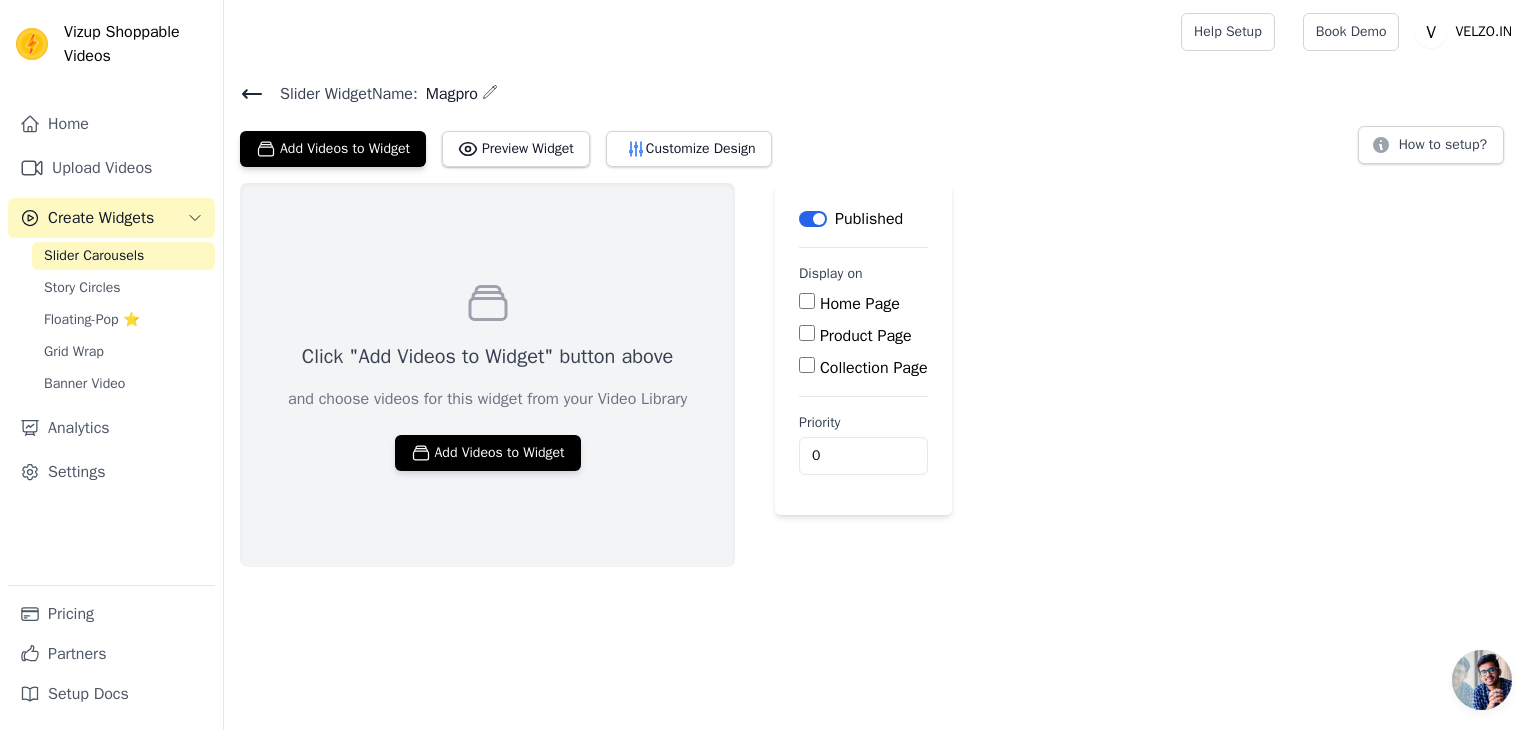 click on "Product Page" at bounding box center [807, 333] 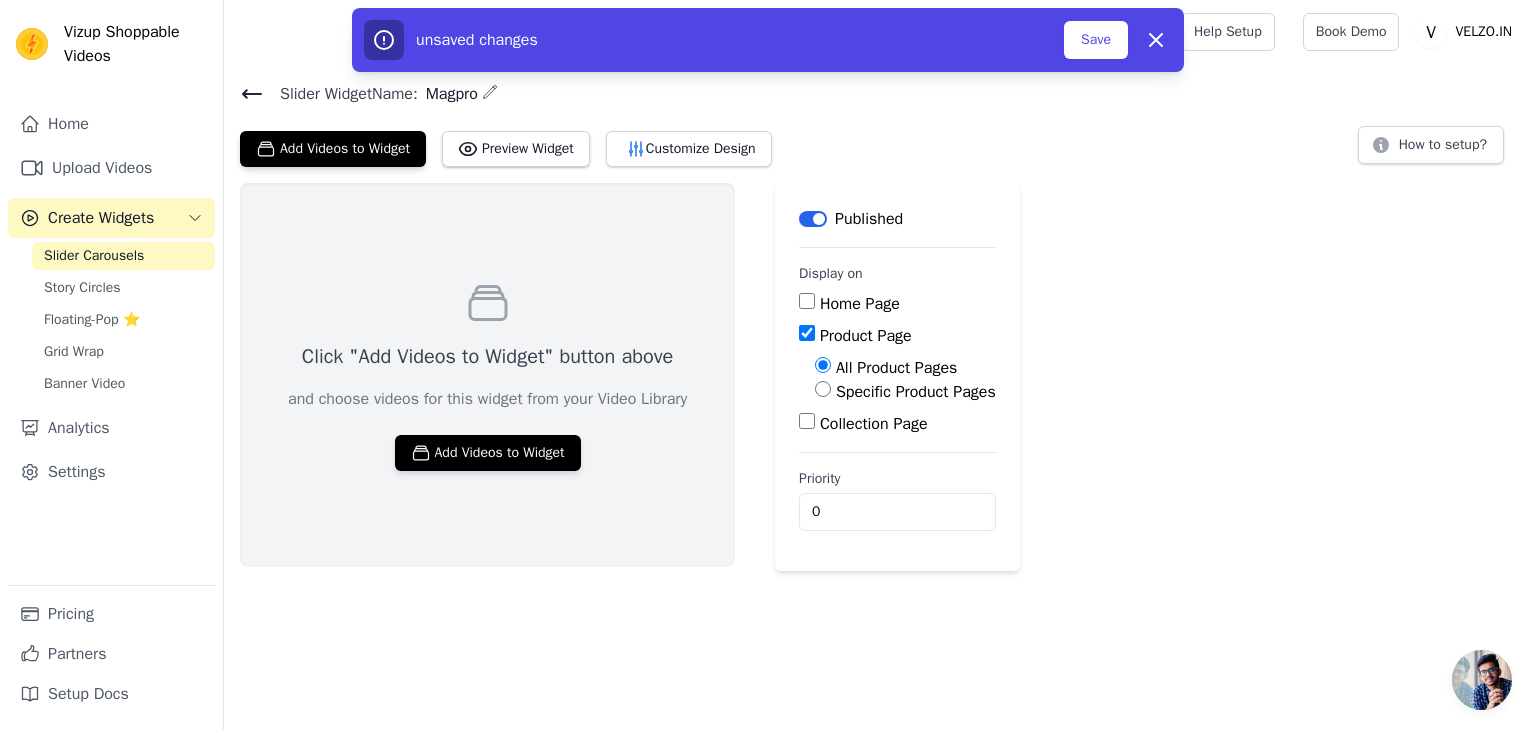 click on "Specific Product Pages" at bounding box center [823, 389] 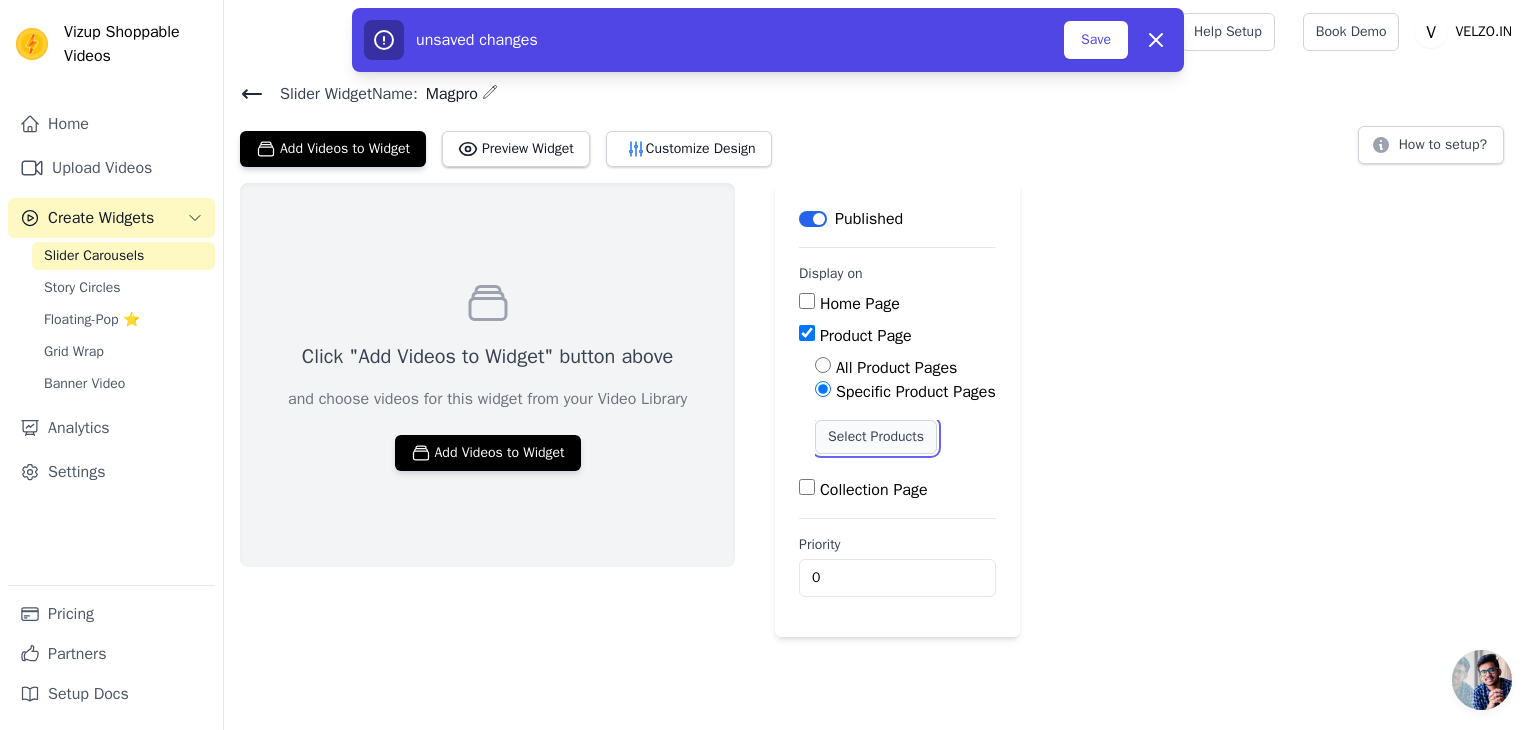 click on "Select Products" at bounding box center (876, 437) 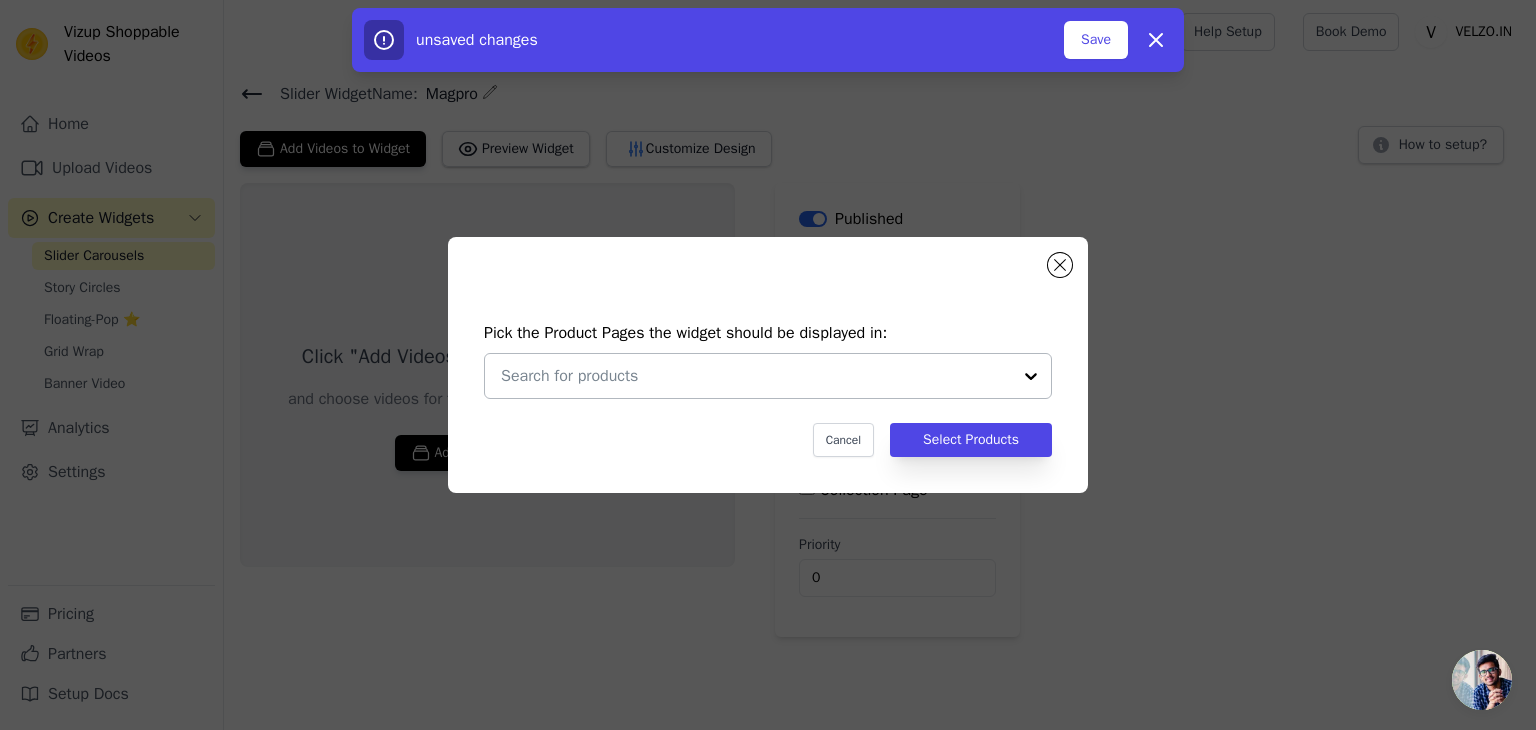 click at bounding box center (756, 376) 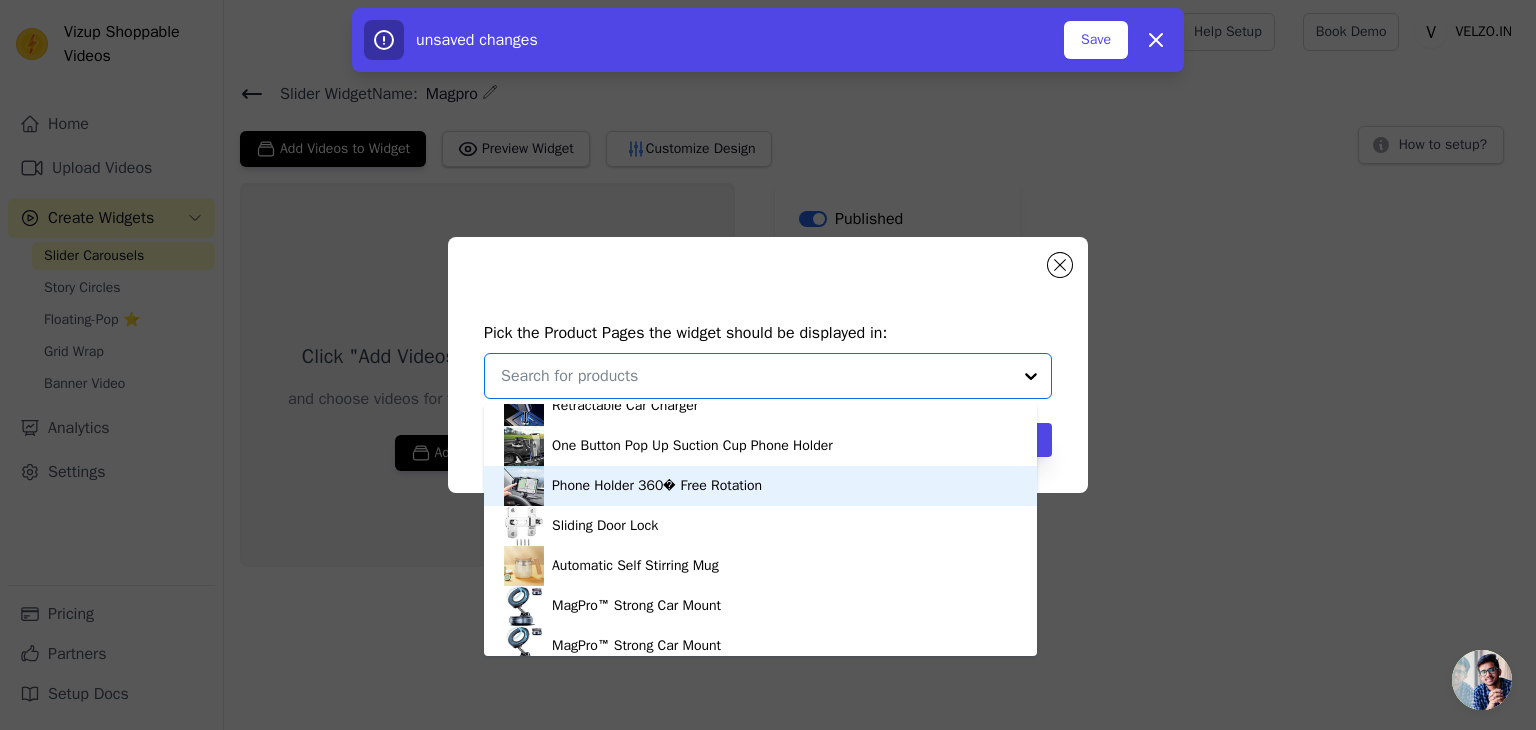 scroll, scrollTop: 1233, scrollLeft: 0, axis: vertical 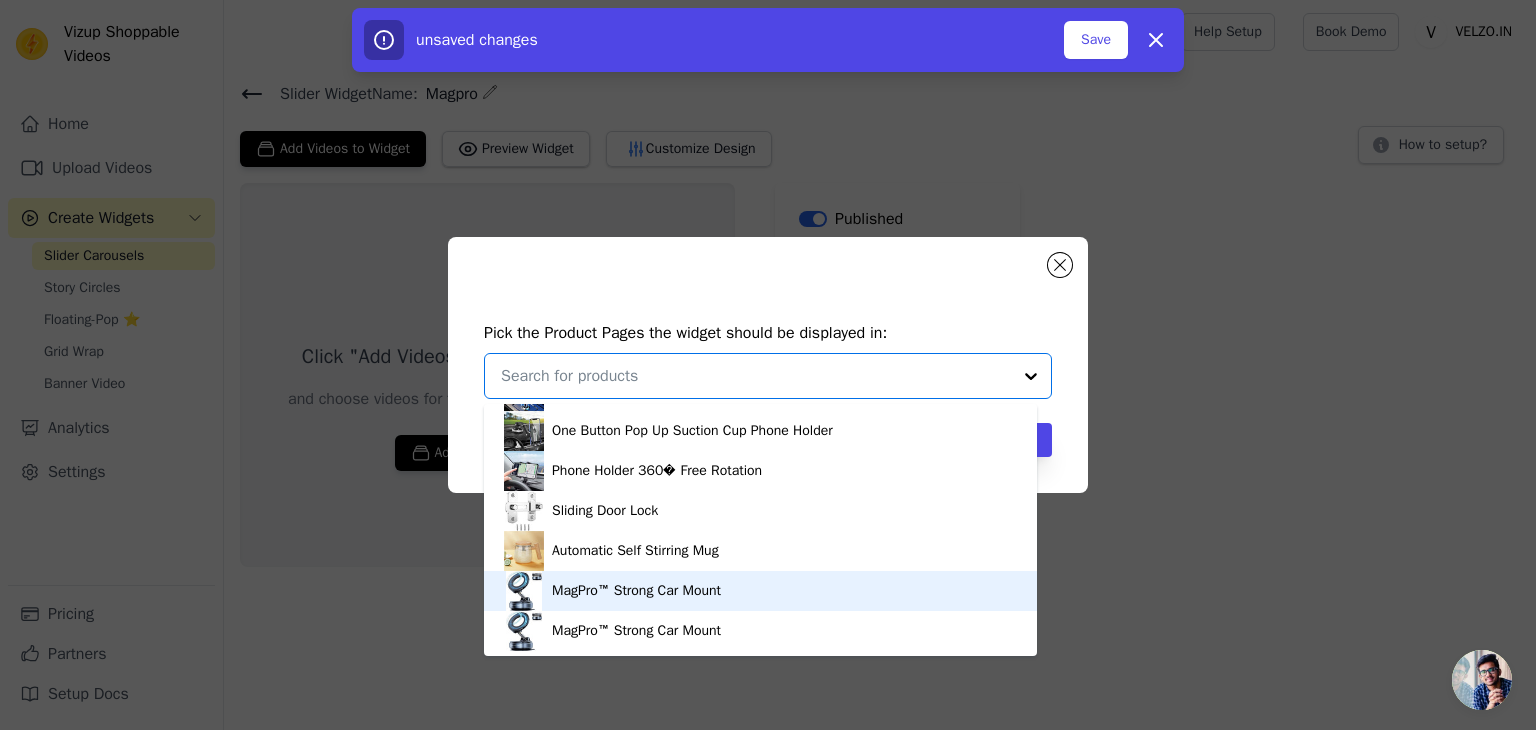 click on "MagPro™ Strong Car Mount" at bounding box center [636, 591] 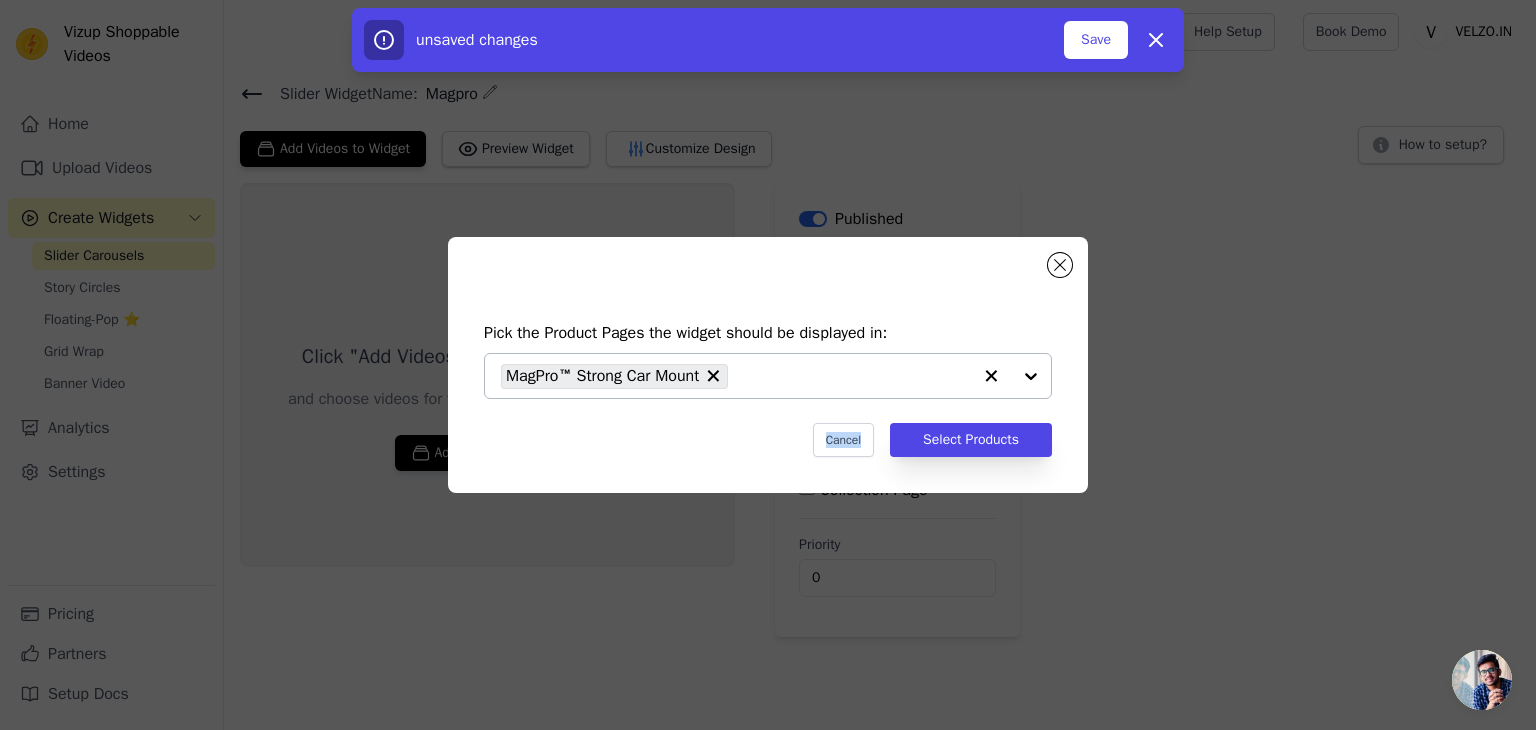 click on "Pick the Product Pages the widget should be displayed in:         MagPro™ Strong Car Mount                   Cancel   Select Products" at bounding box center (768, 365) 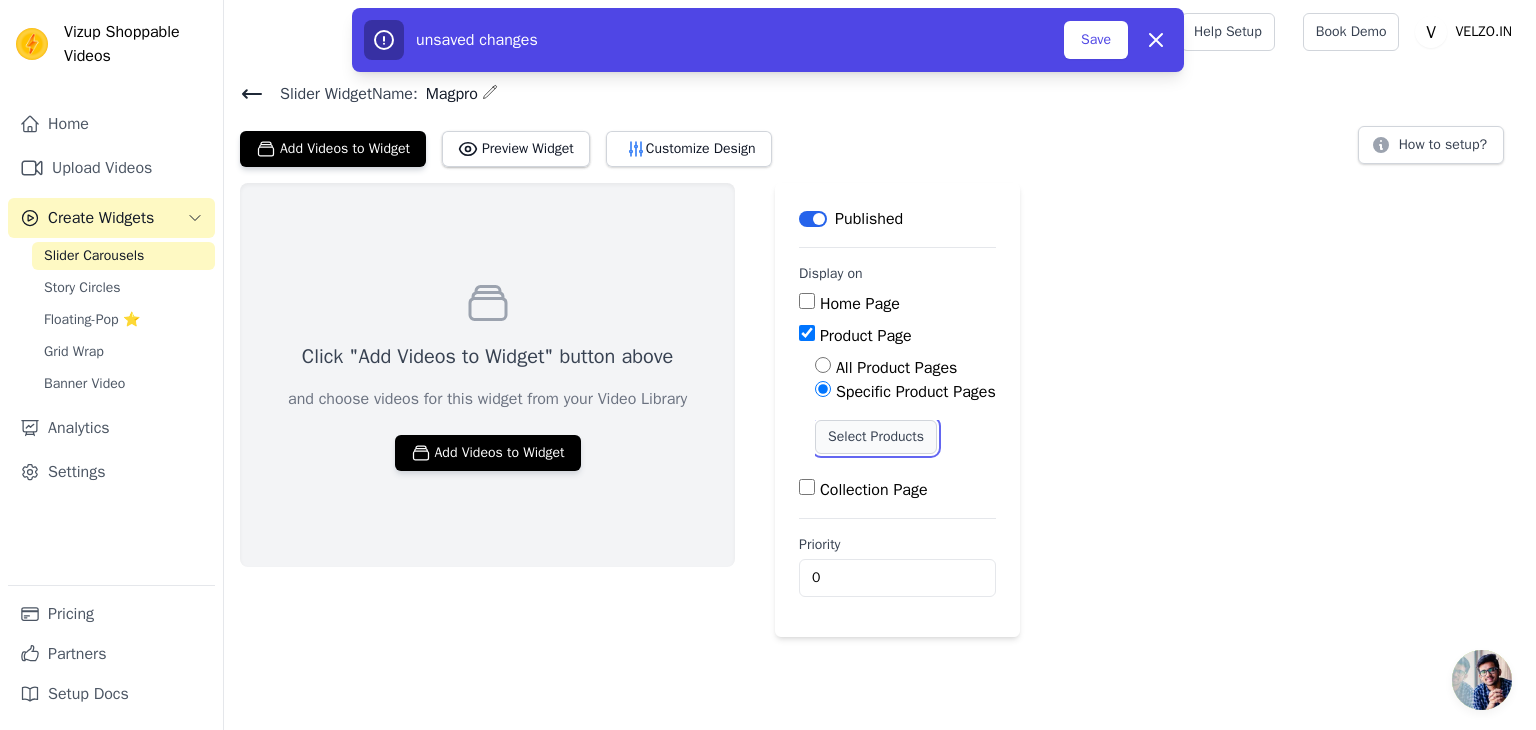 click on "Select Products" at bounding box center (876, 437) 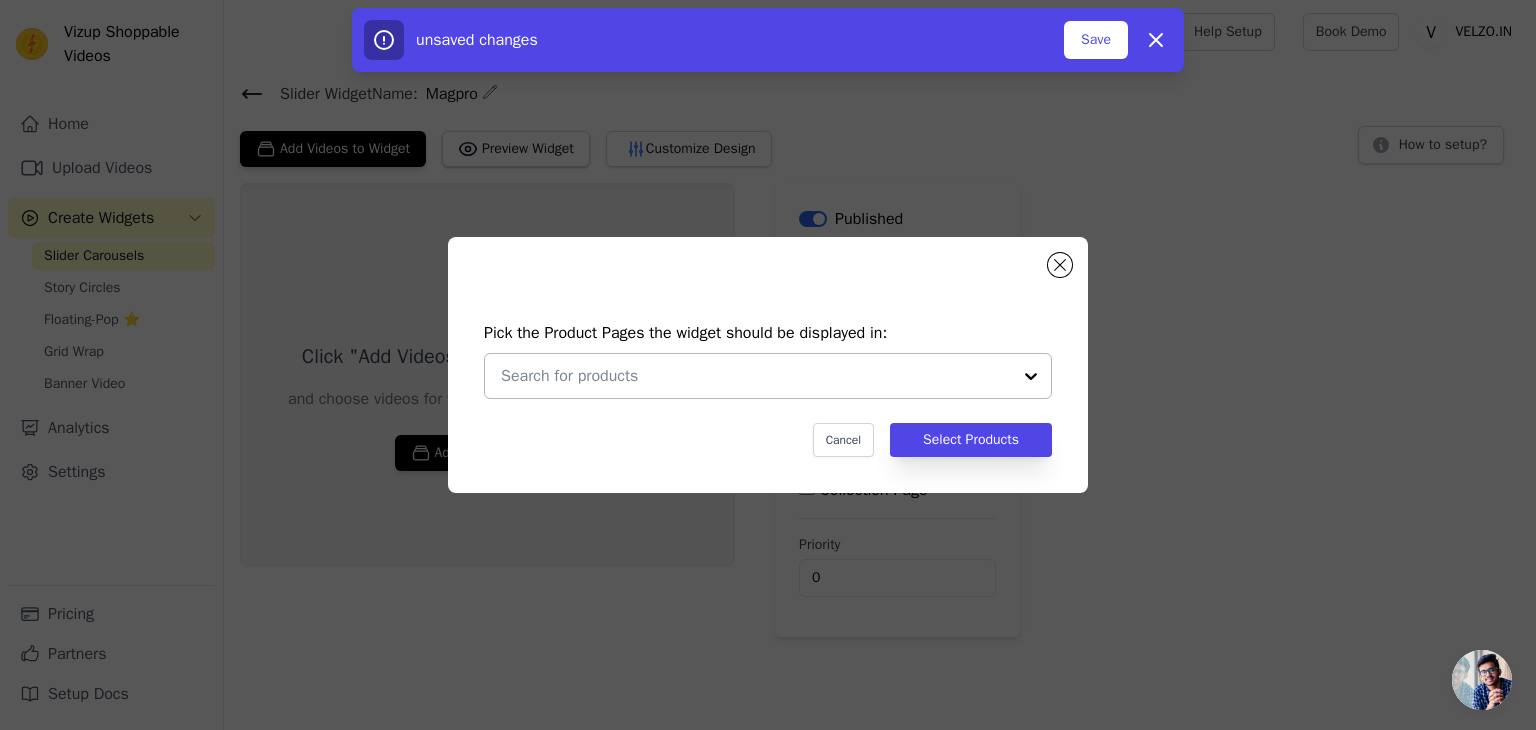 click at bounding box center (756, 376) 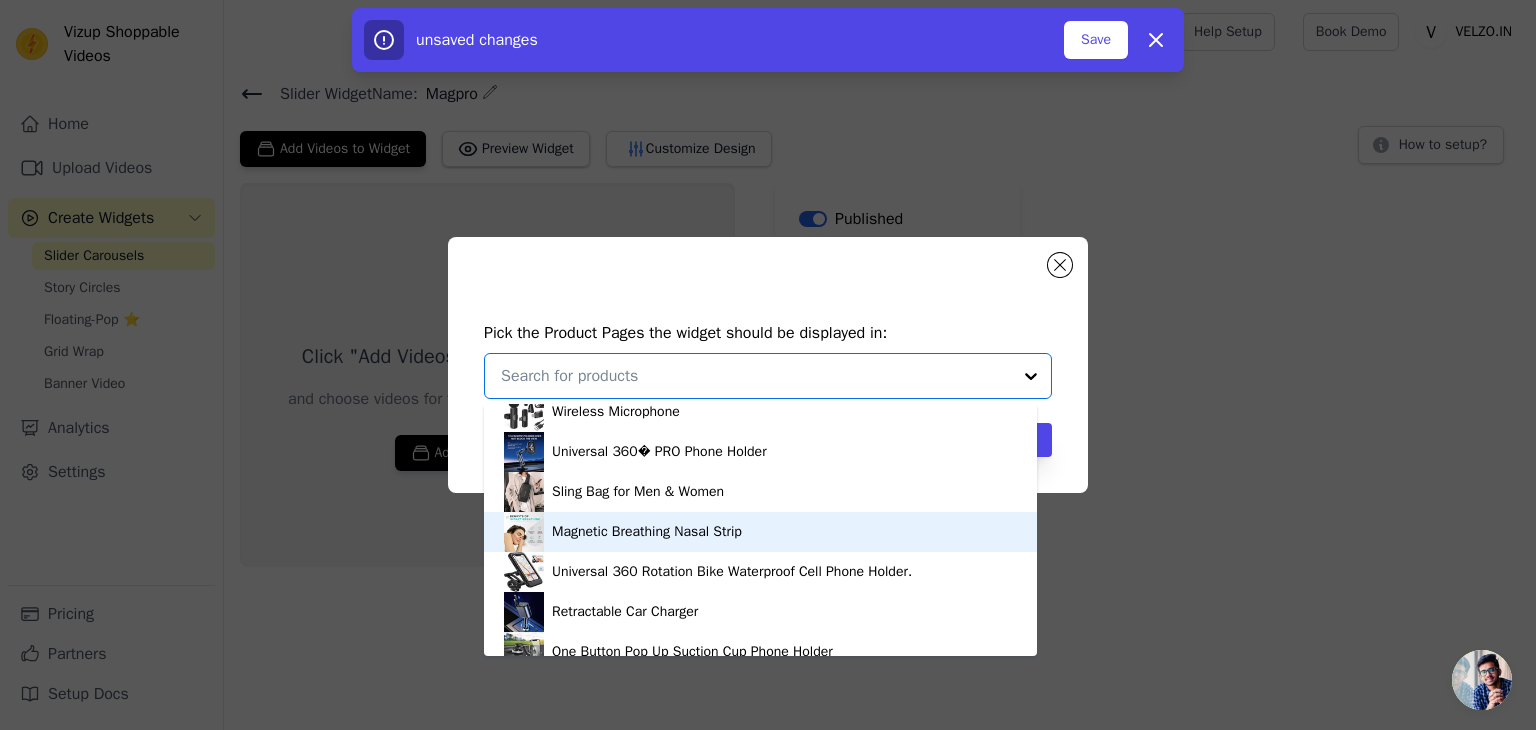 scroll, scrollTop: 1233, scrollLeft: 0, axis: vertical 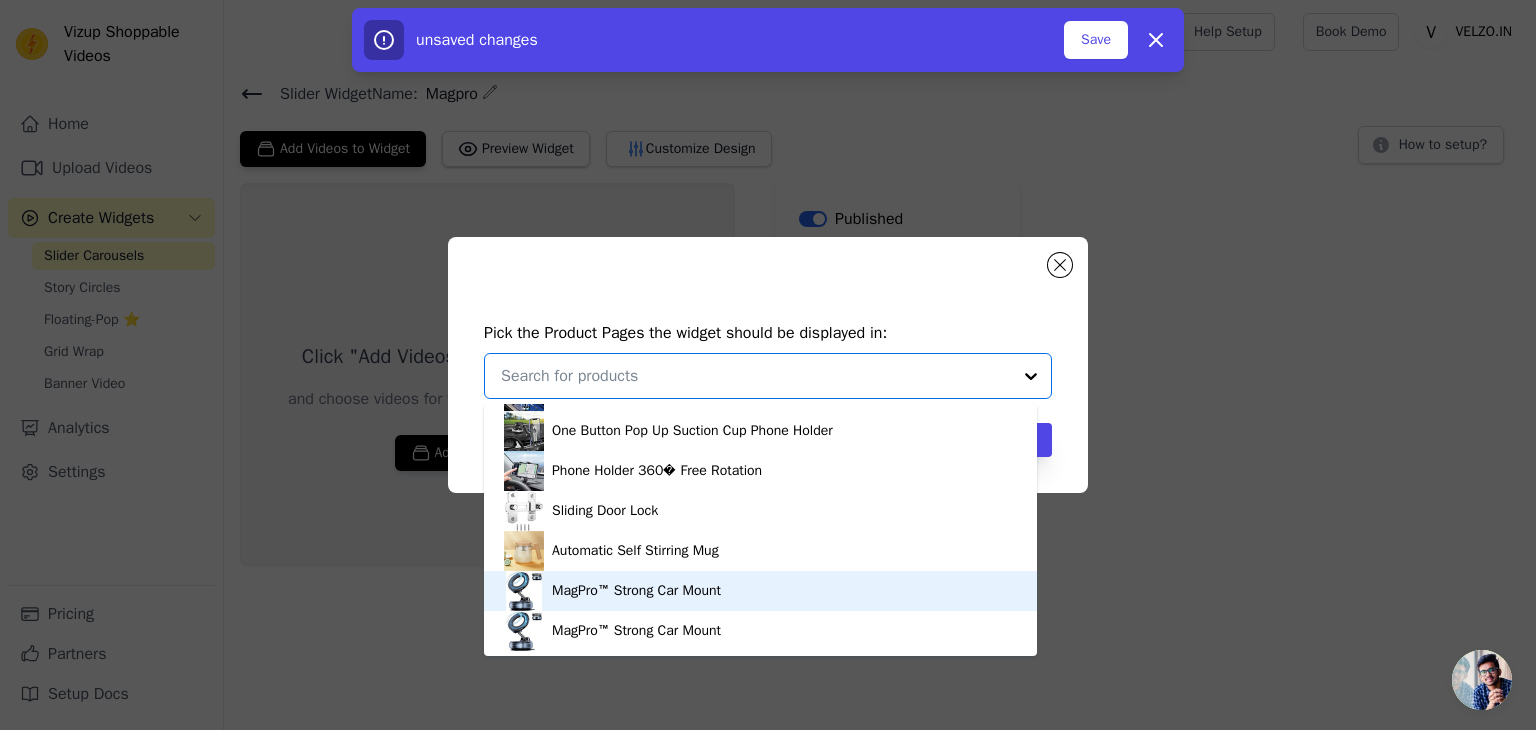 click at bounding box center (524, 591) 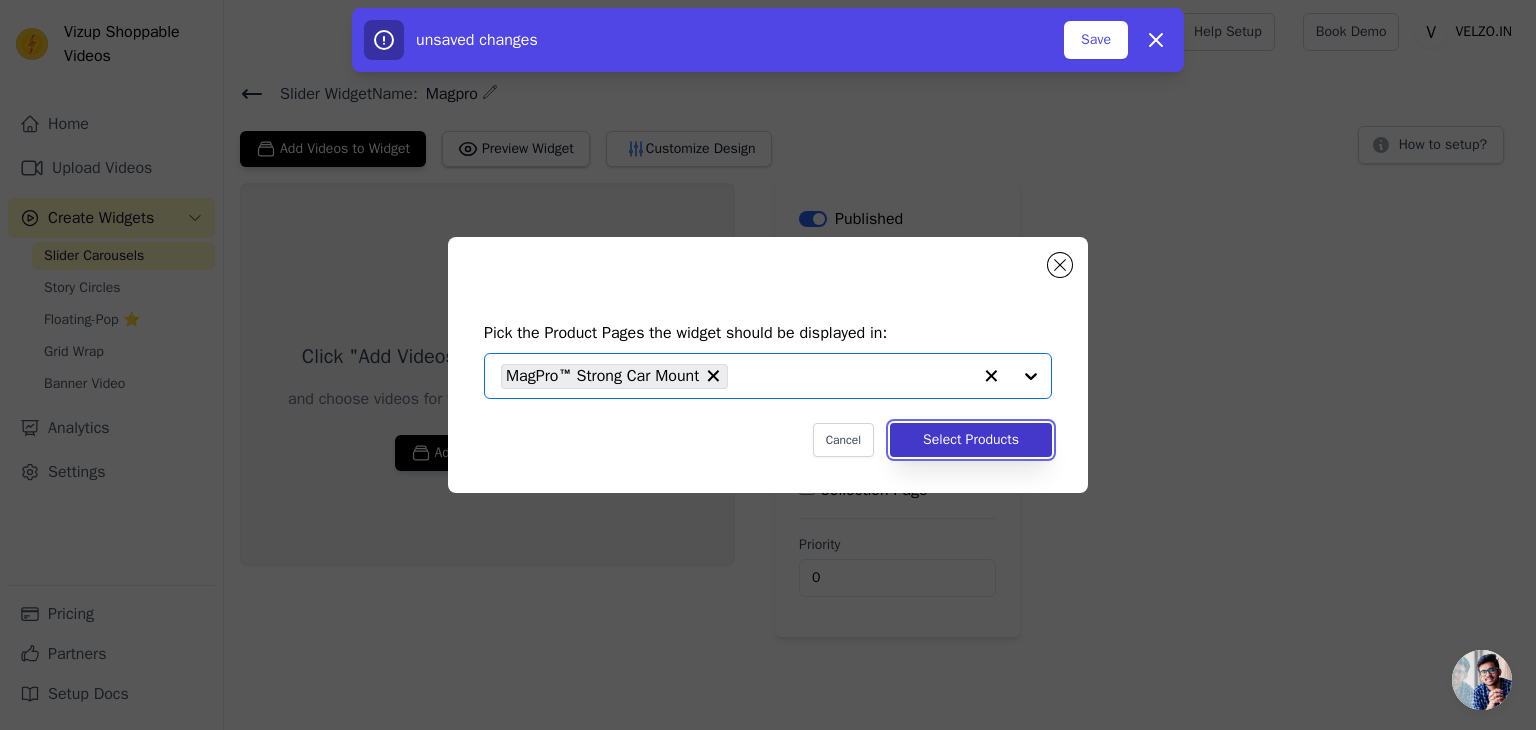 click on "Select Products" at bounding box center (971, 440) 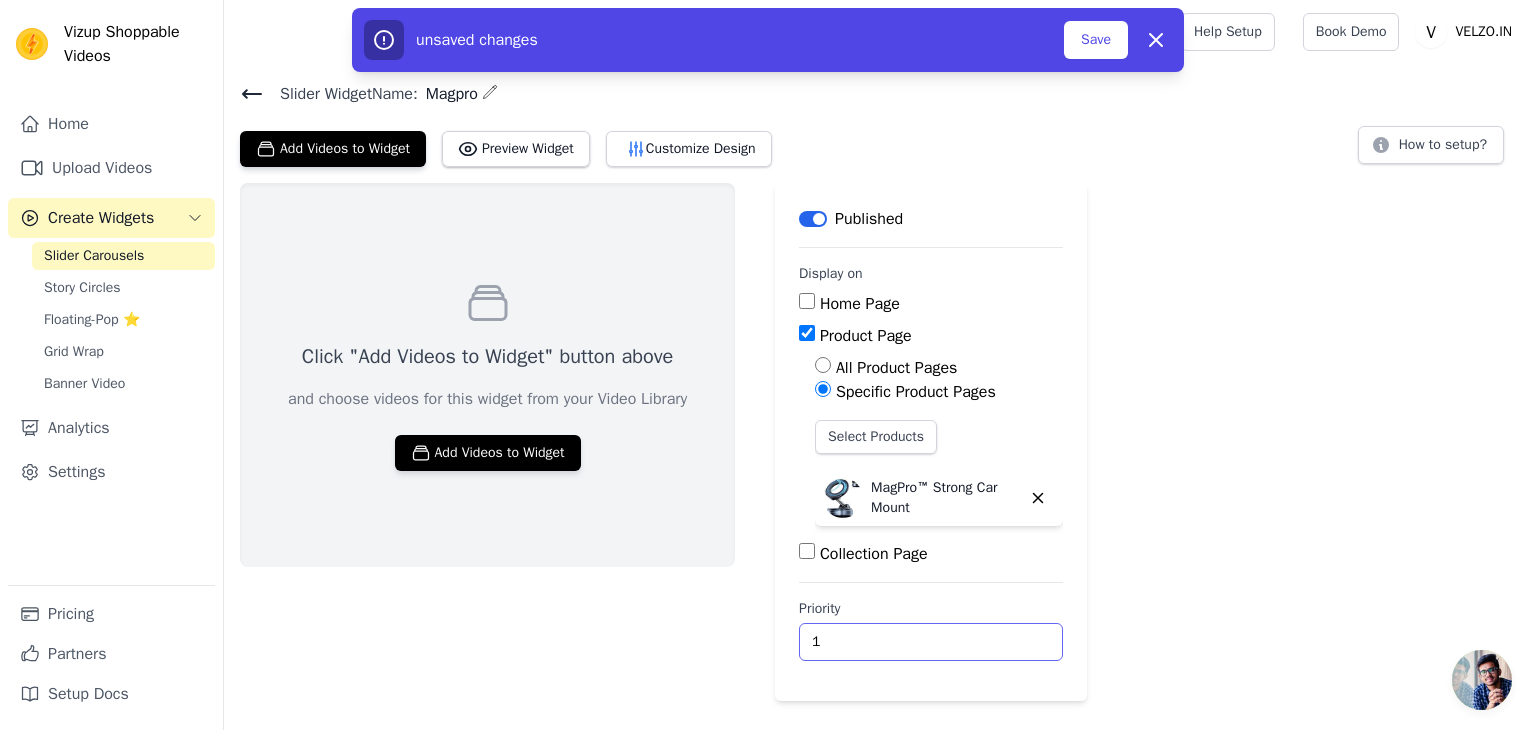 click on "1" at bounding box center [931, 642] 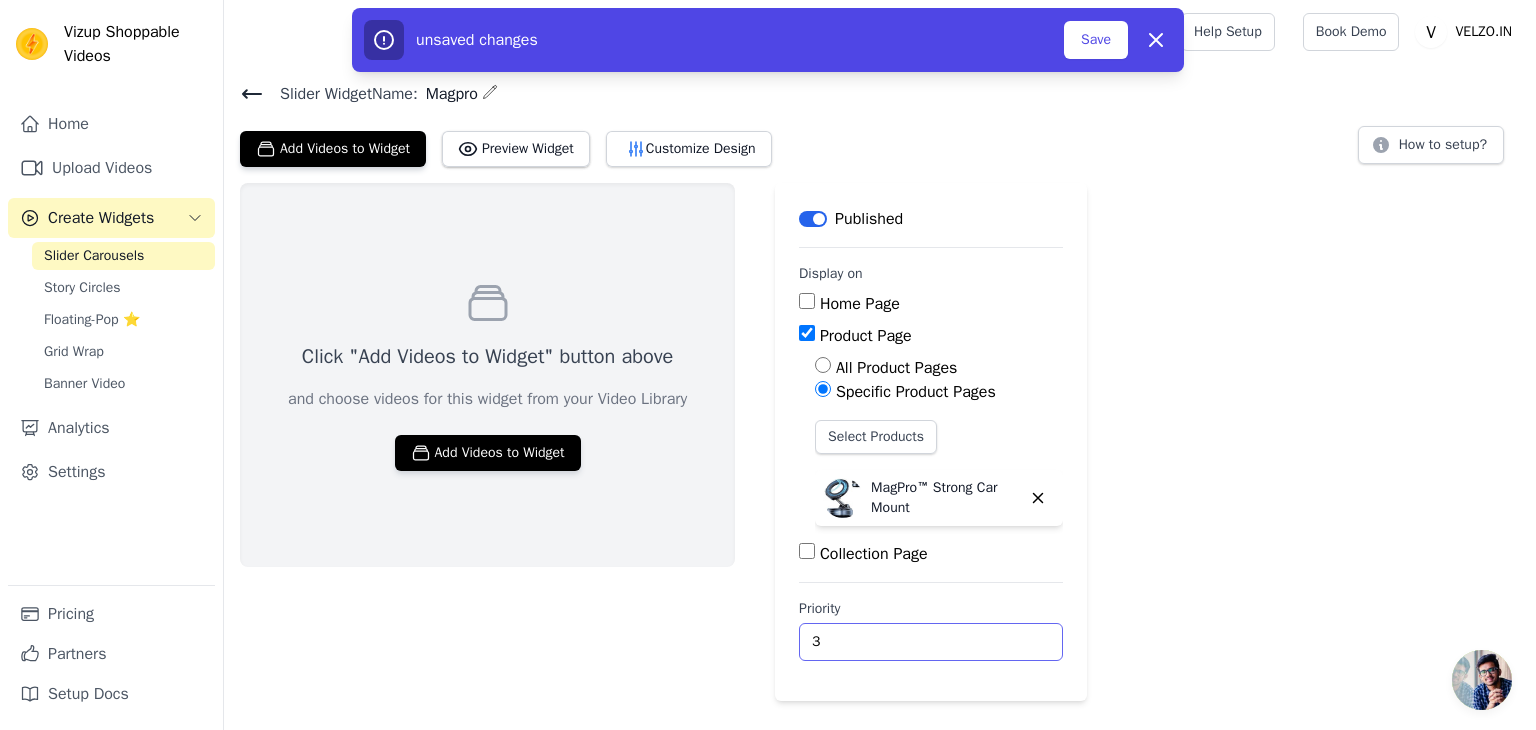 click on "3" at bounding box center [931, 642] 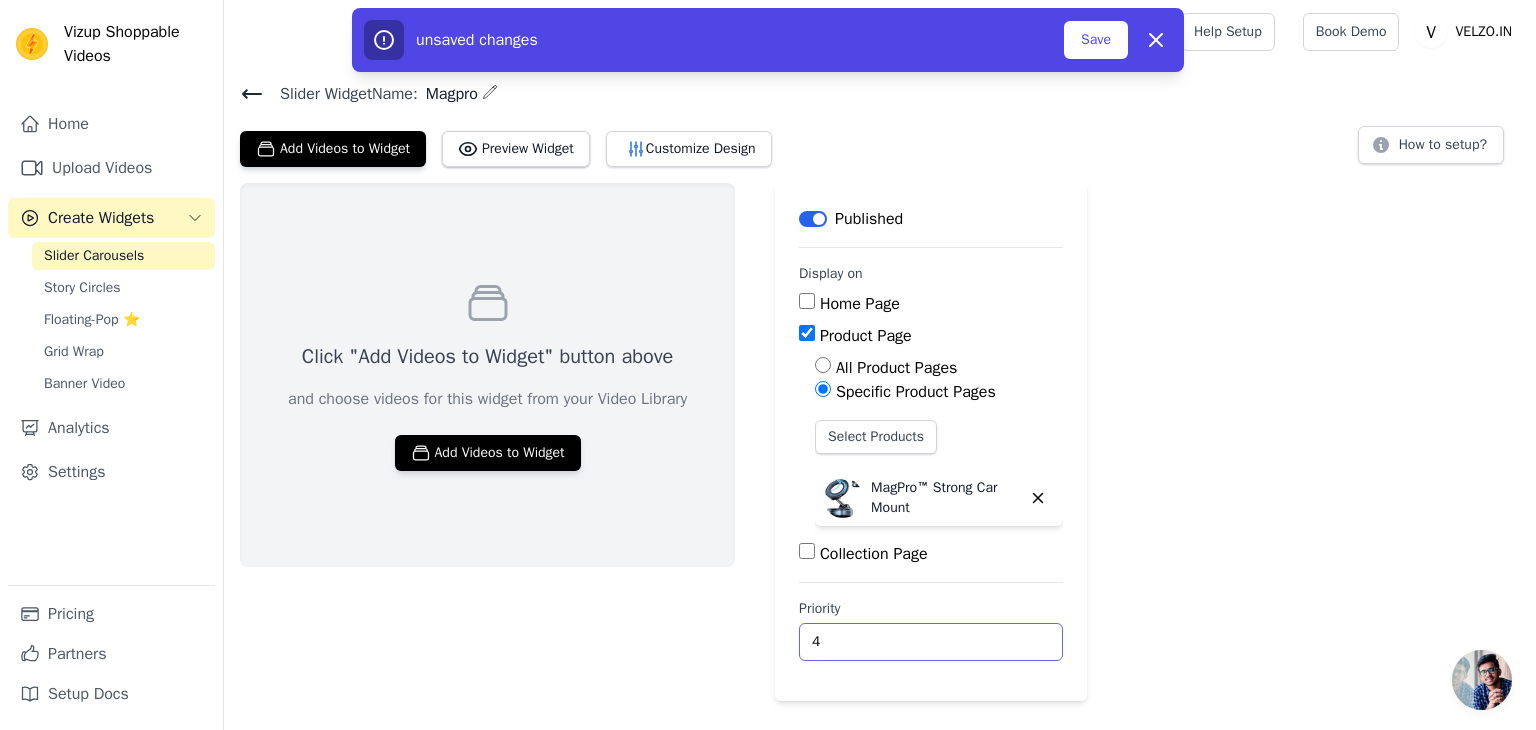 click on "4" at bounding box center (931, 642) 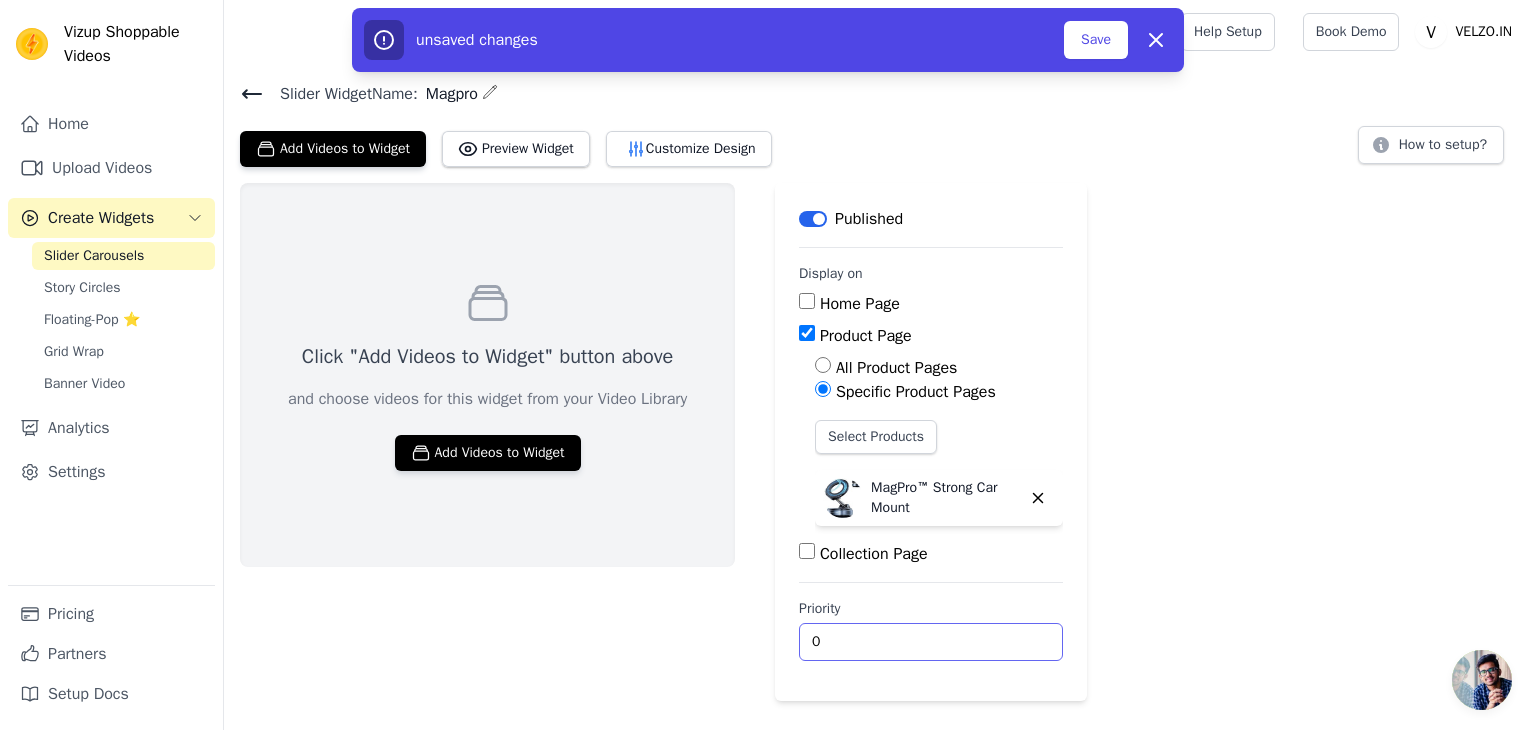 drag, startPoint x: 1024, startPoint y: 633, endPoint x: 1024, endPoint y: 645, distance: 12 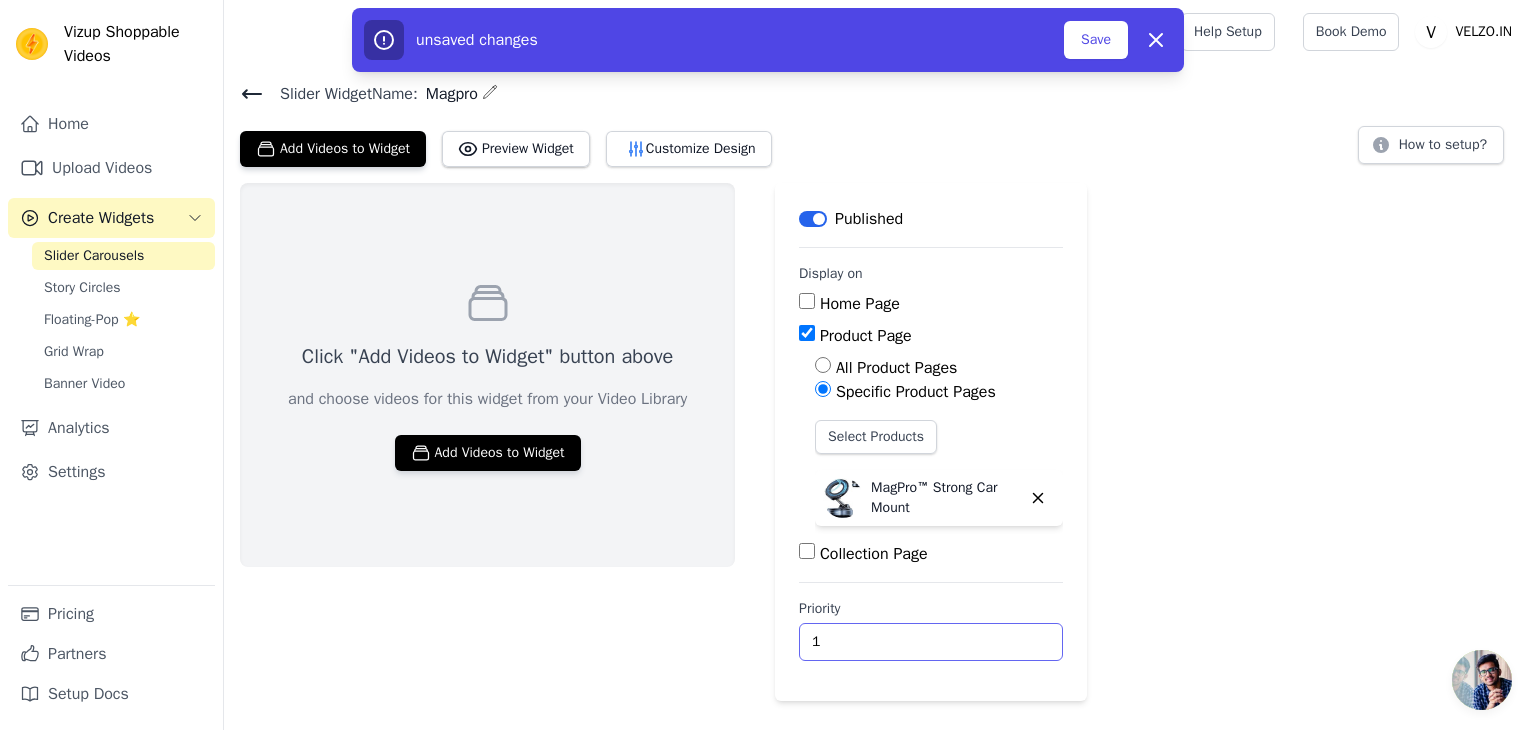 click on "1" at bounding box center [931, 642] 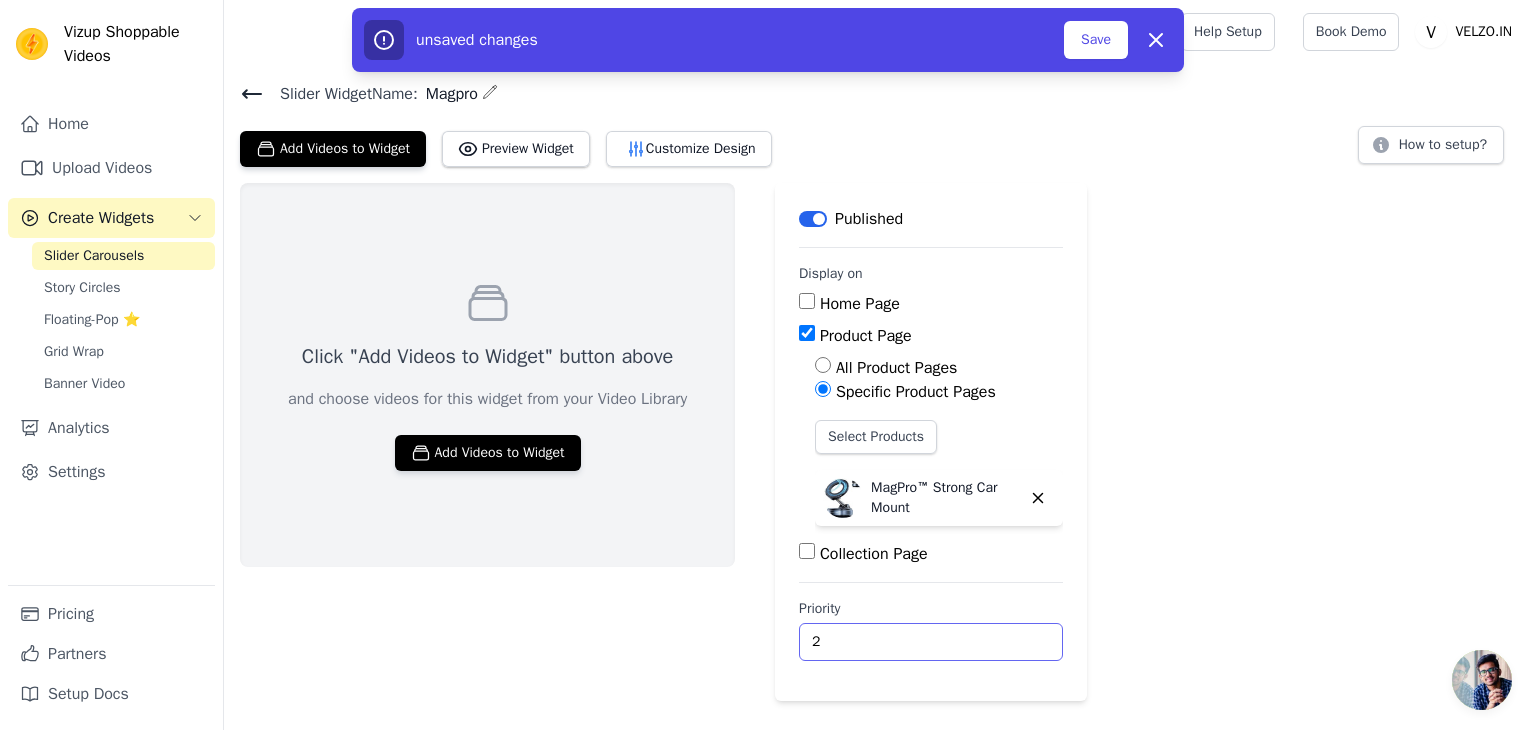 click on "2" at bounding box center (931, 642) 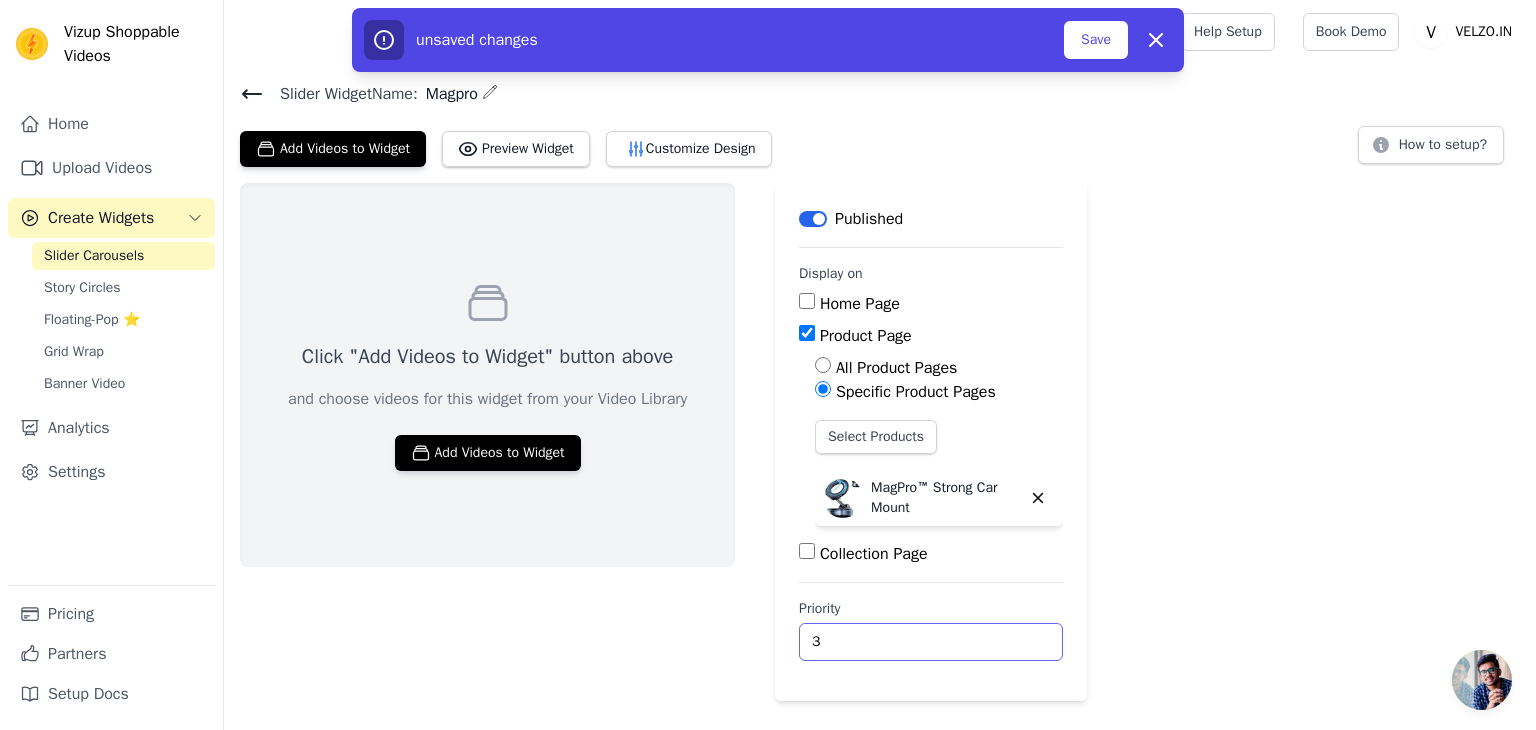 click on "3" at bounding box center [931, 642] 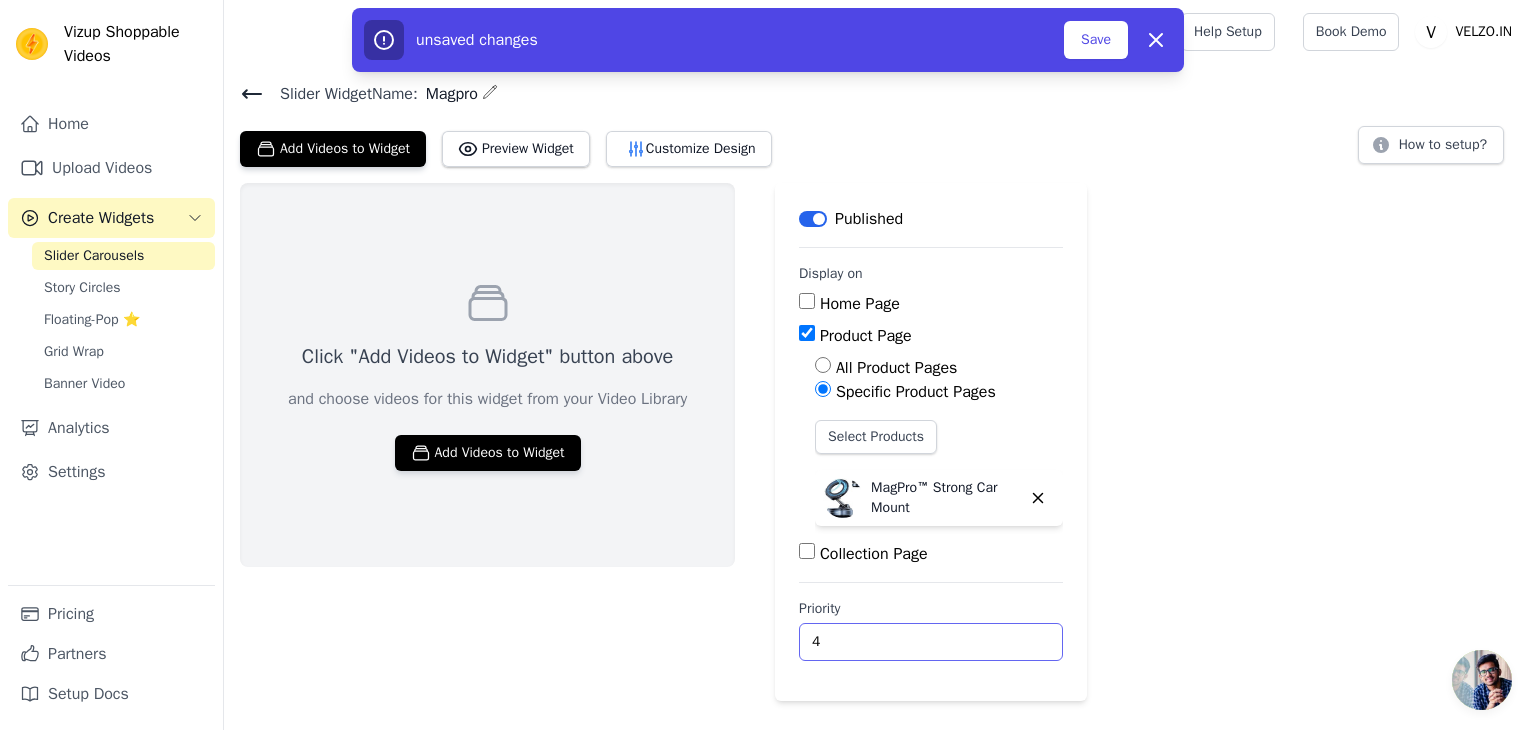 type on "4" 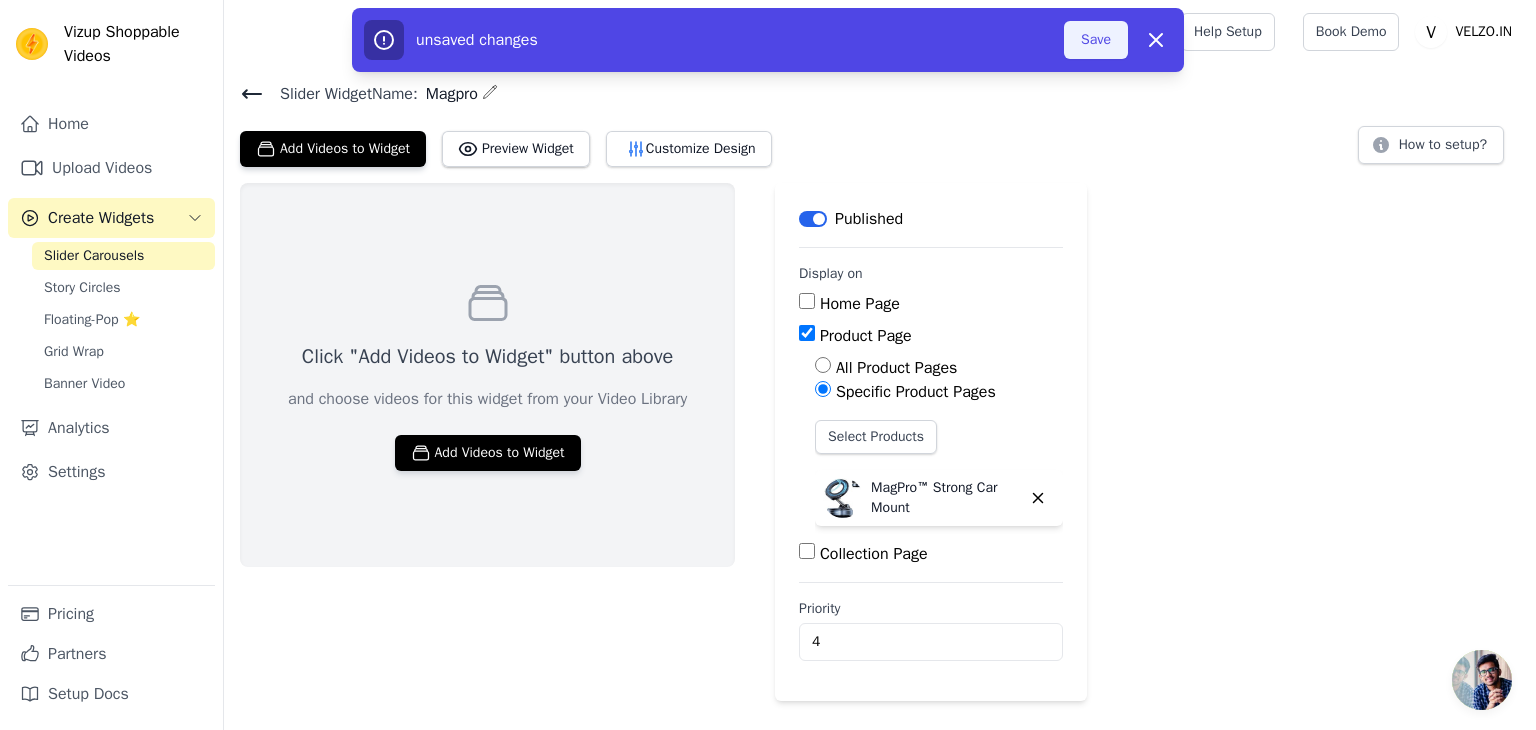 click on "Save" at bounding box center [1096, 40] 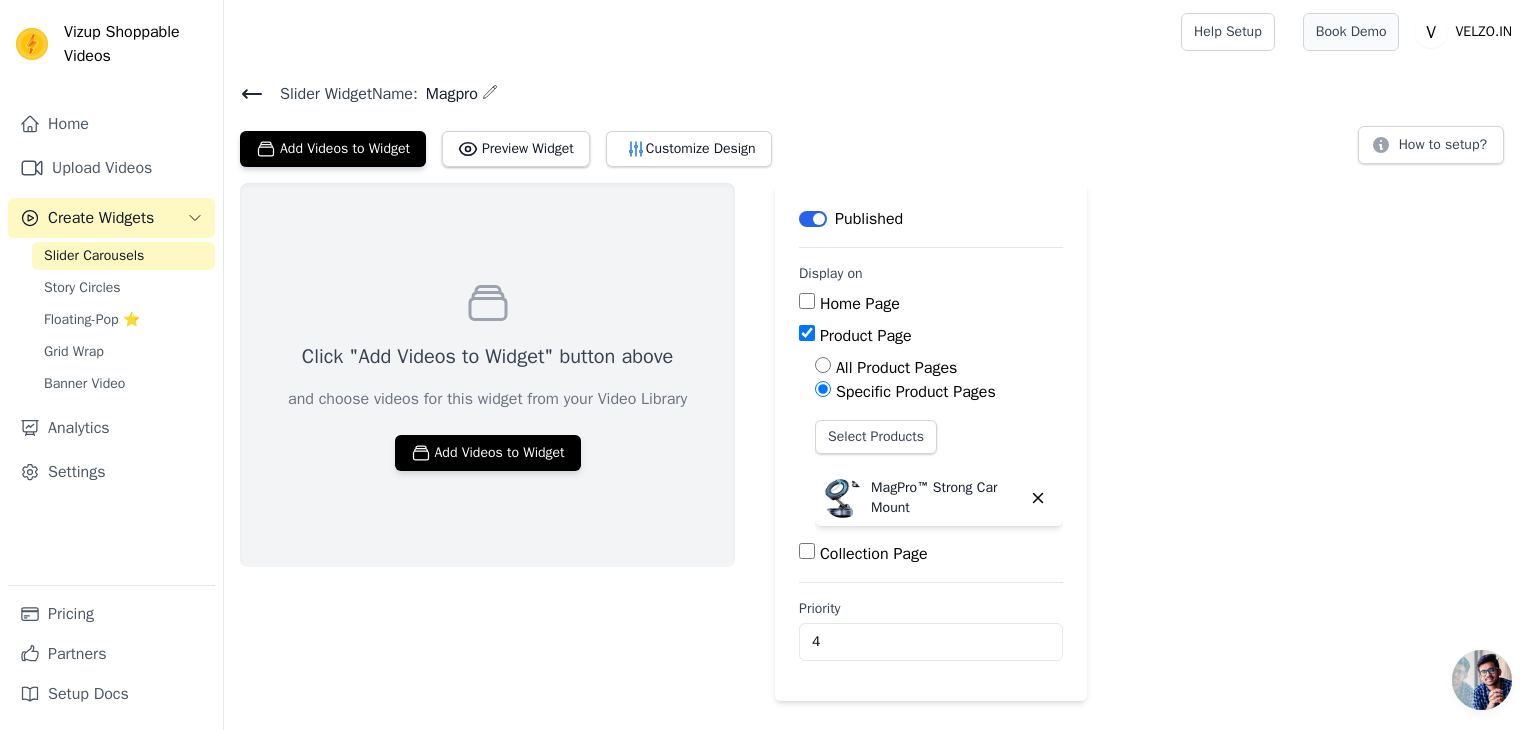 click on "Book Demo" at bounding box center [1351, 32] 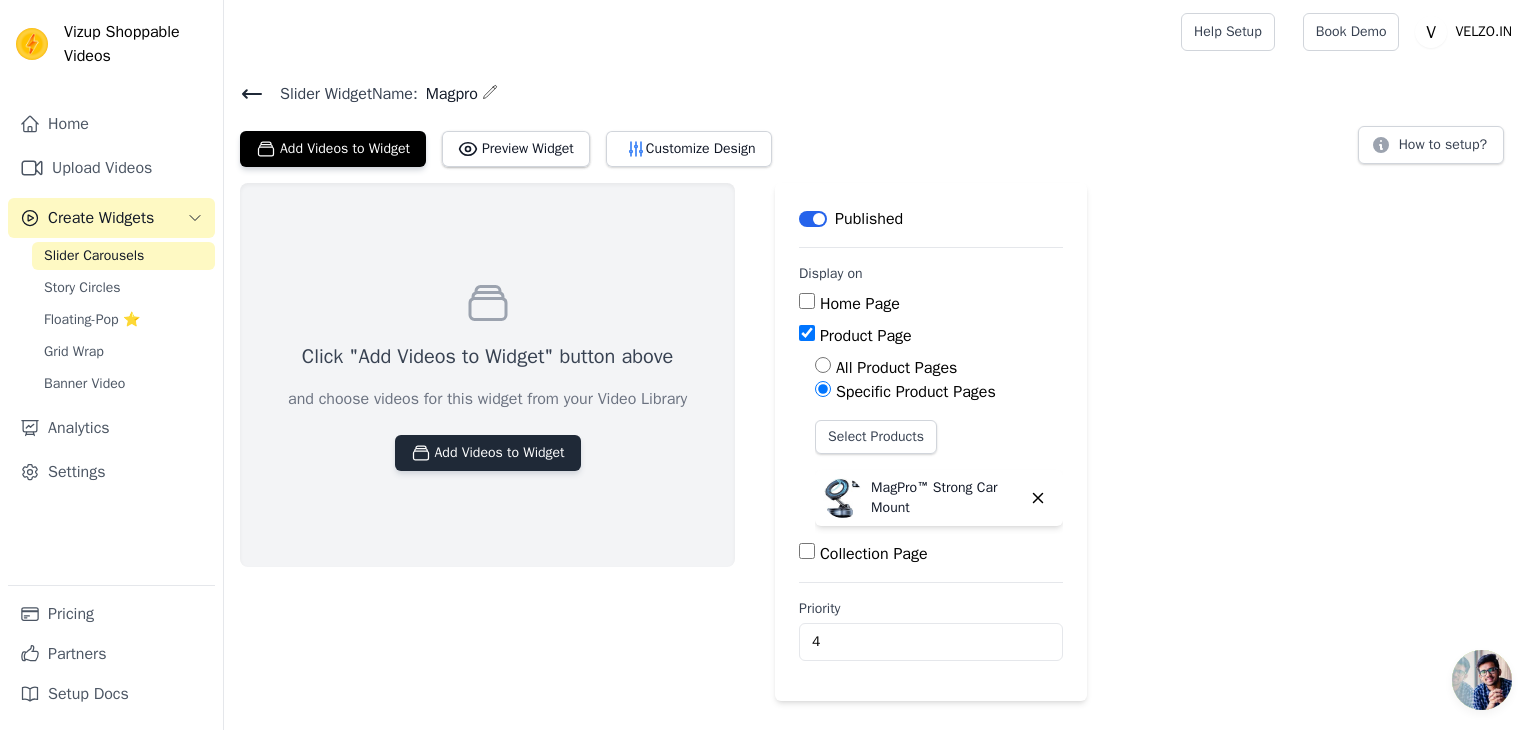 click on "Add Videos to Widget" at bounding box center (488, 453) 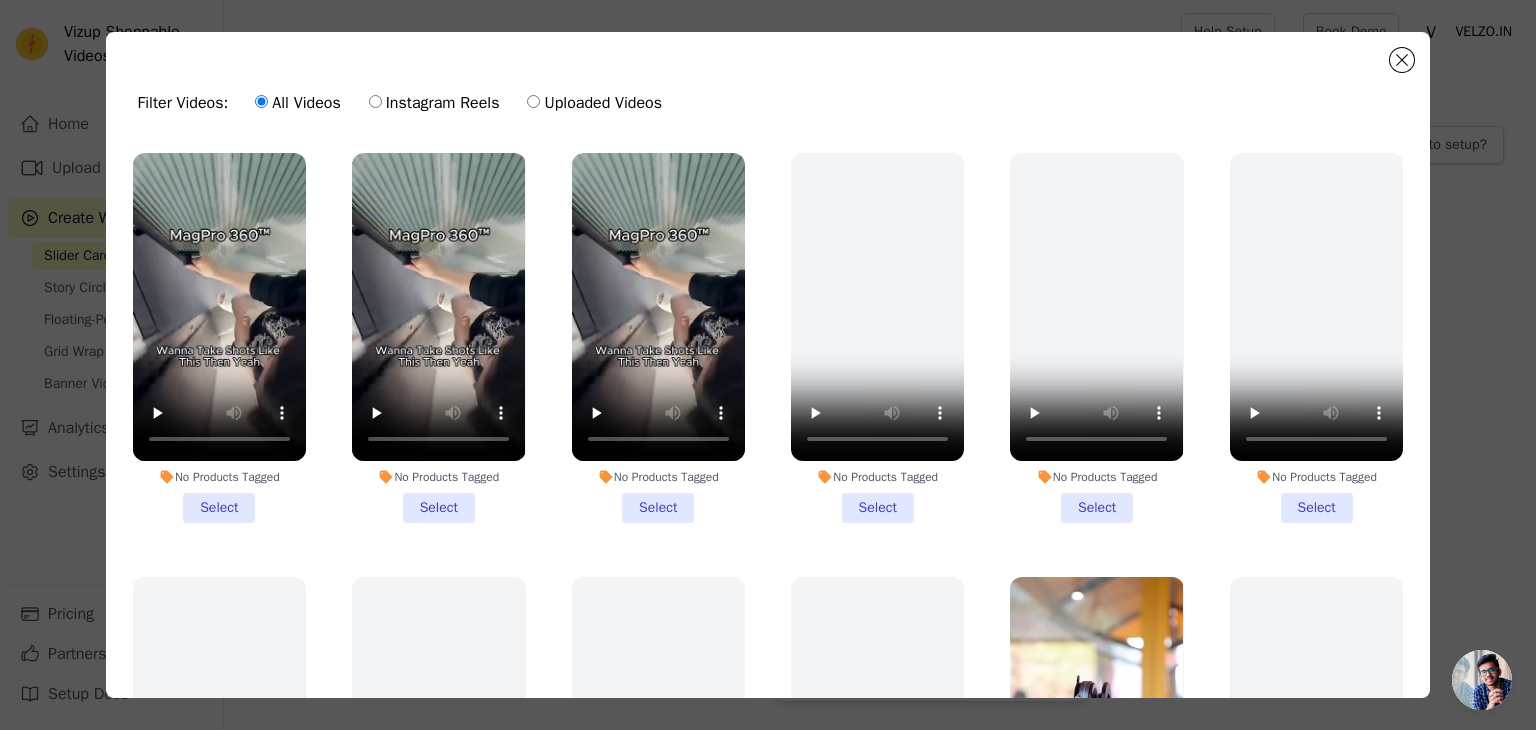 click on "No Products Tagged     Select" at bounding box center (219, 338) 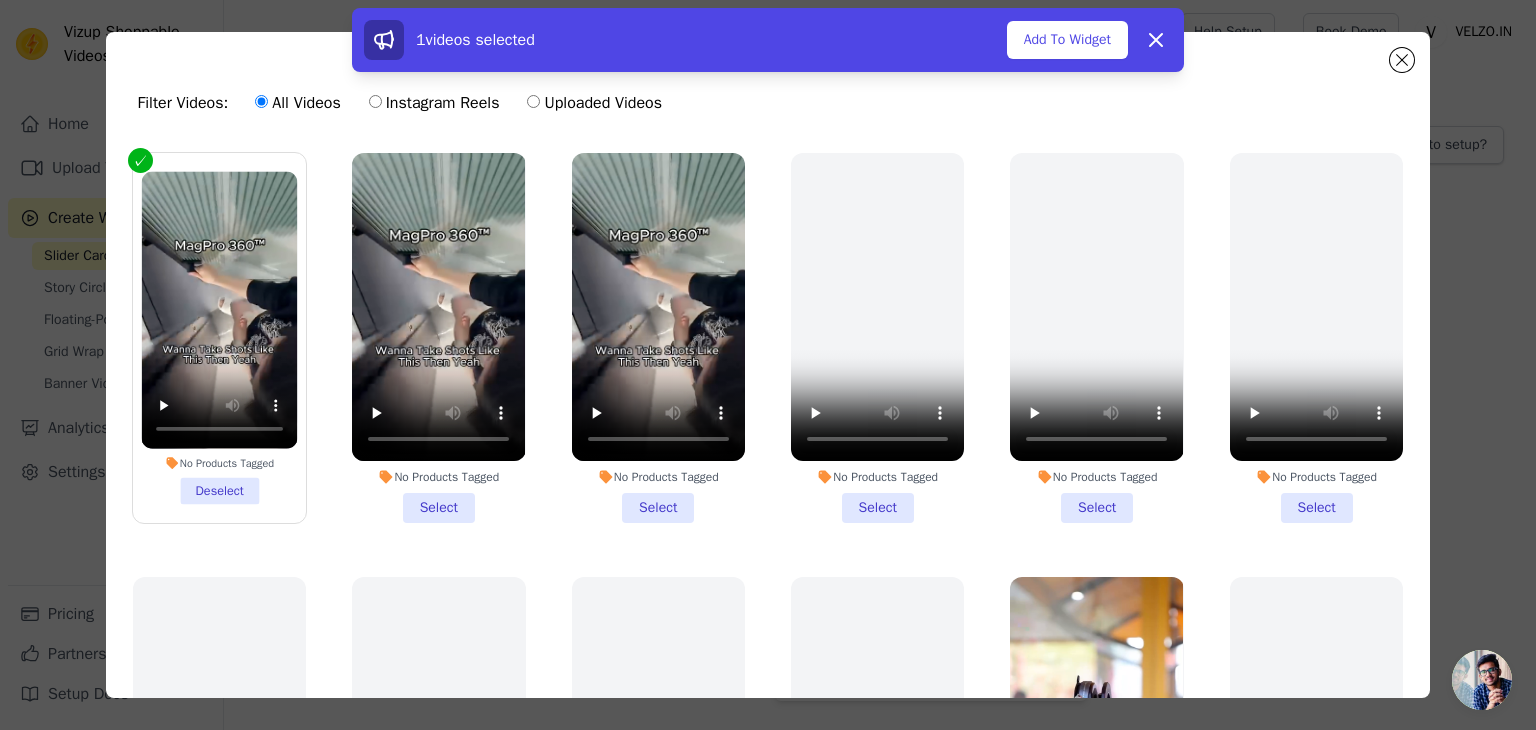 click on "No Products Tagged     Select" at bounding box center [438, 338] 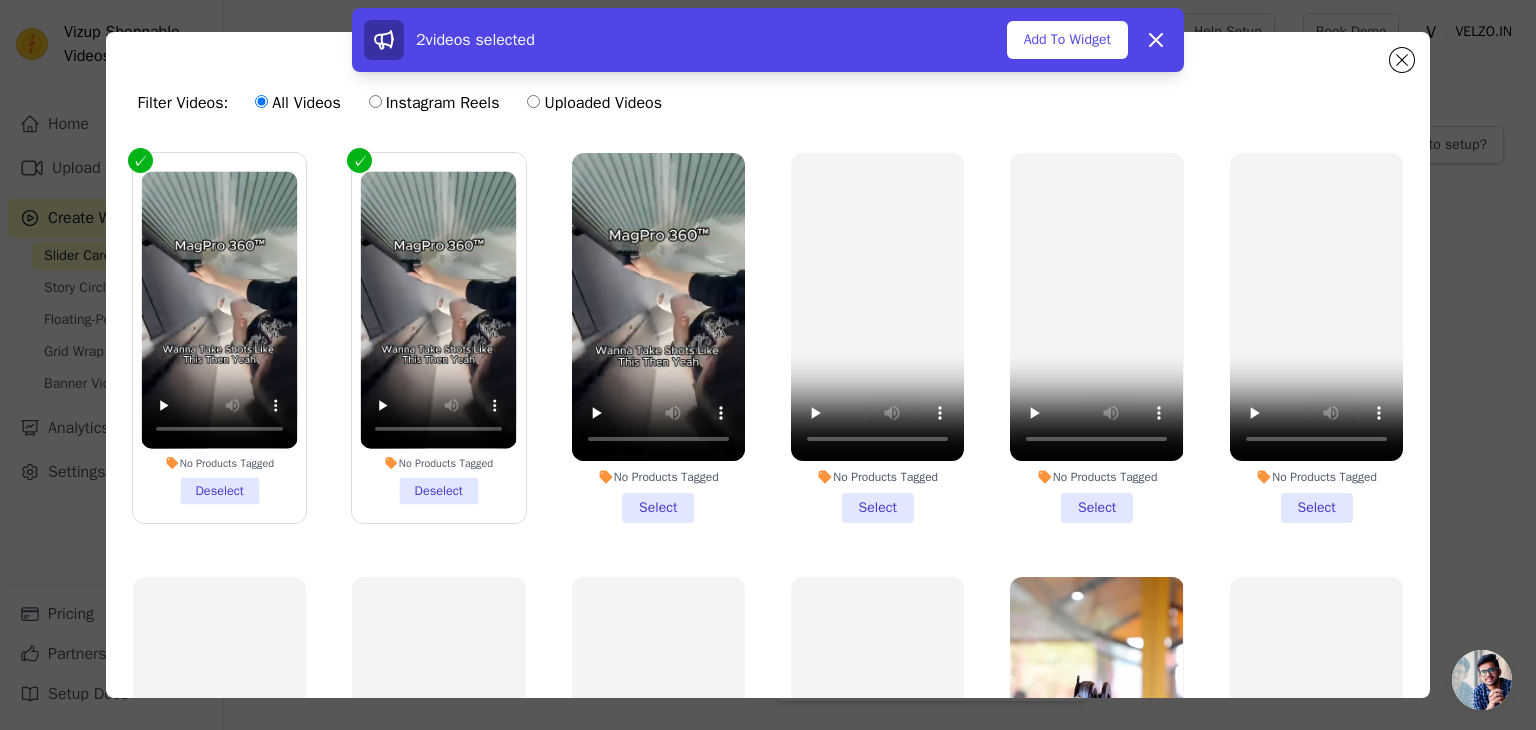 click on "No Products Tagged     Select" at bounding box center [658, 338] 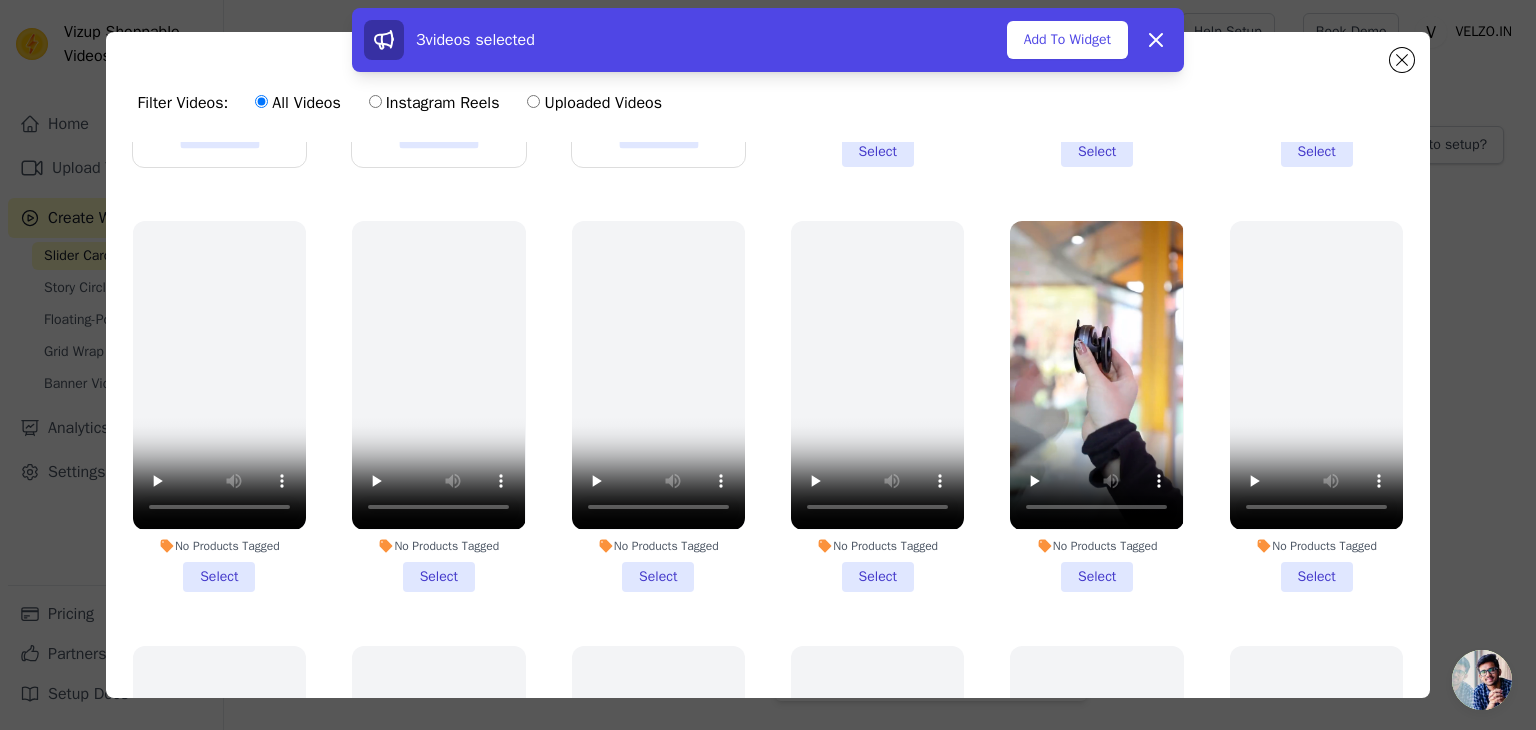 scroll, scrollTop: 367, scrollLeft: 0, axis: vertical 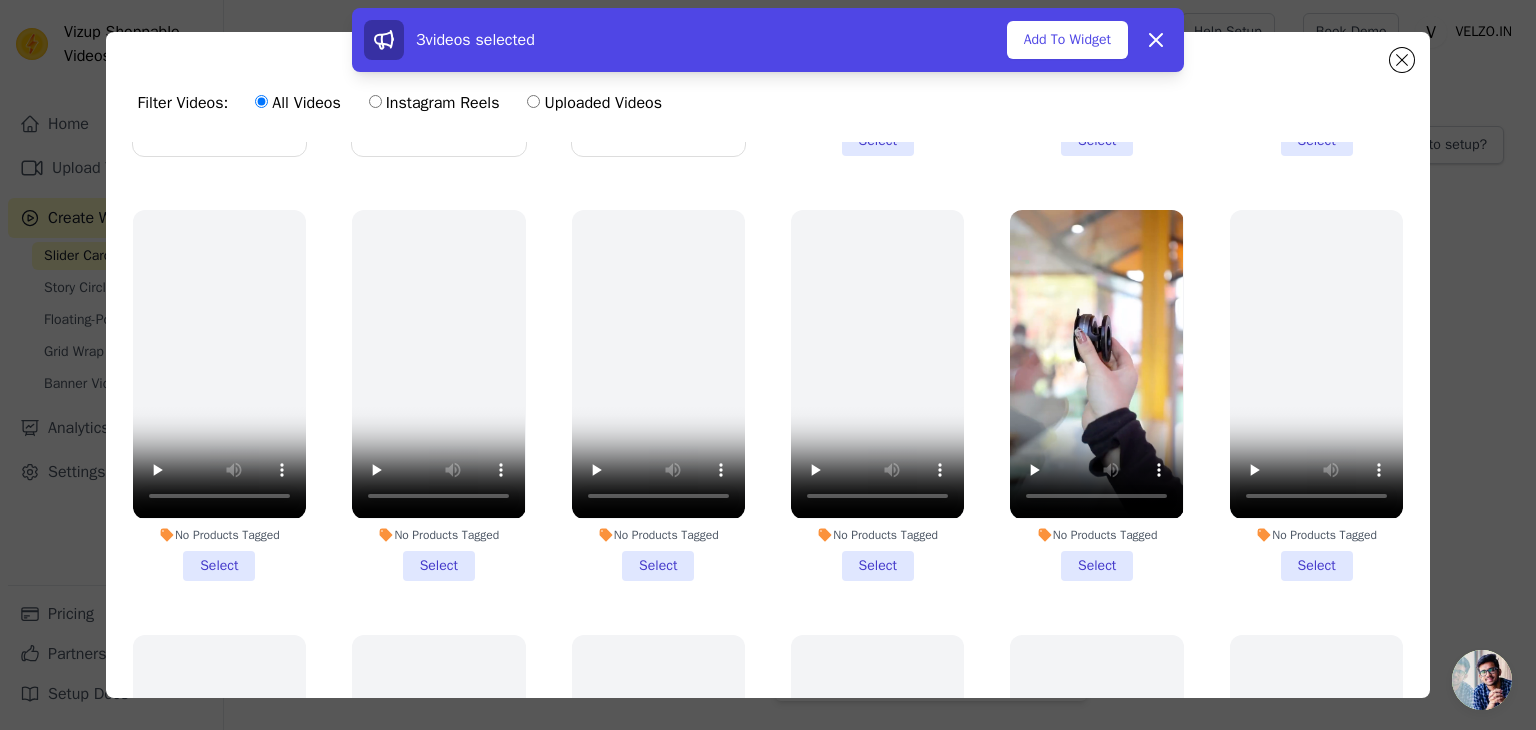 click on "No Products Tagged     Select" at bounding box center (1096, 395) 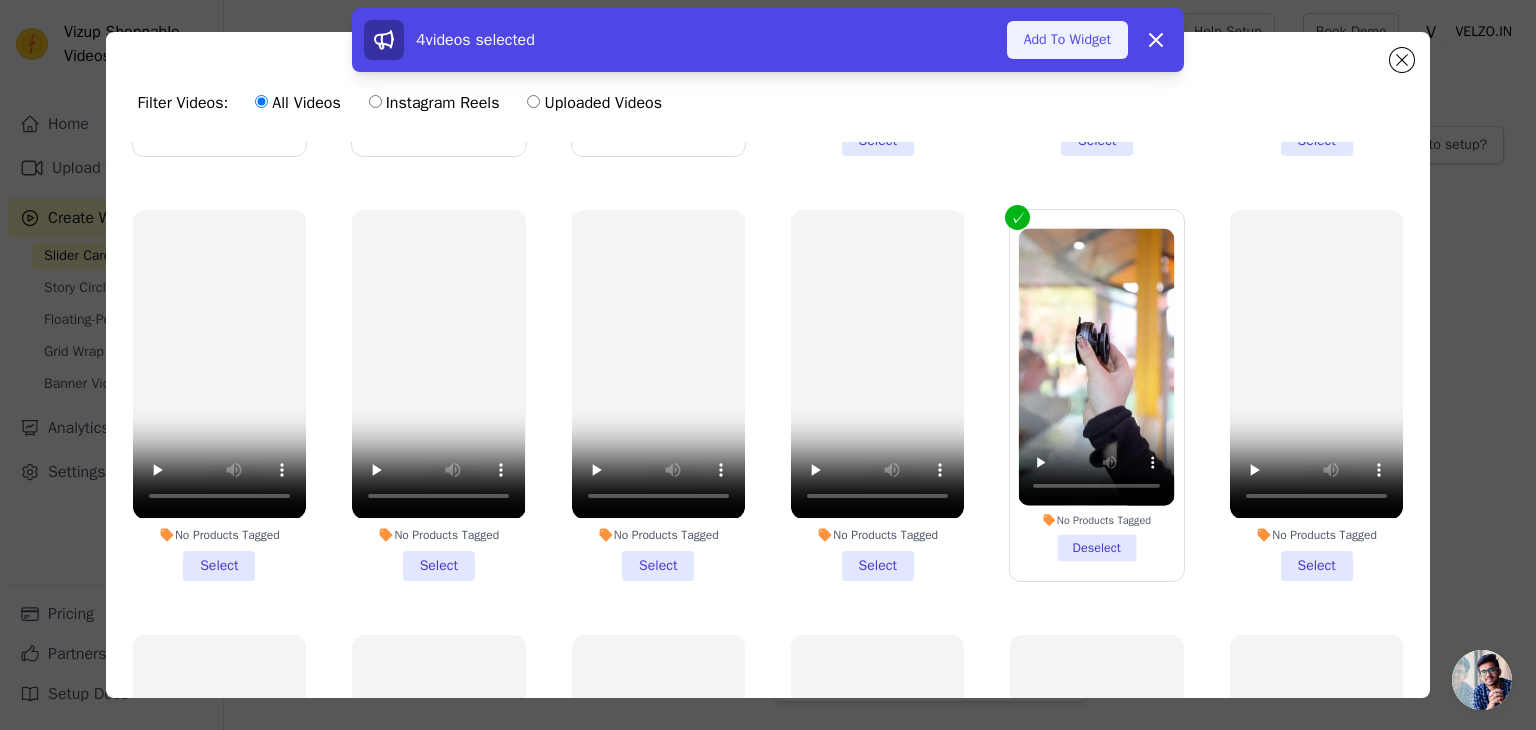 click on "Add To Widget" at bounding box center (1067, 40) 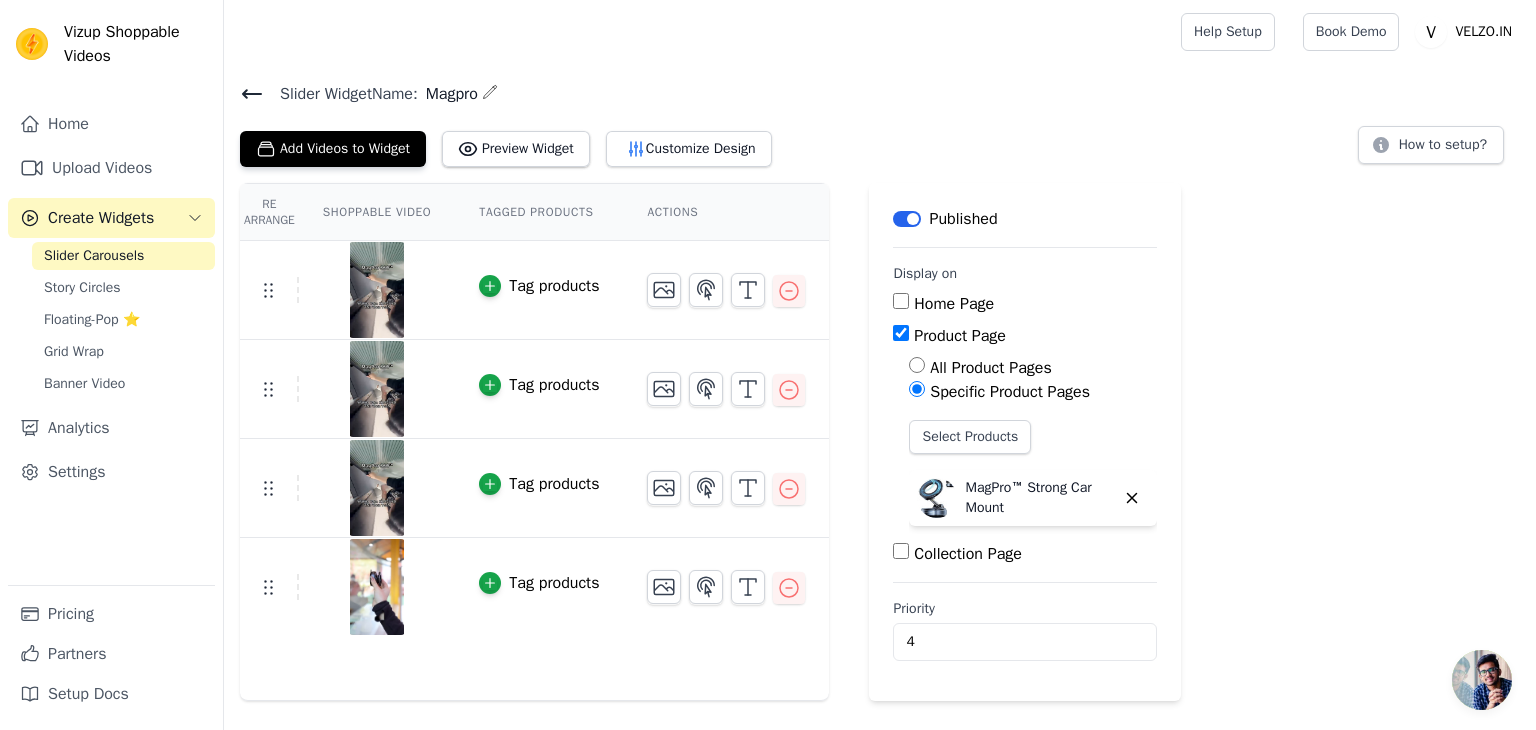 click on "Re Arrange   Shoppable Video   Tagged Products   Actions             Tag products                             Tag products                             Tag products                             Tag products                       Save Videos In This New Order   Save   Dismiss     Label     Published     Display on     Home Page     Product Page     All Product Pages     Specific Product Pages     Select Products       MagPro™ Strong Car Mount         Collection Page       Priority   4" at bounding box center [880, 442] 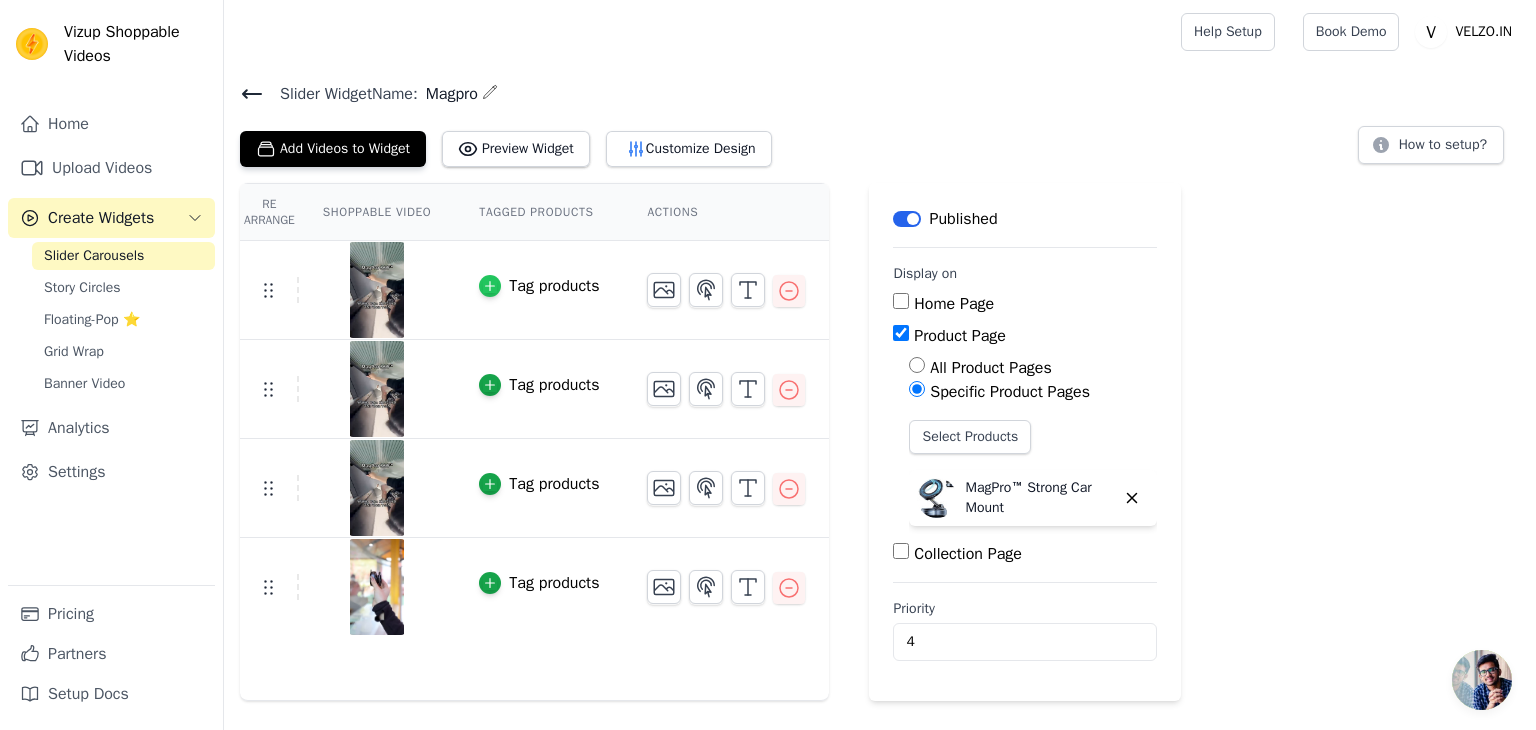 click 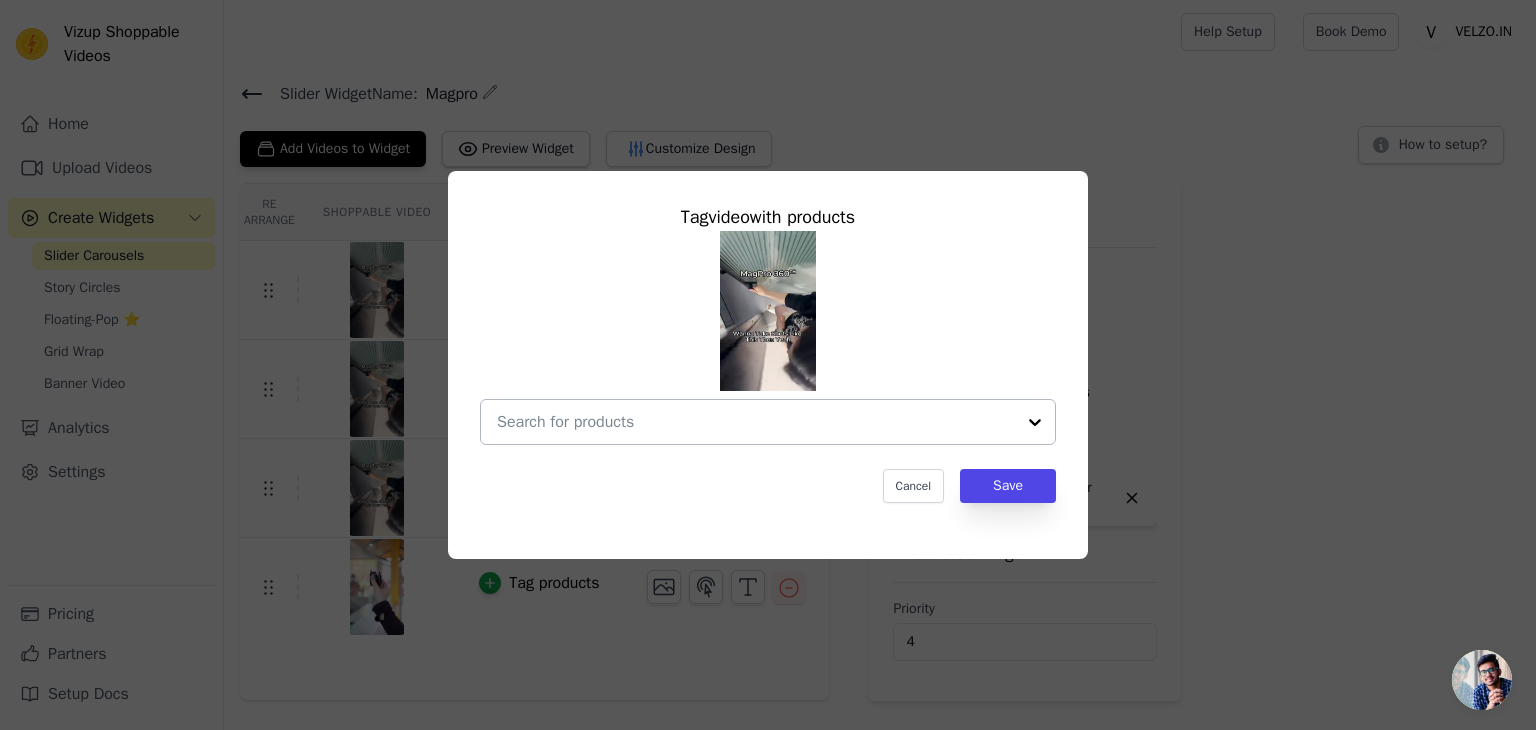 click at bounding box center [756, 422] 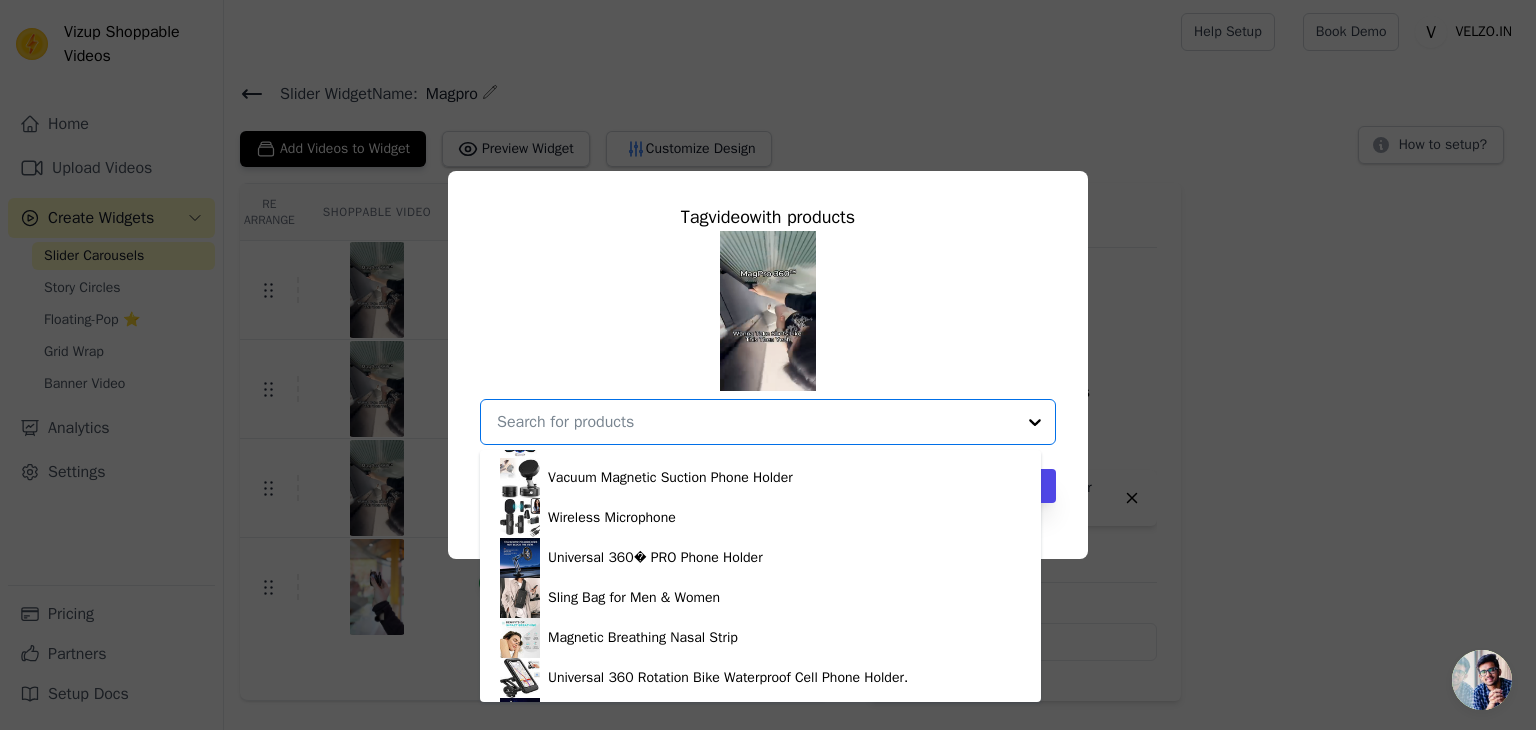 scroll, scrollTop: 1233, scrollLeft: 0, axis: vertical 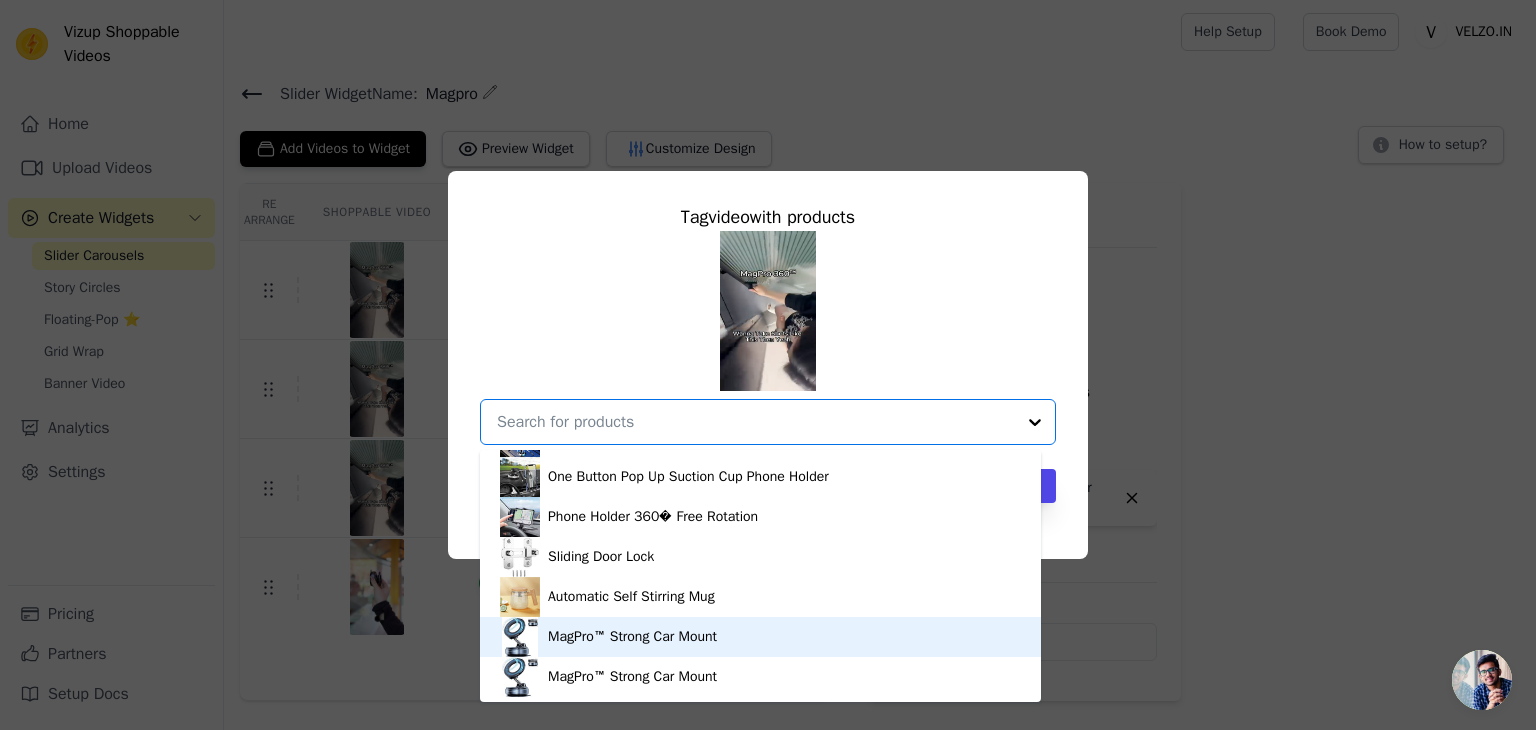 click on "MagPro™ Strong Car Mount" at bounding box center (632, 637) 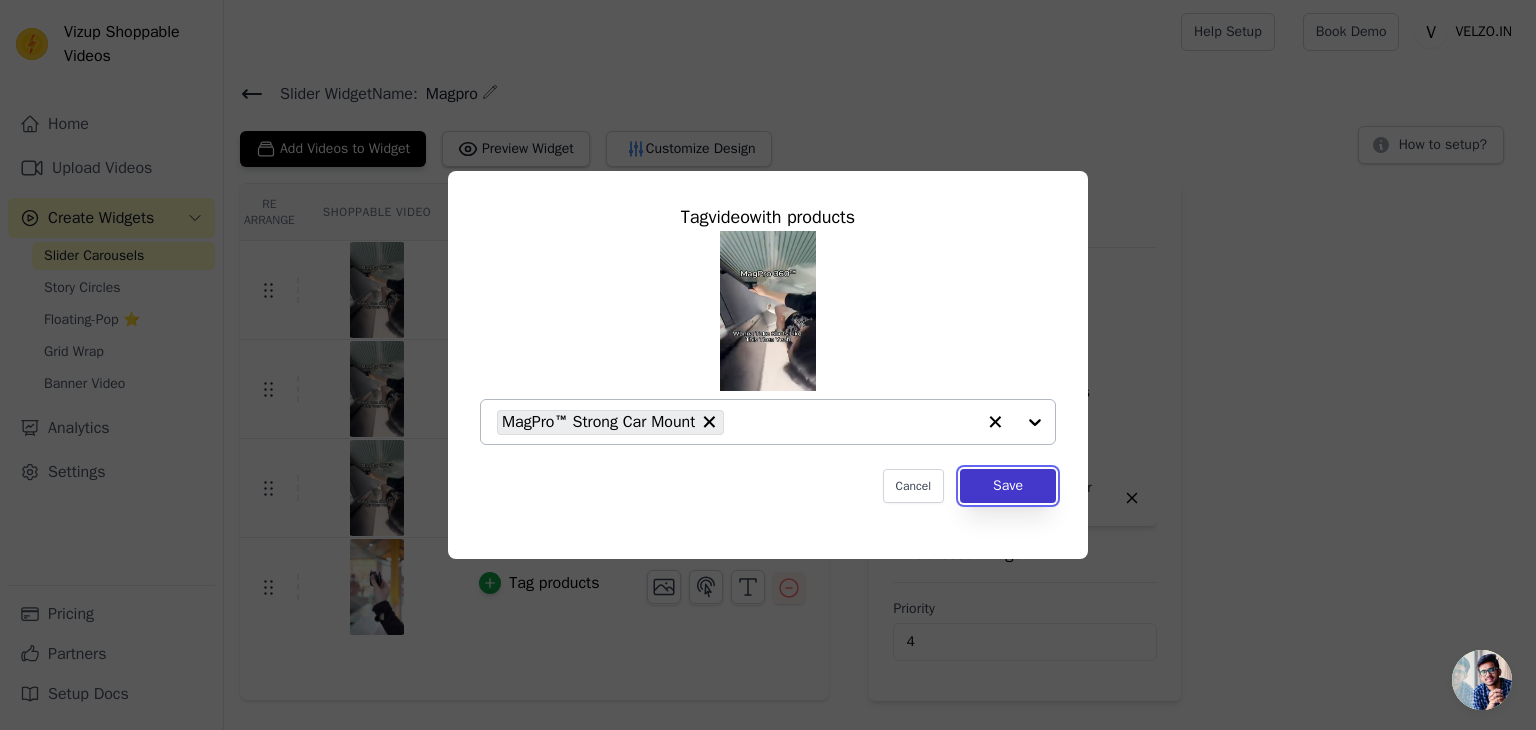 click on "Save" at bounding box center [1008, 486] 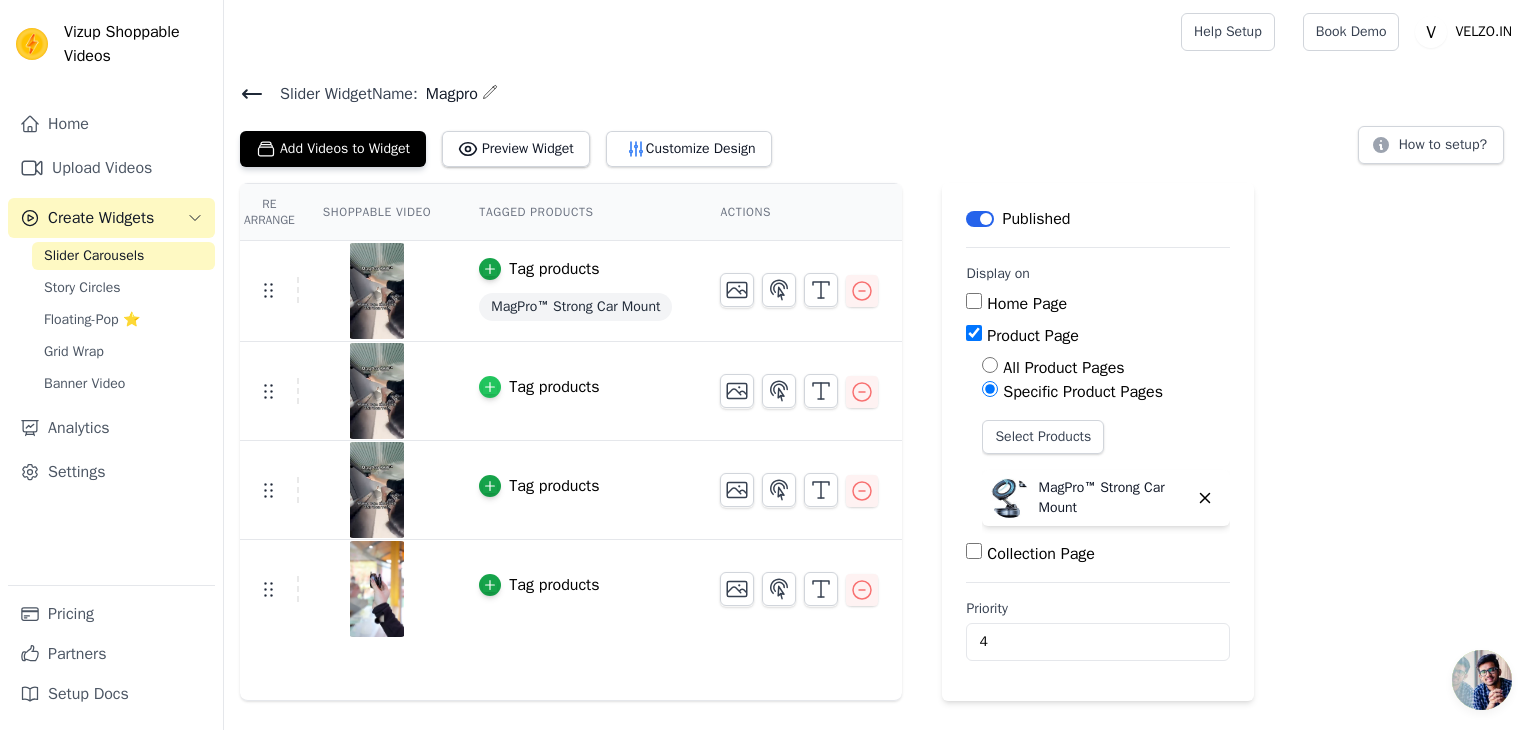 click 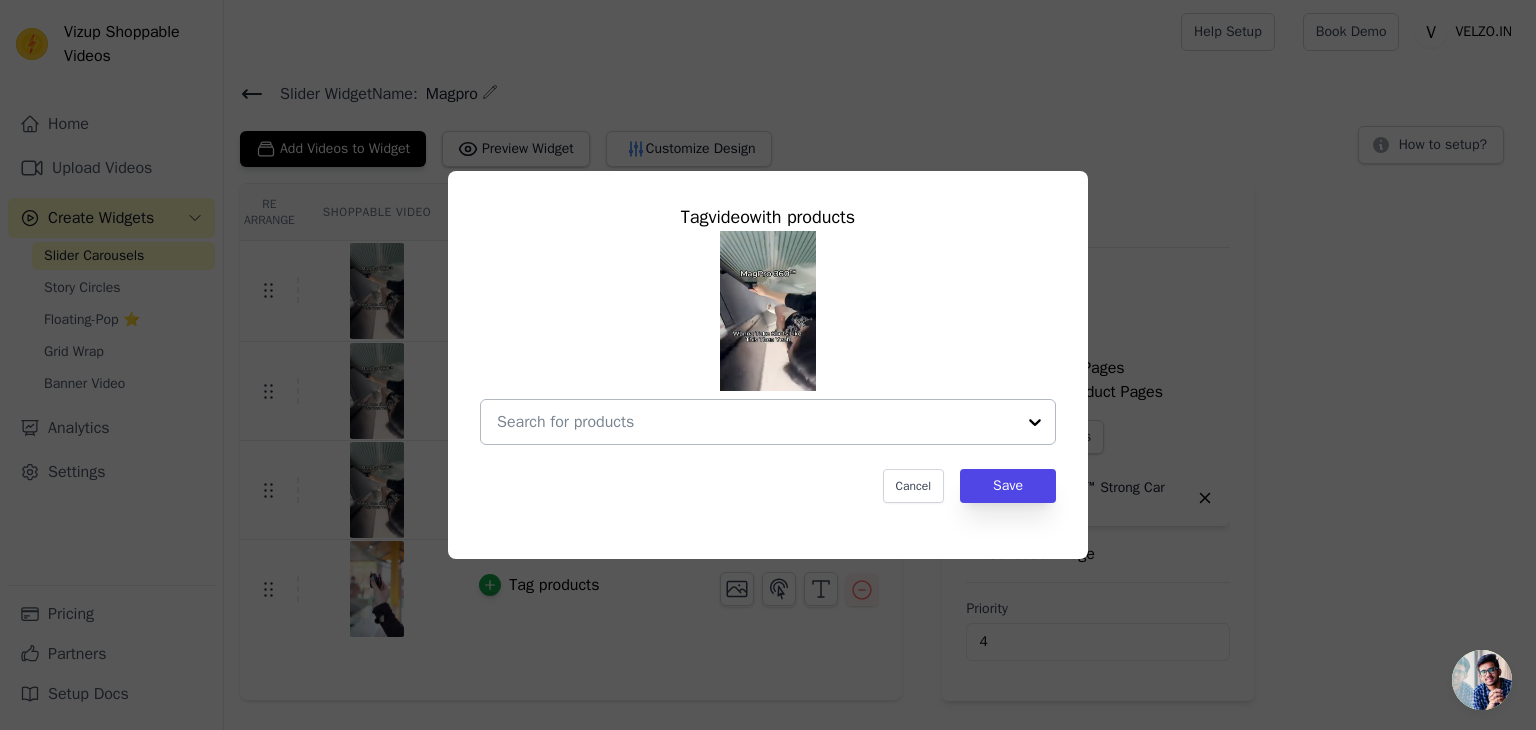 click at bounding box center (756, 422) 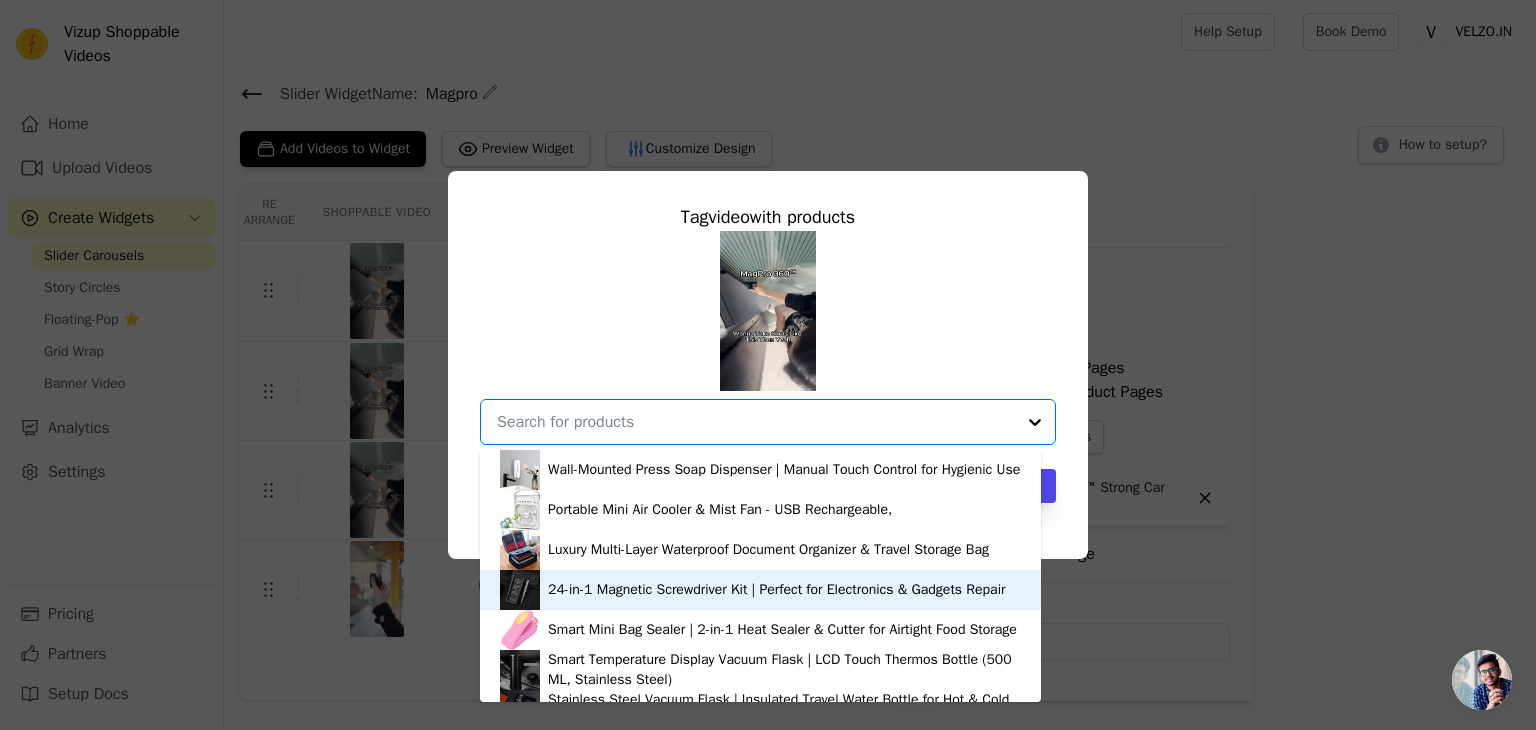 scroll, scrollTop: 1233, scrollLeft: 0, axis: vertical 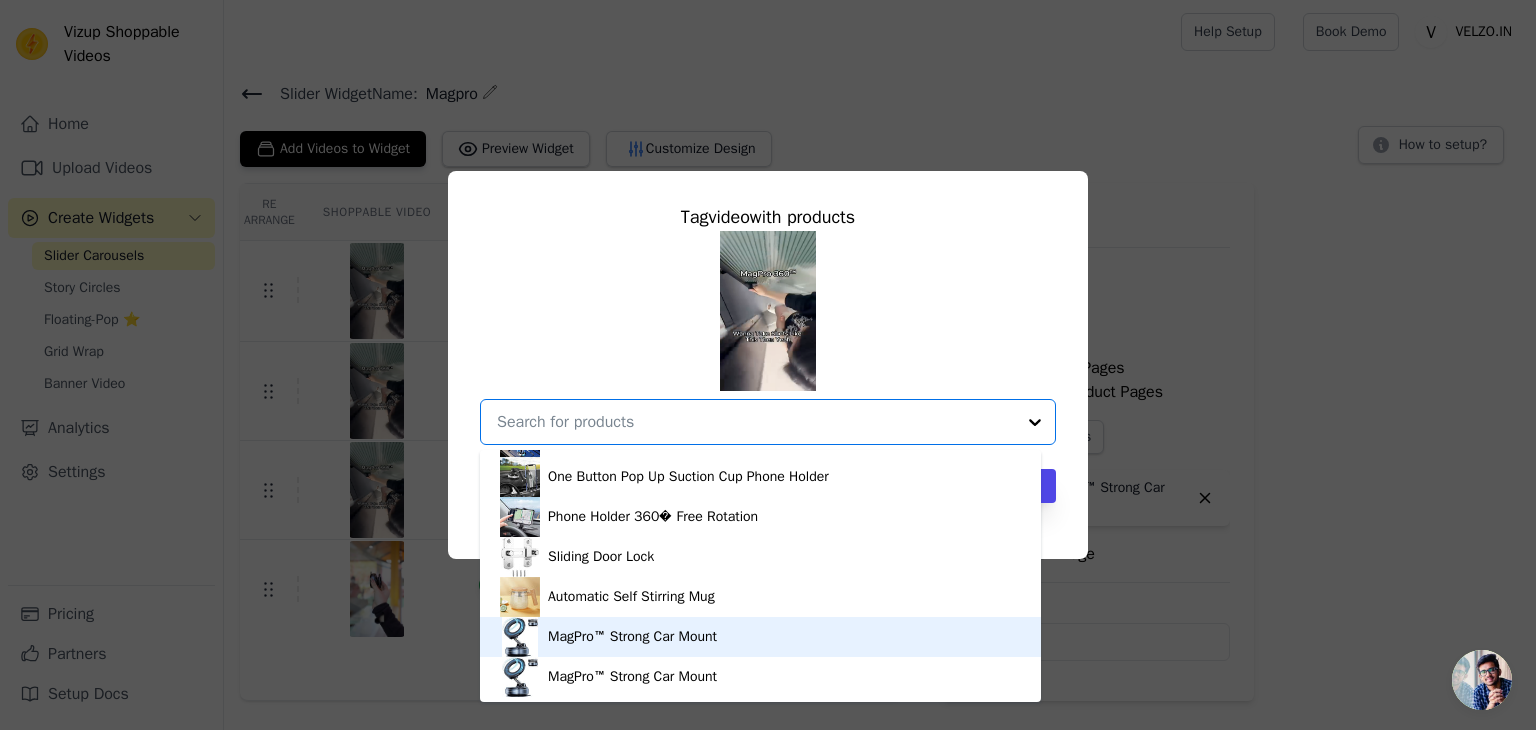 click on "MagPro™ Strong Car Mount" at bounding box center (632, 637) 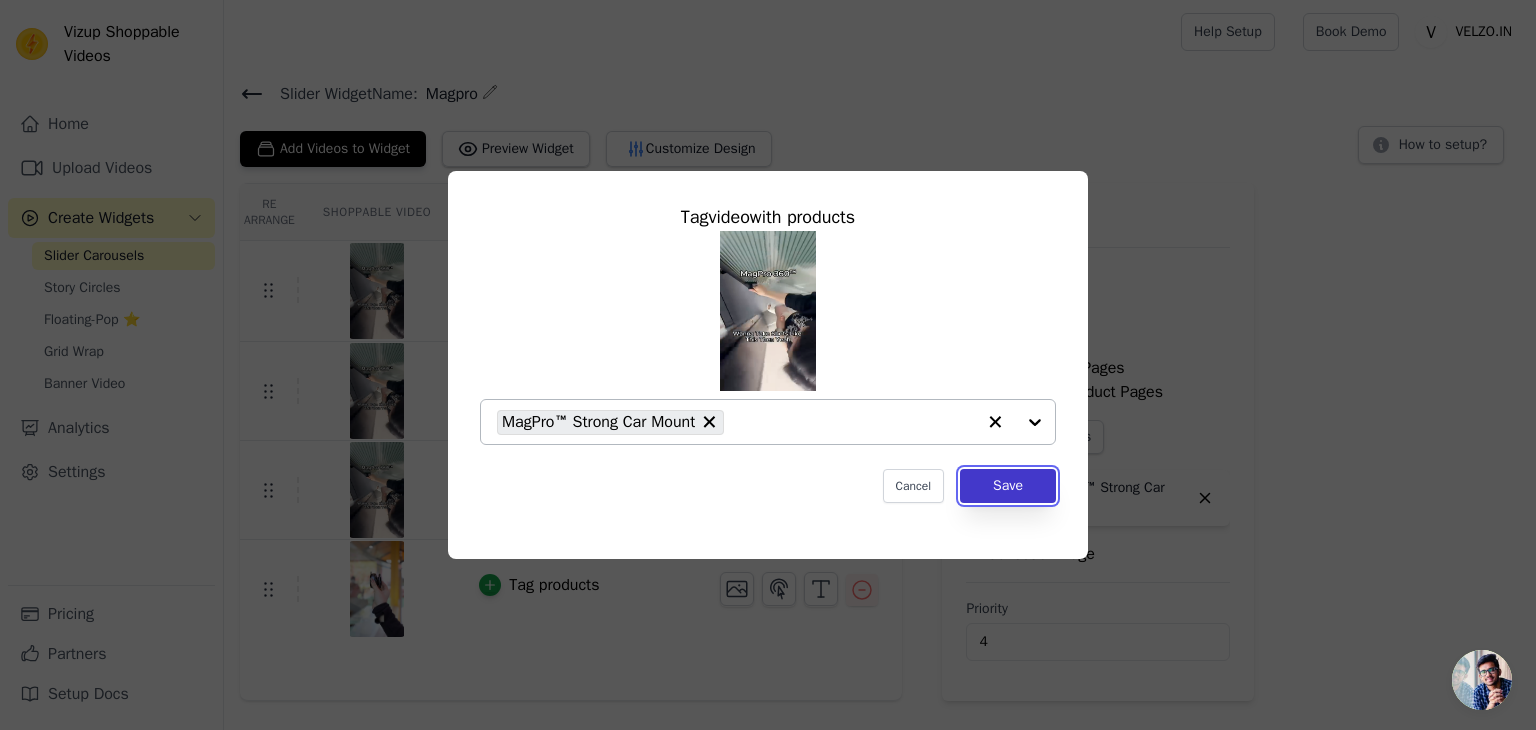 click on "Save" at bounding box center (1008, 486) 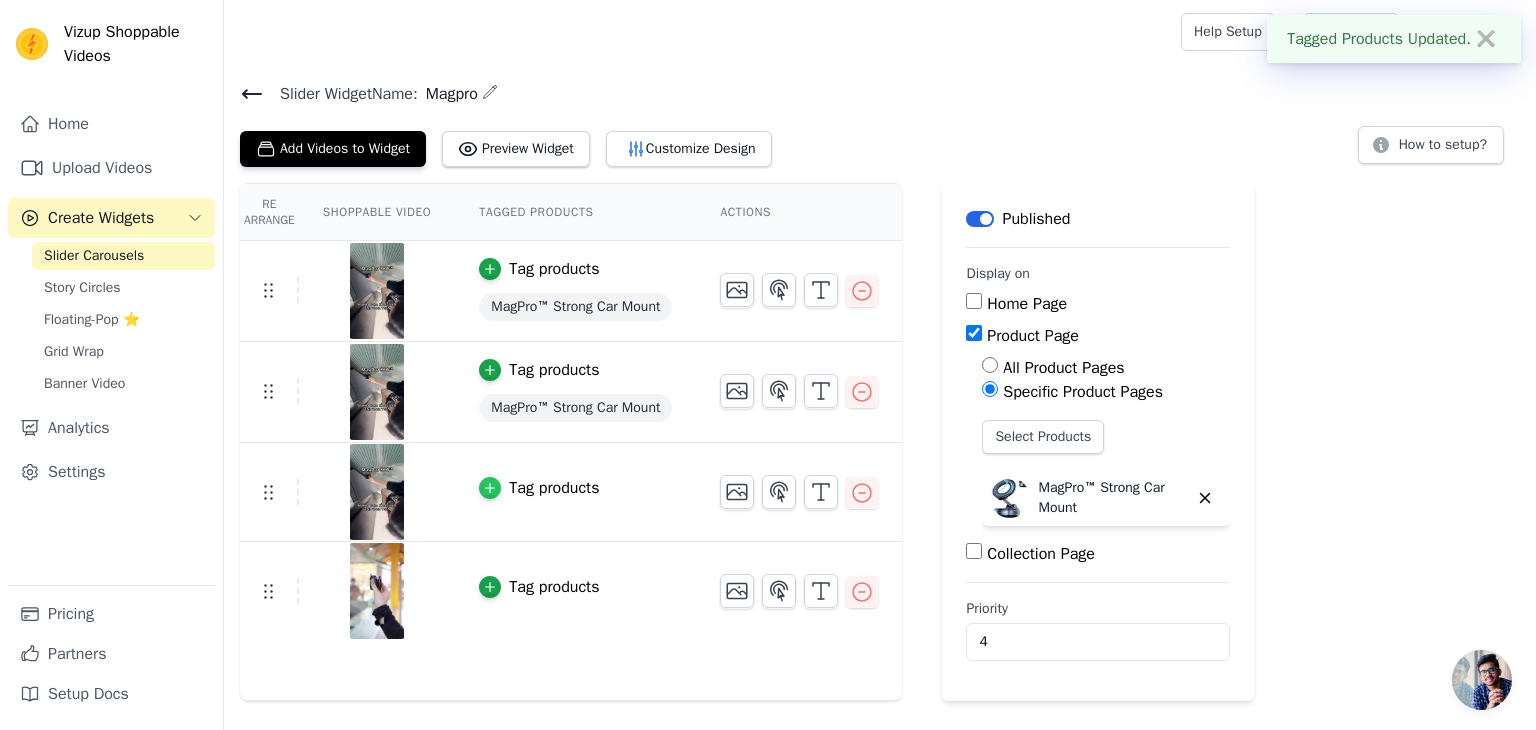 click at bounding box center [490, 488] 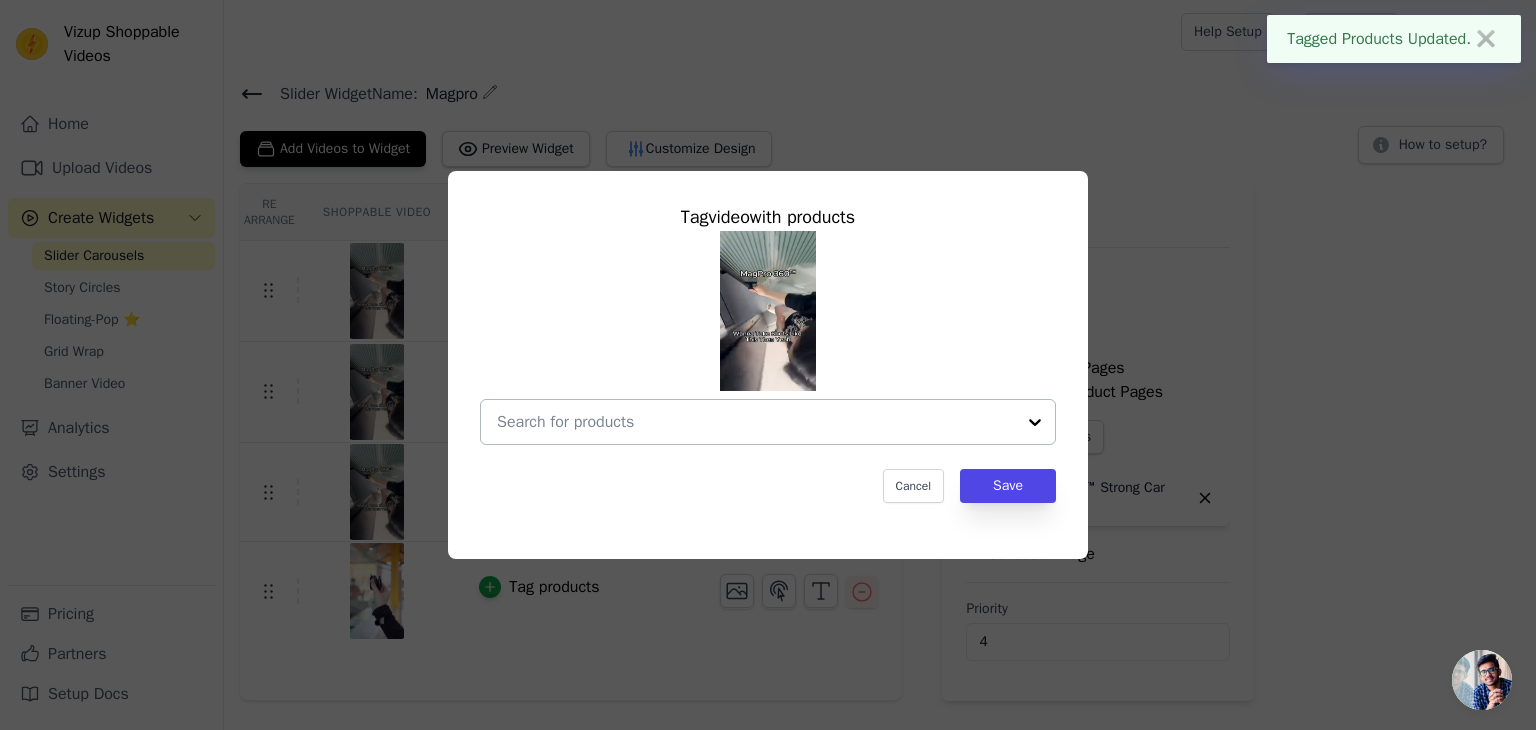 click at bounding box center [756, 422] 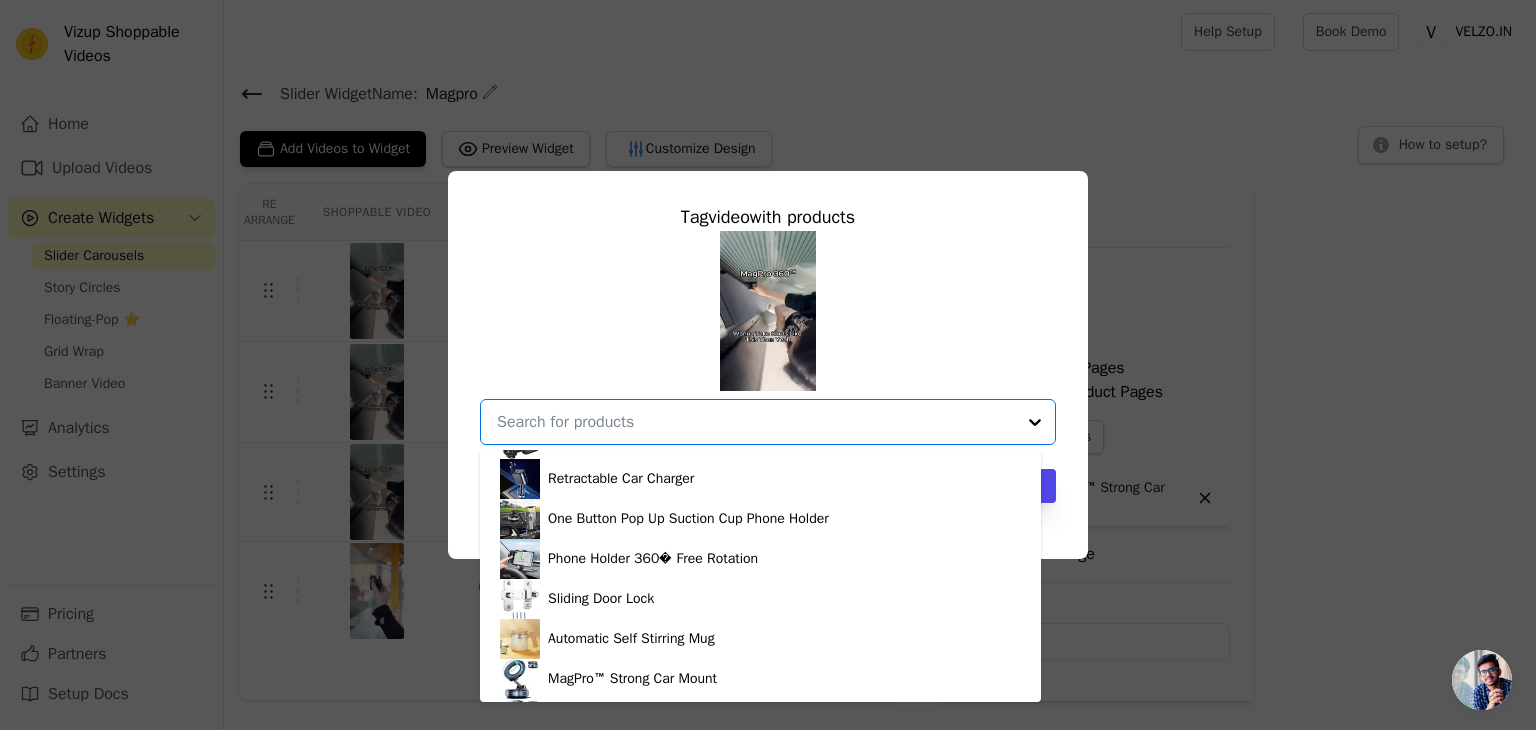 scroll, scrollTop: 1233, scrollLeft: 0, axis: vertical 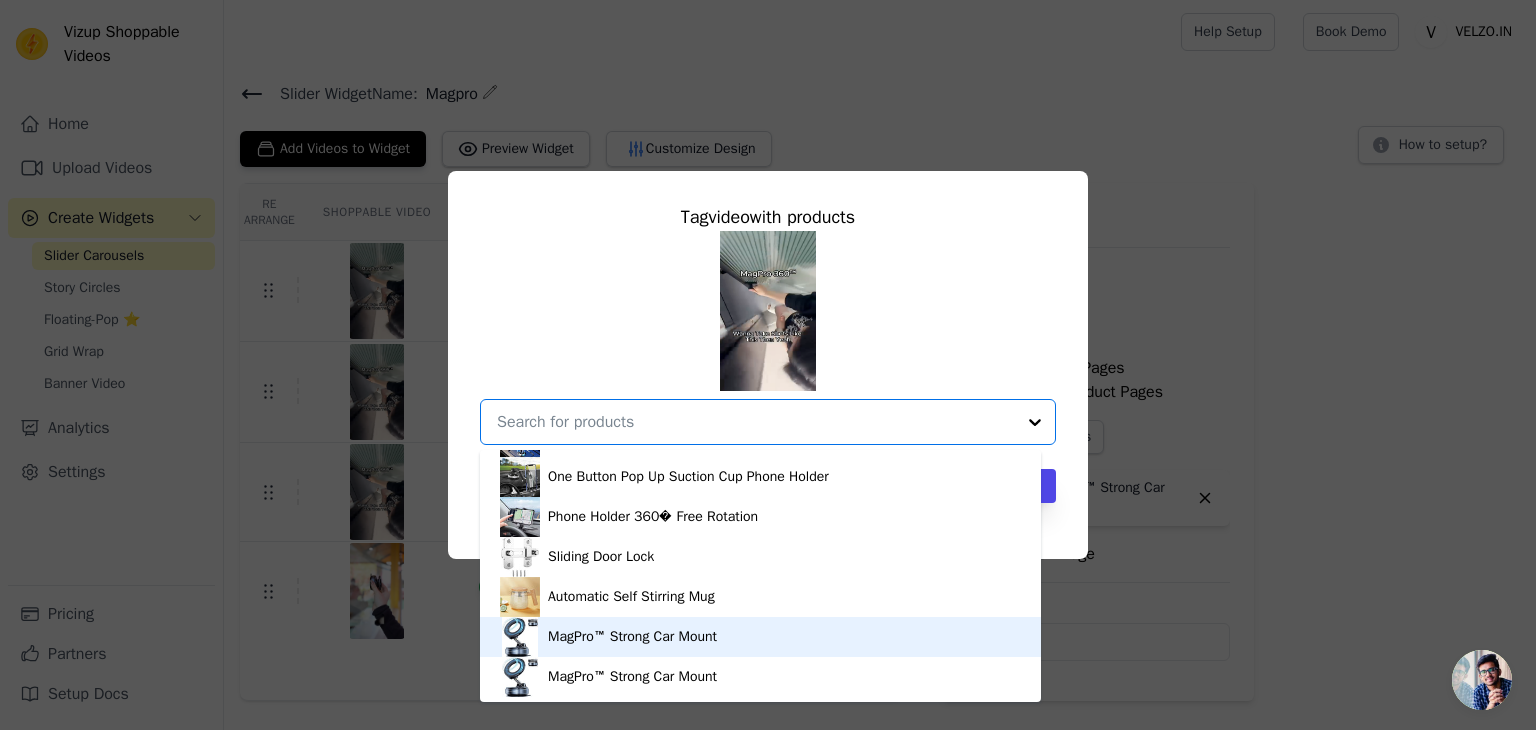 click on "MagPro™ Strong Car Mount" at bounding box center (632, 637) 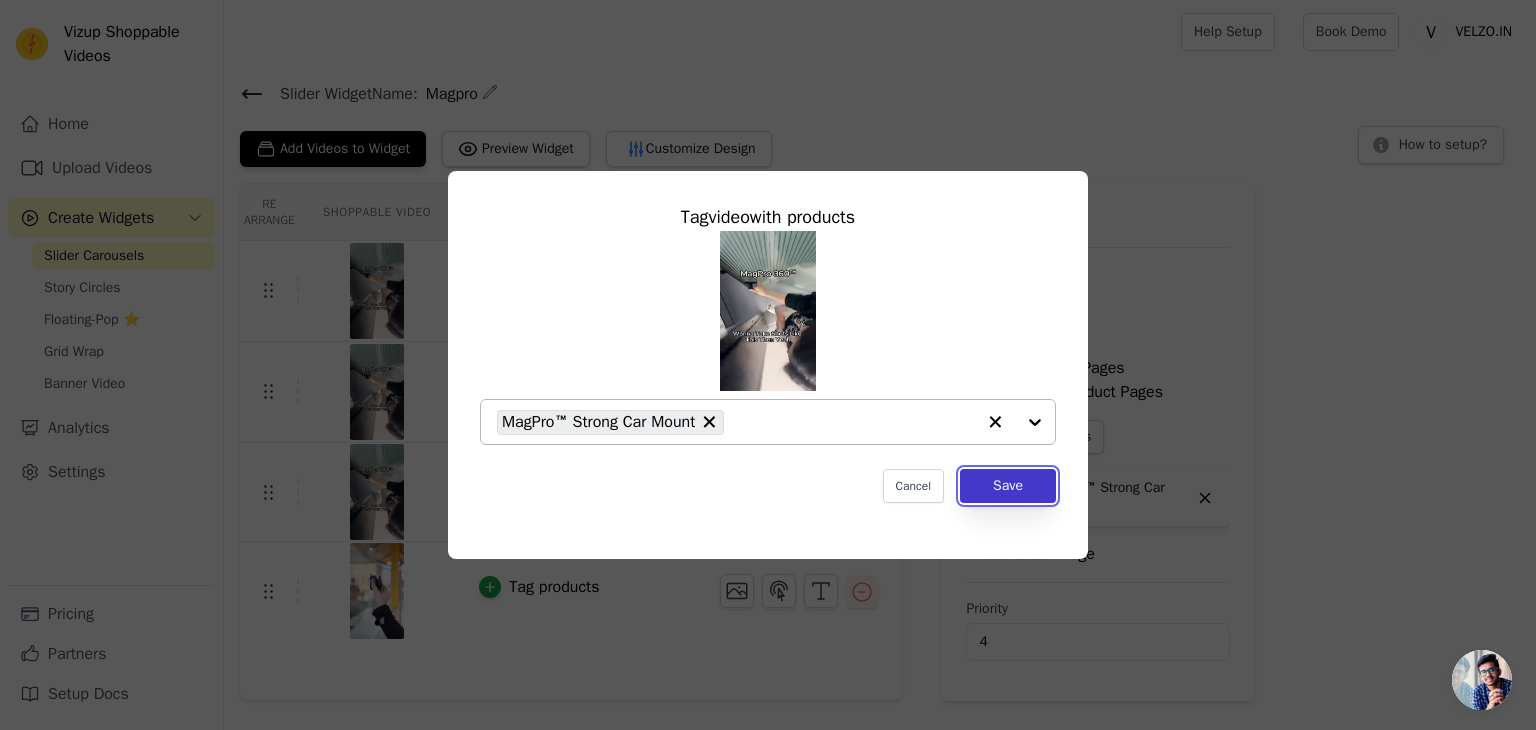 click on "Save" at bounding box center [1008, 486] 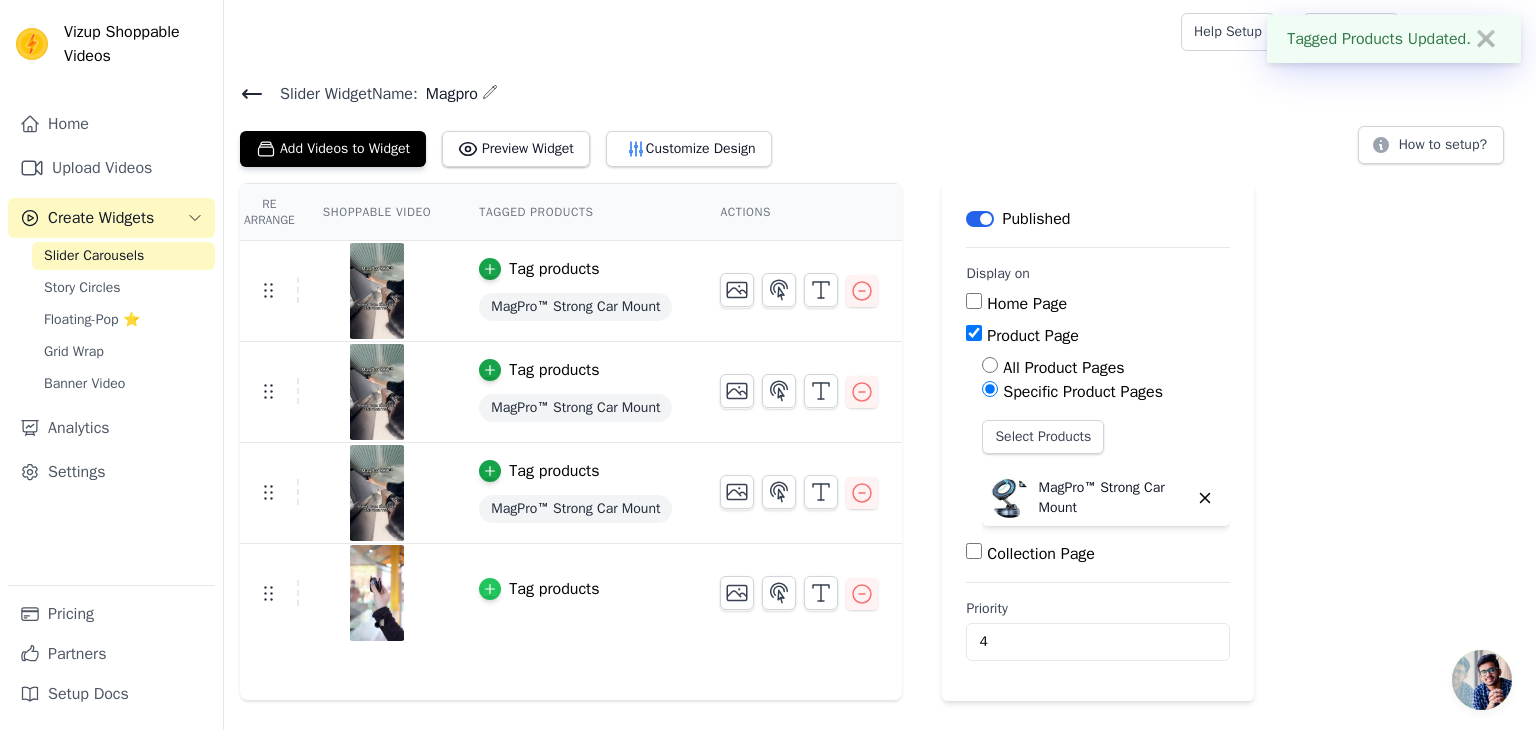 click 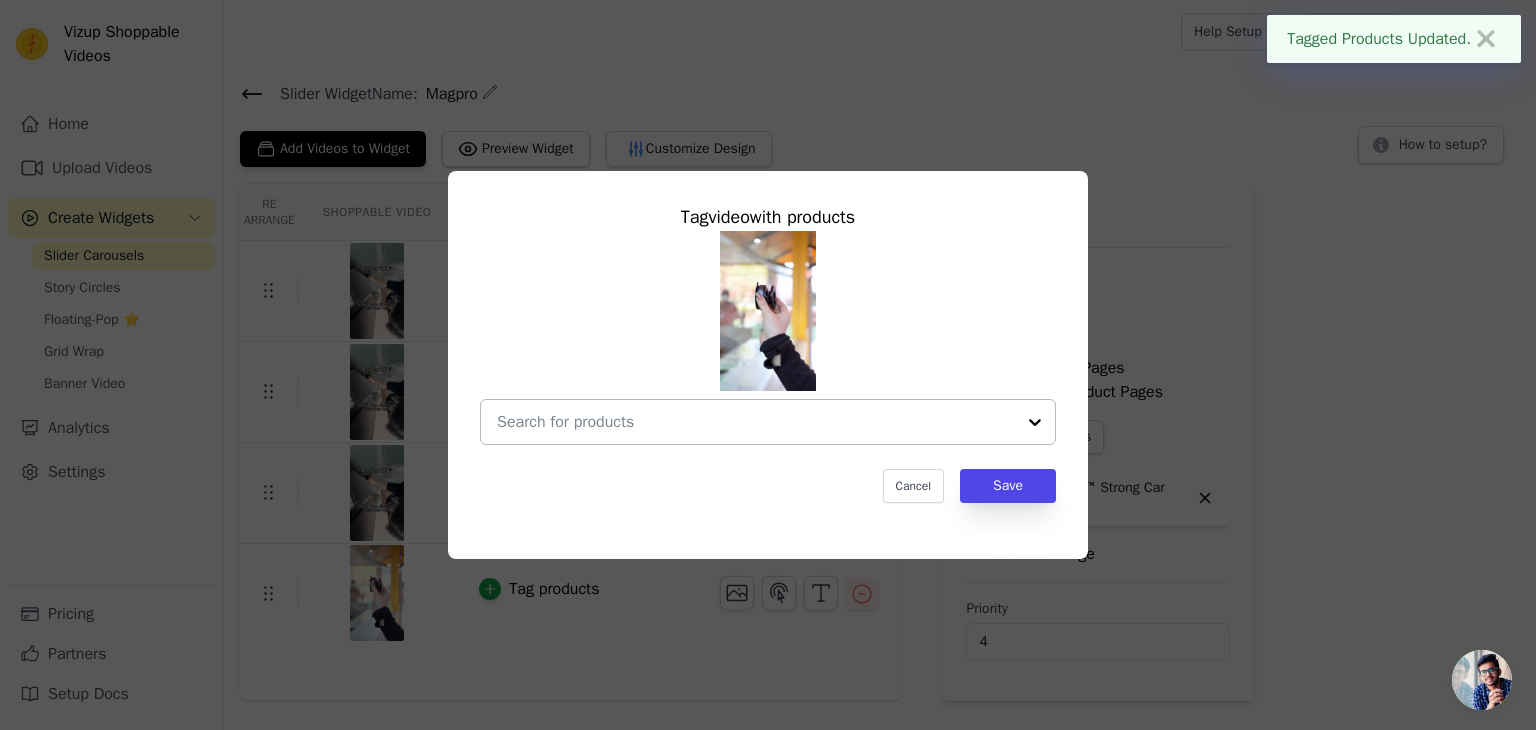 click at bounding box center [756, 422] 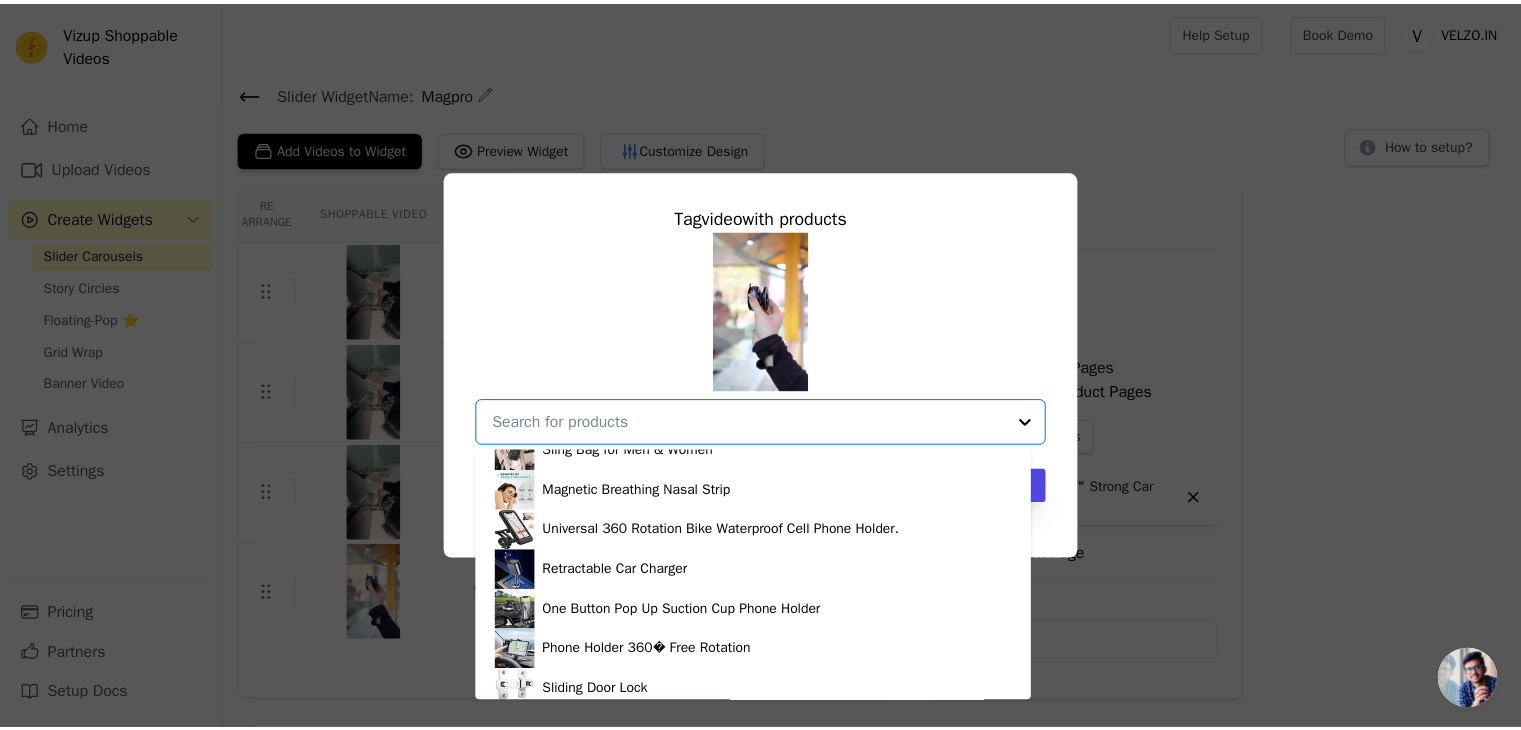 scroll, scrollTop: 1233, scrollLeft: 0, axis: vertical 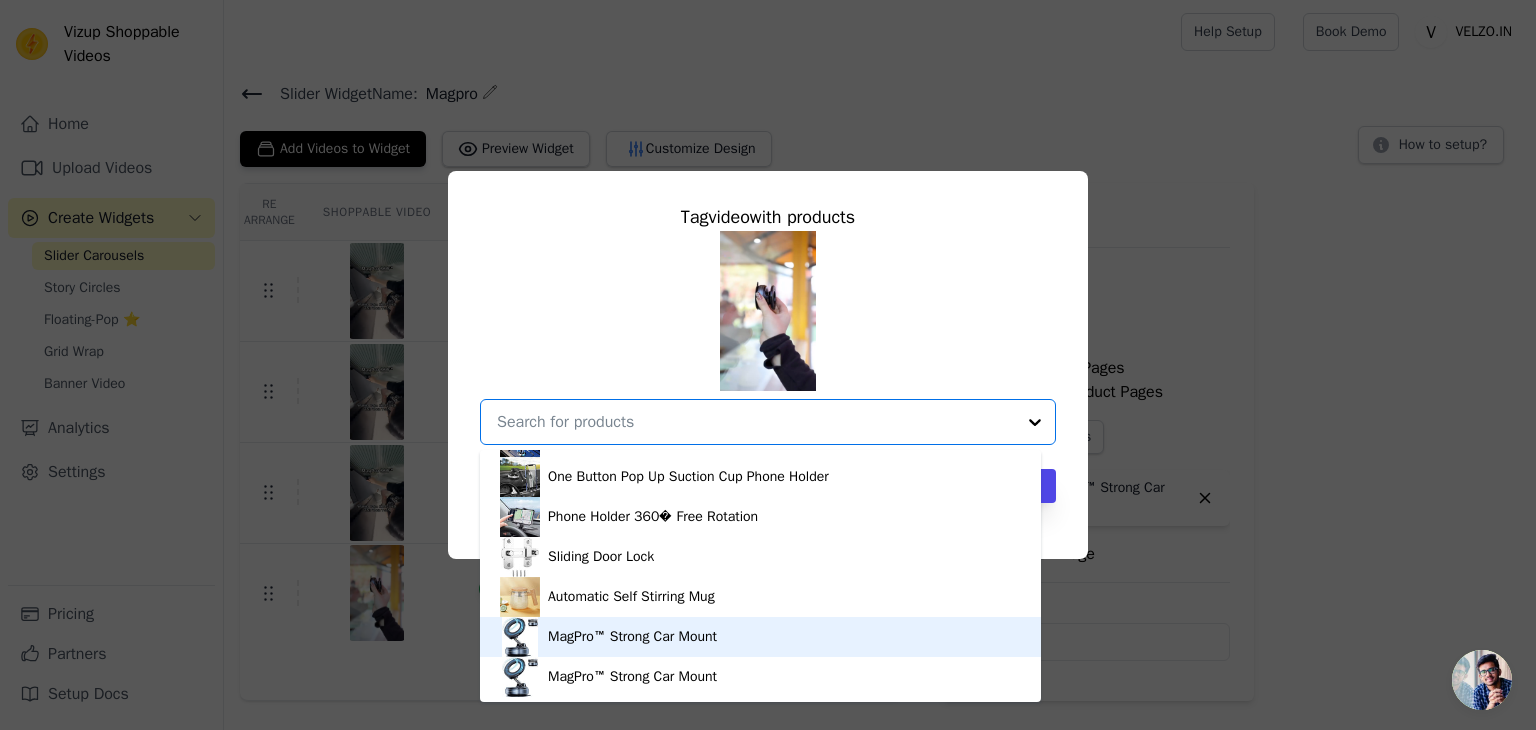 click on "MagPro™ Strong Car Mount" at bounding box center [632, 637] 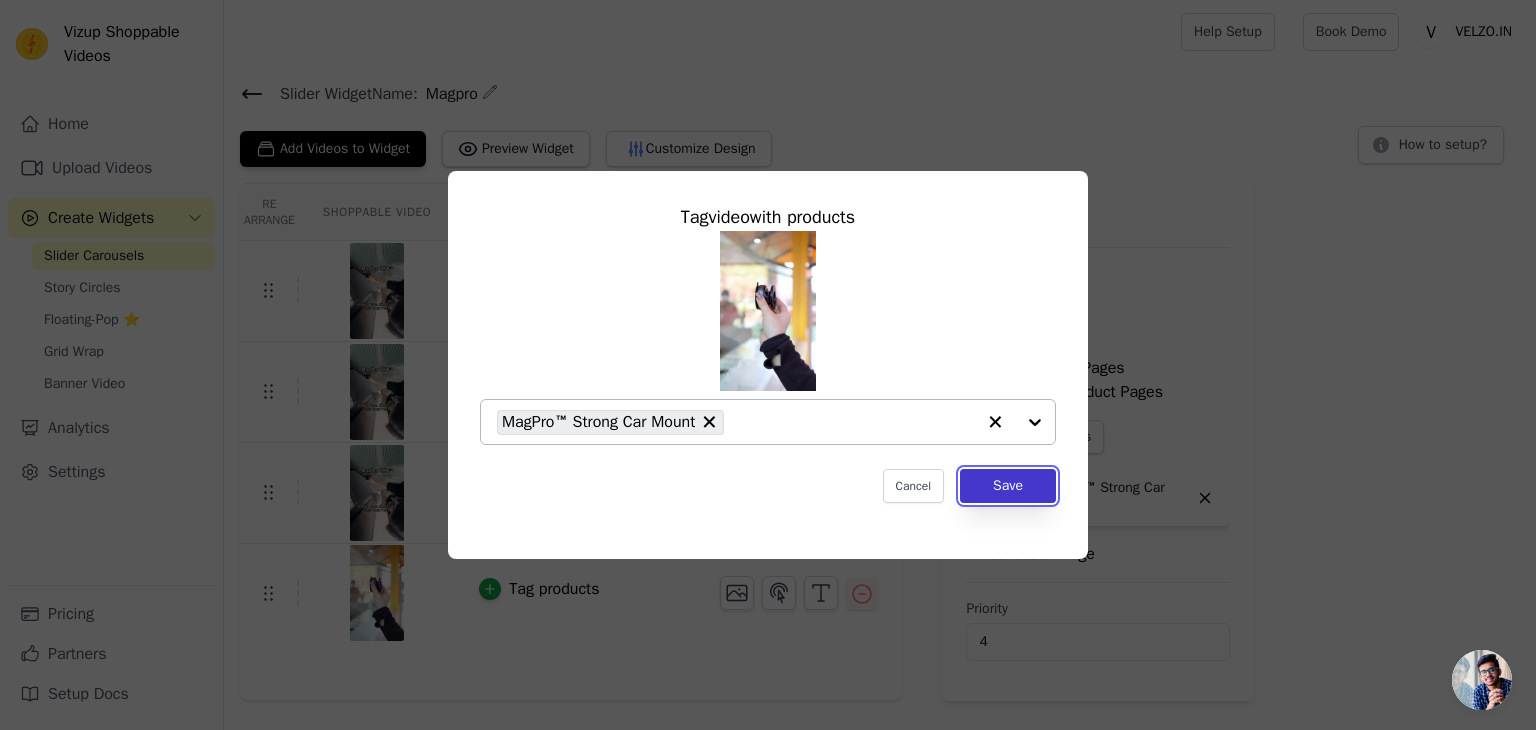 click on "Save" at bounding box center [1008, 486] 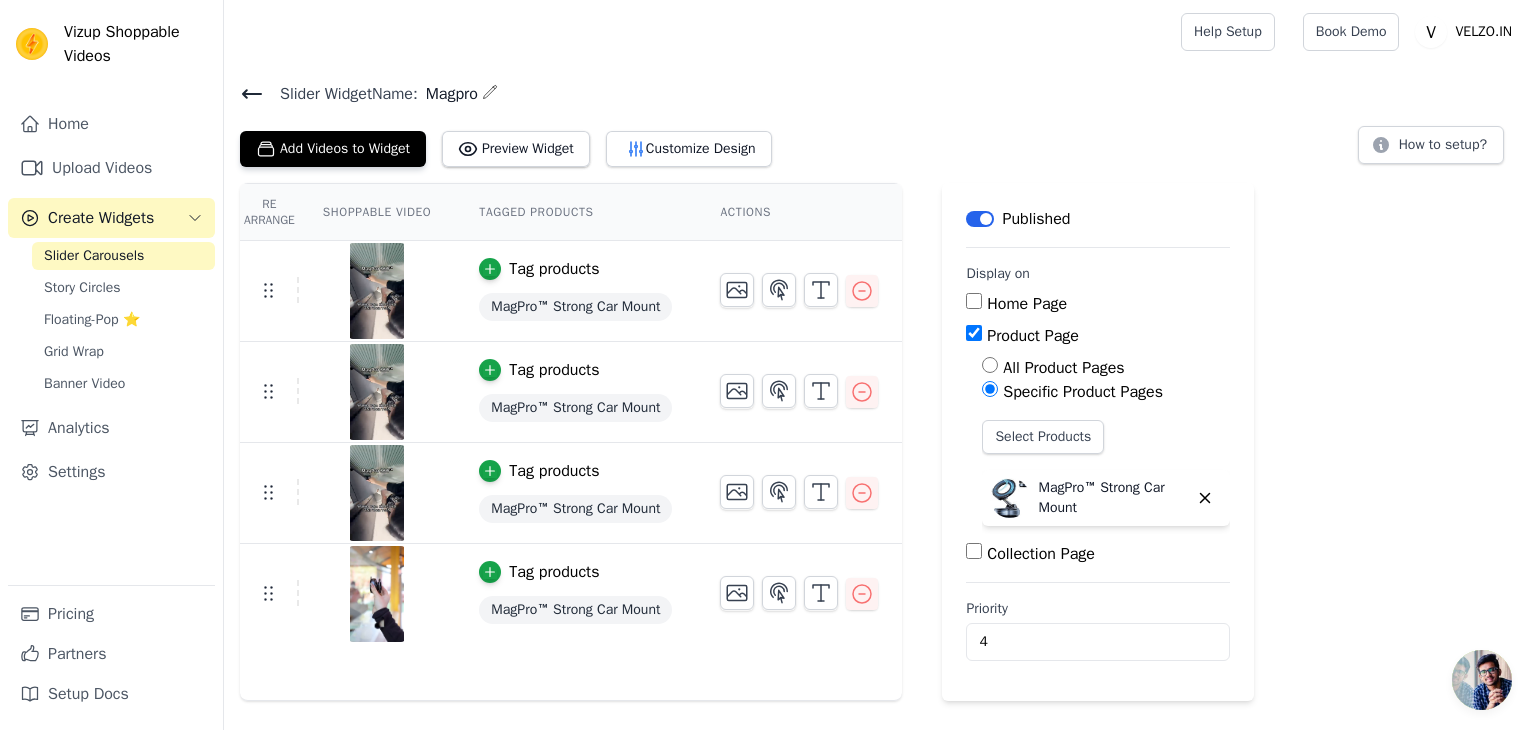 click 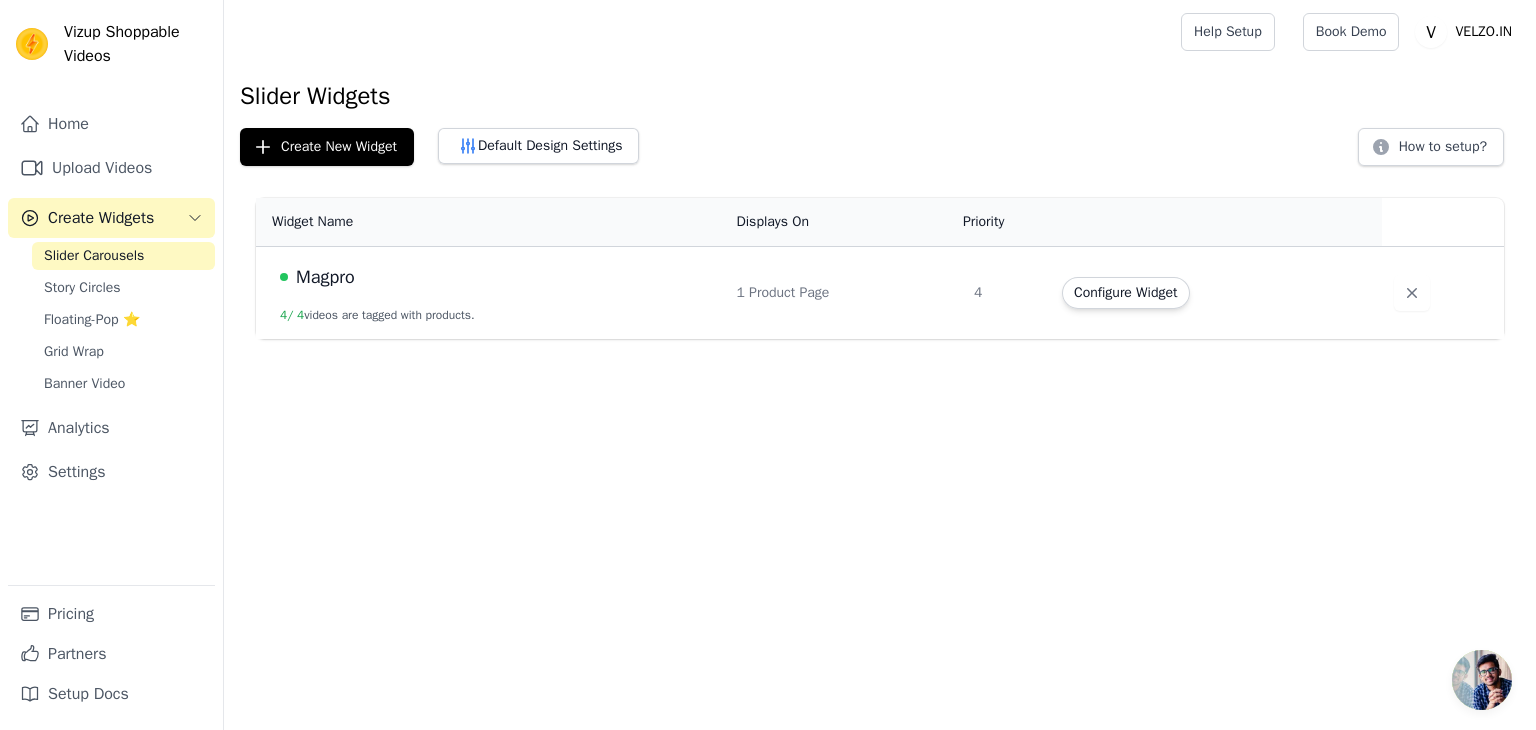 click on "Magpro" at bounding box center [325, 277] 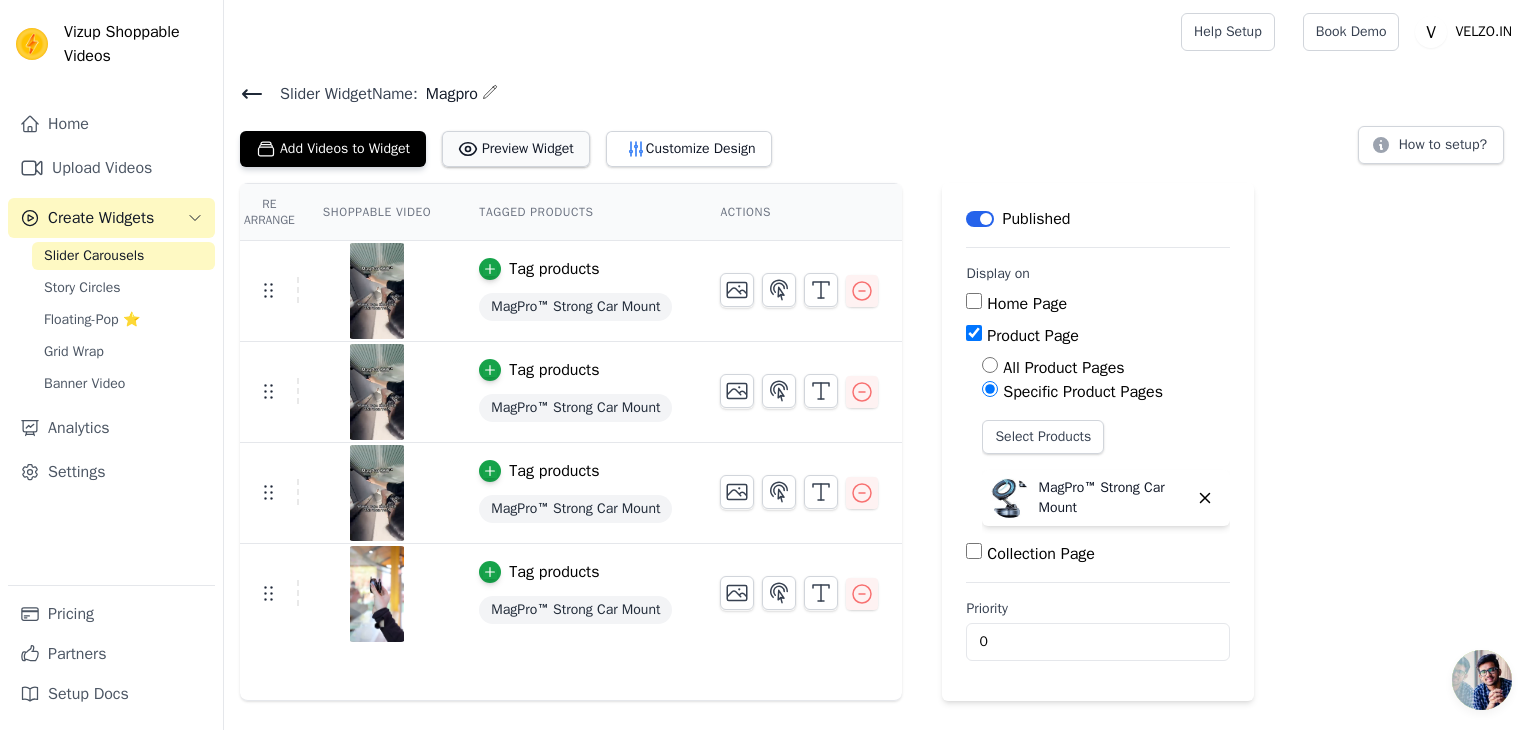 click on "Preview Widget" at bounding box center (516, 149) 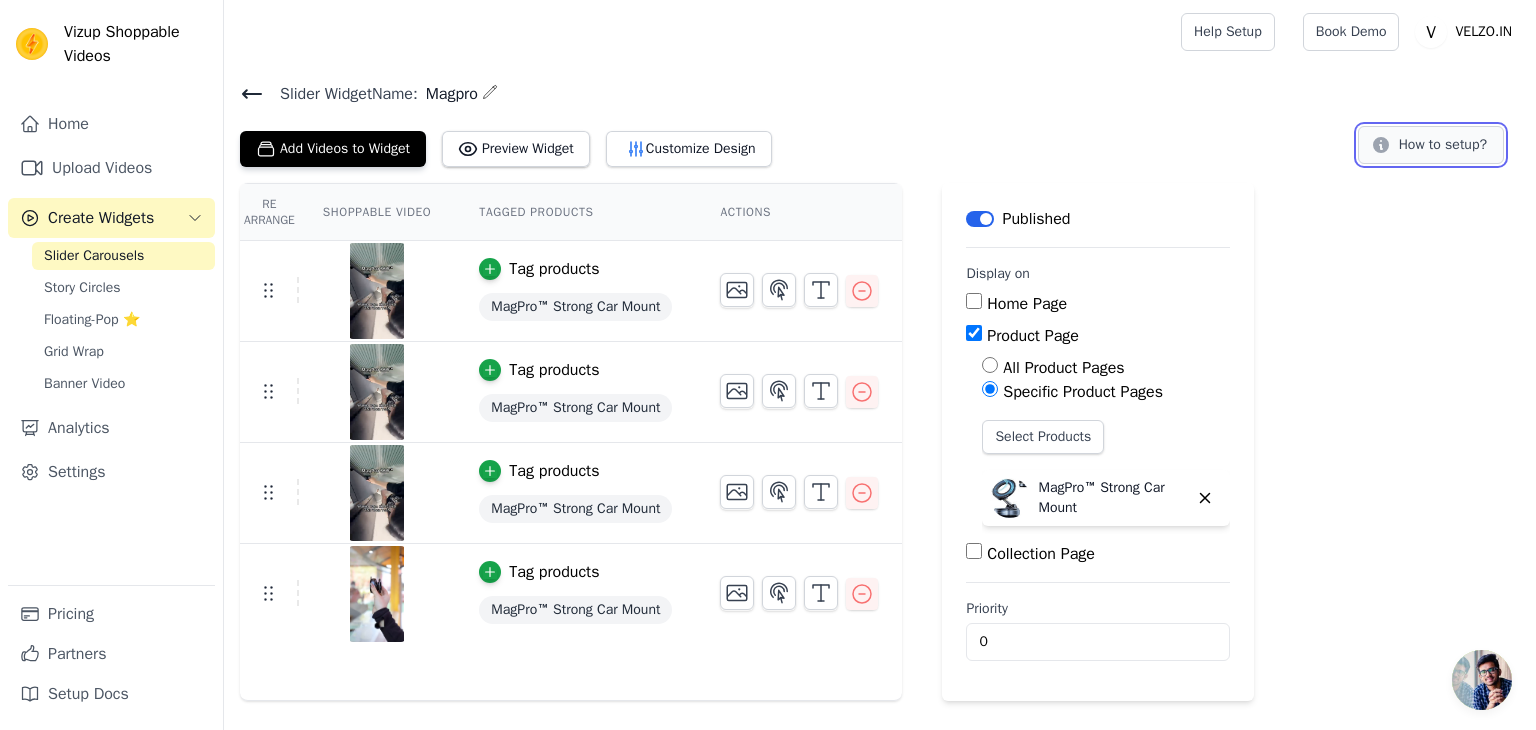 click on "How to setup?" at bounding box center (1431, 145) 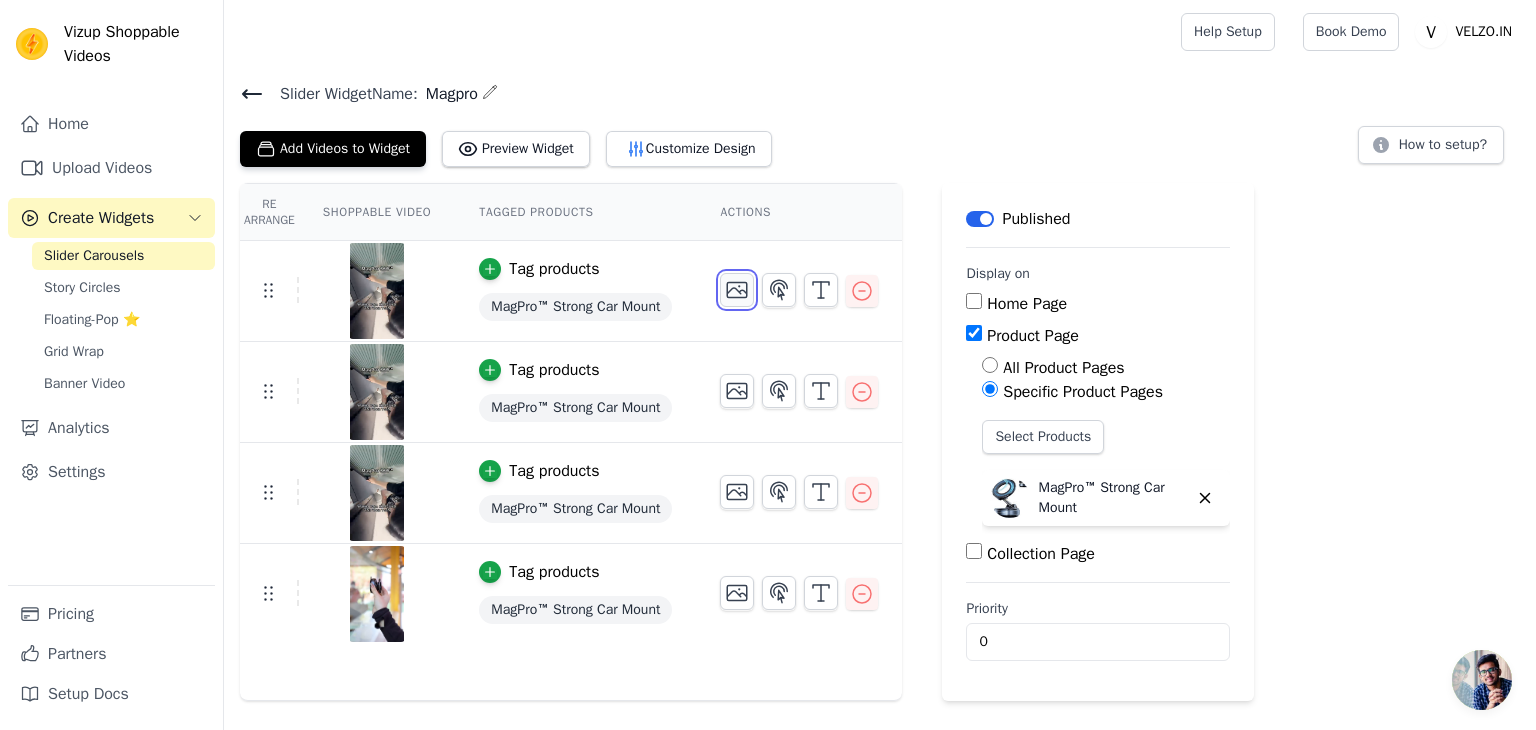 click 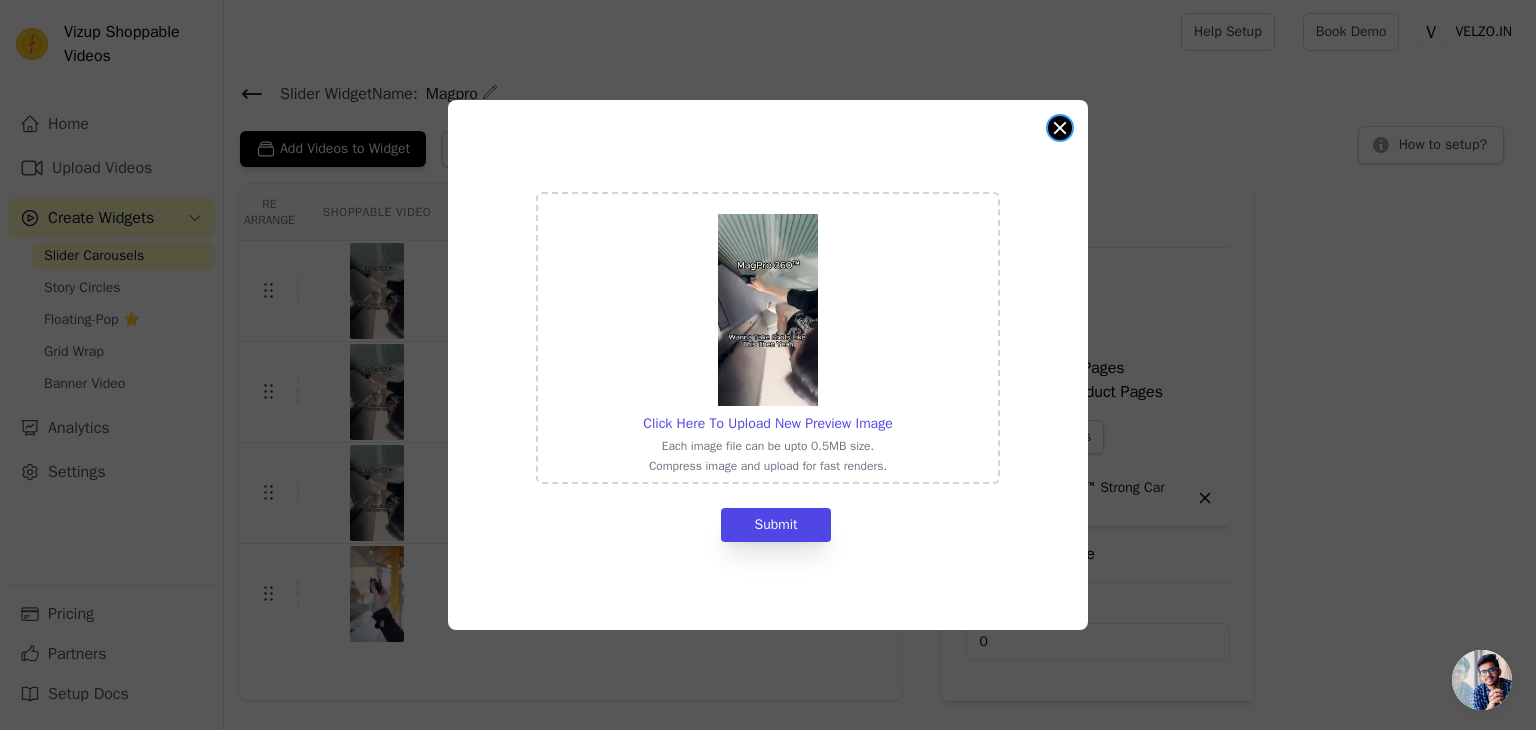 click at bounding box center [1060, 128] 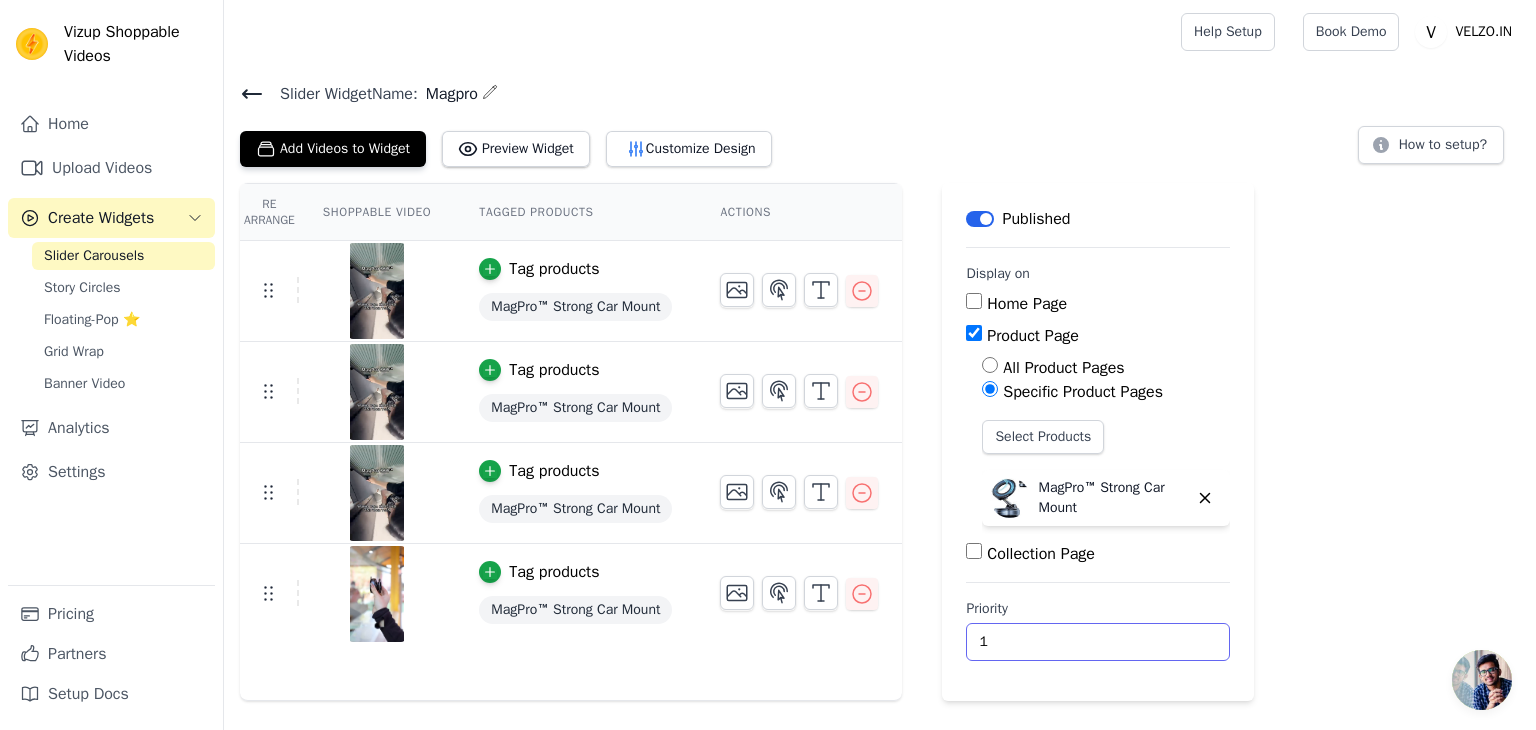 click on "1" at bounding box center [1098, 642] 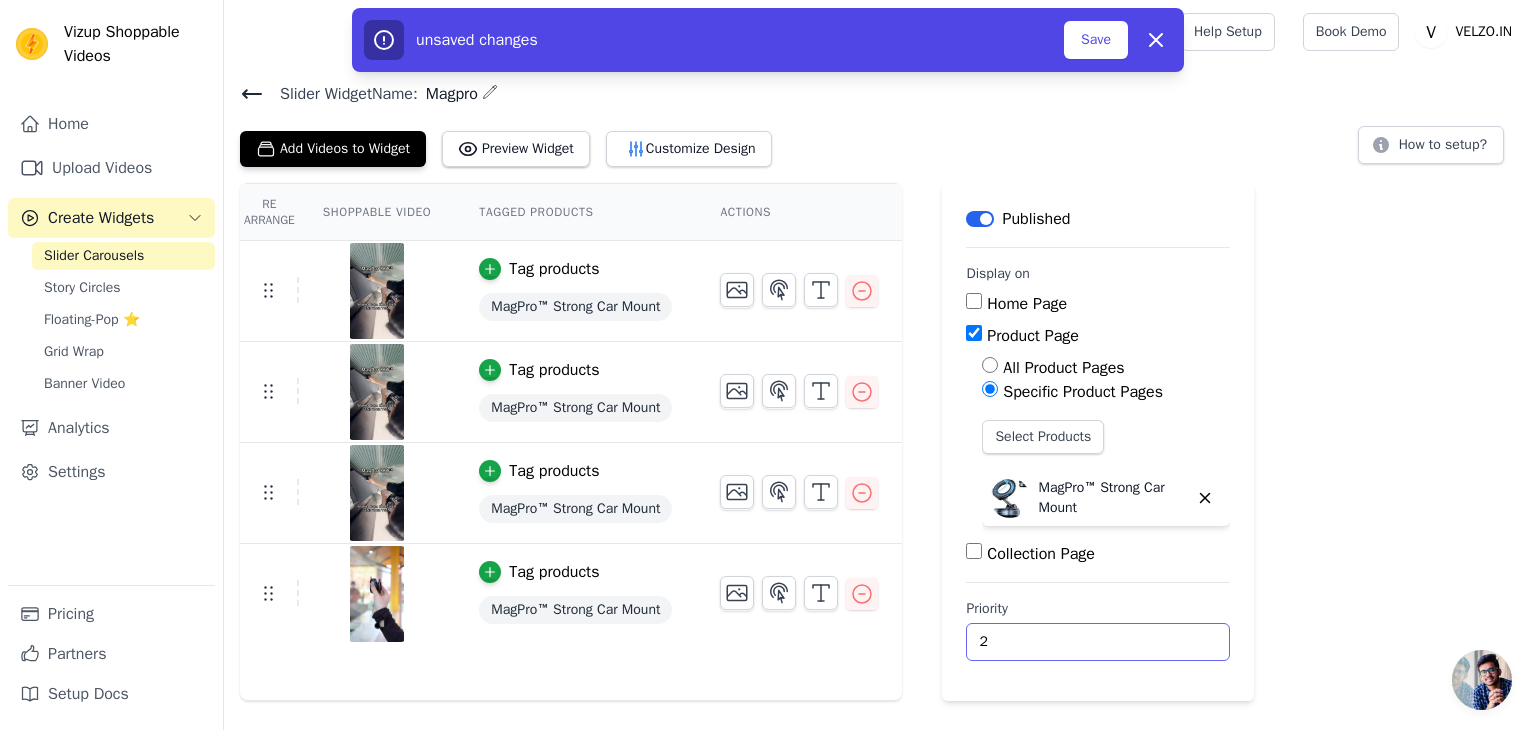 click on "2" at bounding box center [1098, 642] 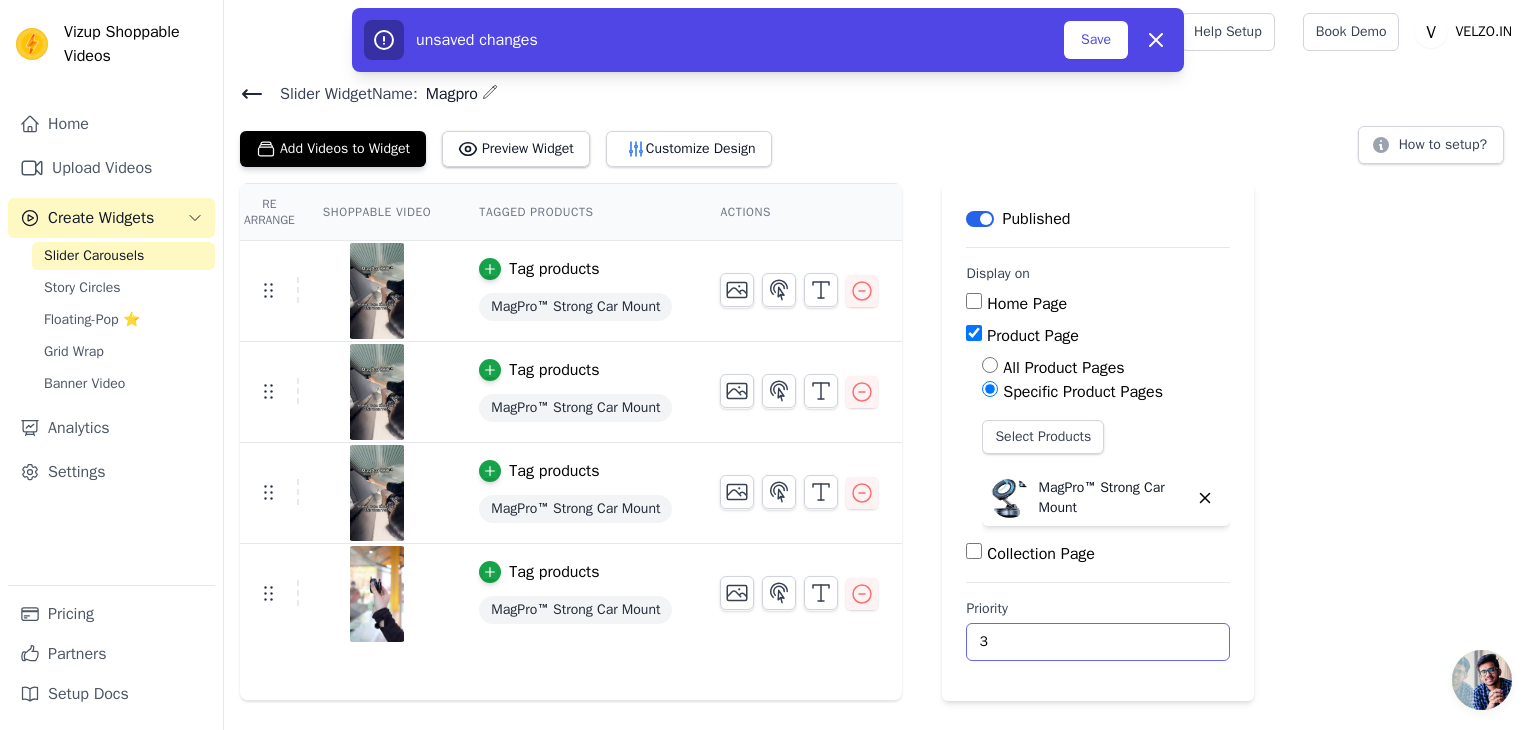 click on "3" at bounding box center [1098, 642] 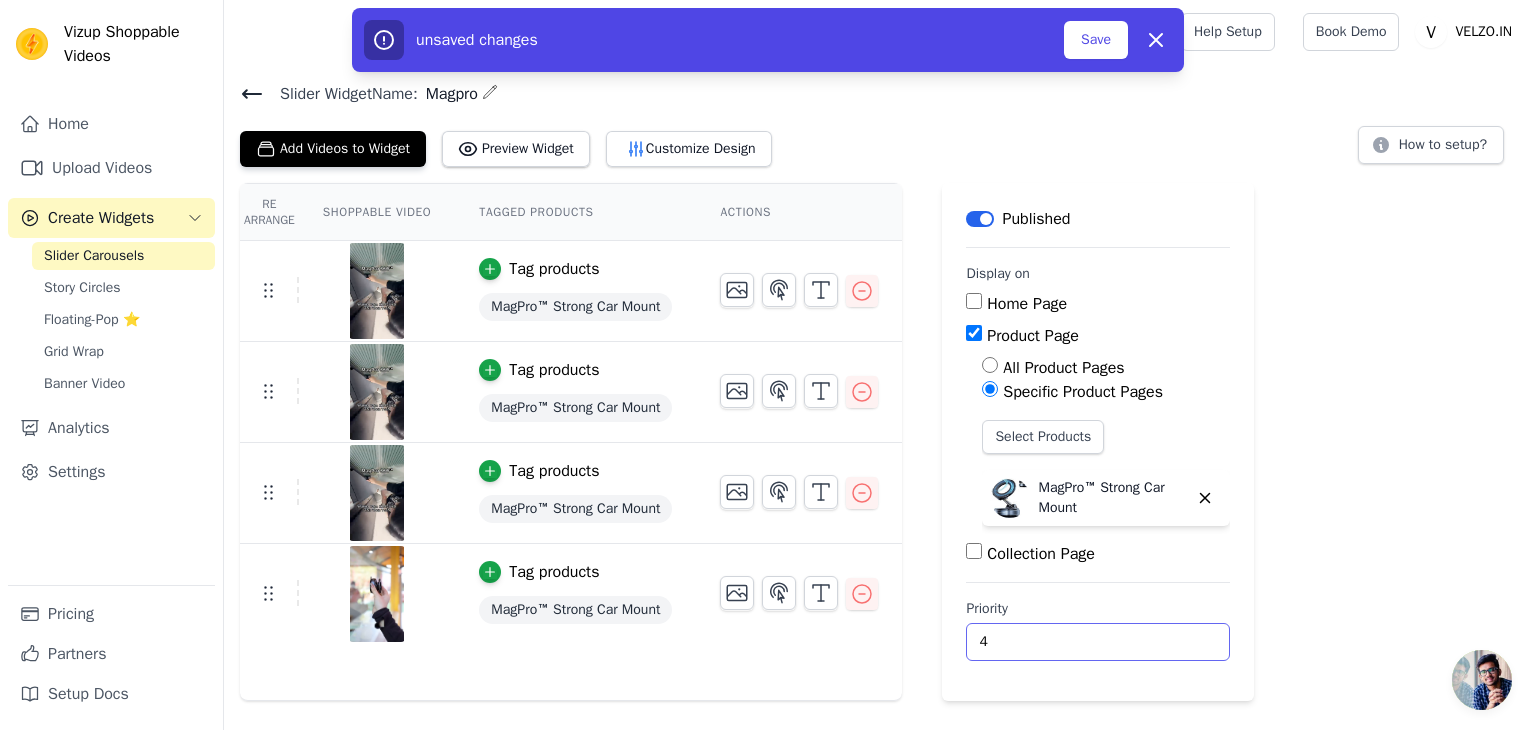 type on "4" 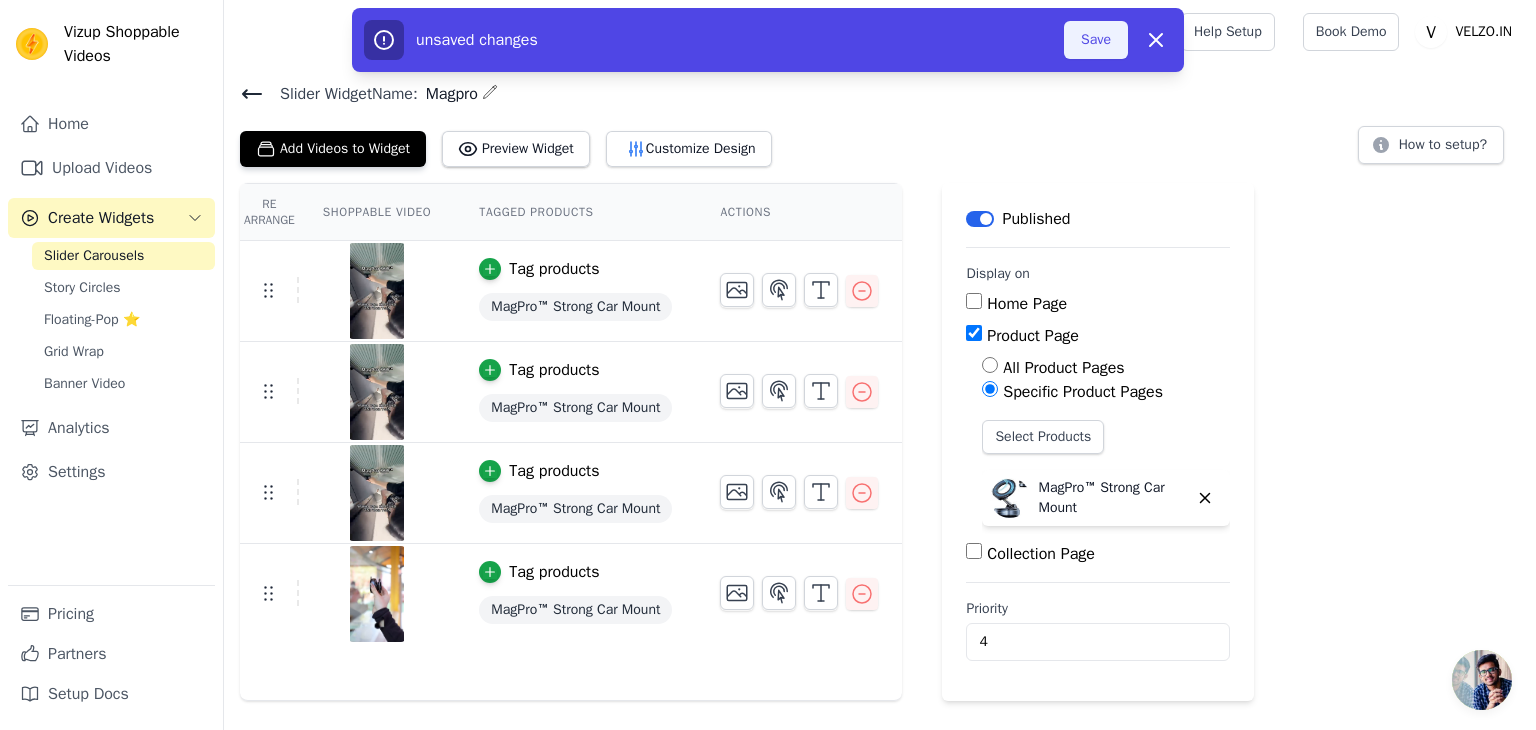 click on "Save" at bounding box center [1096, 40] 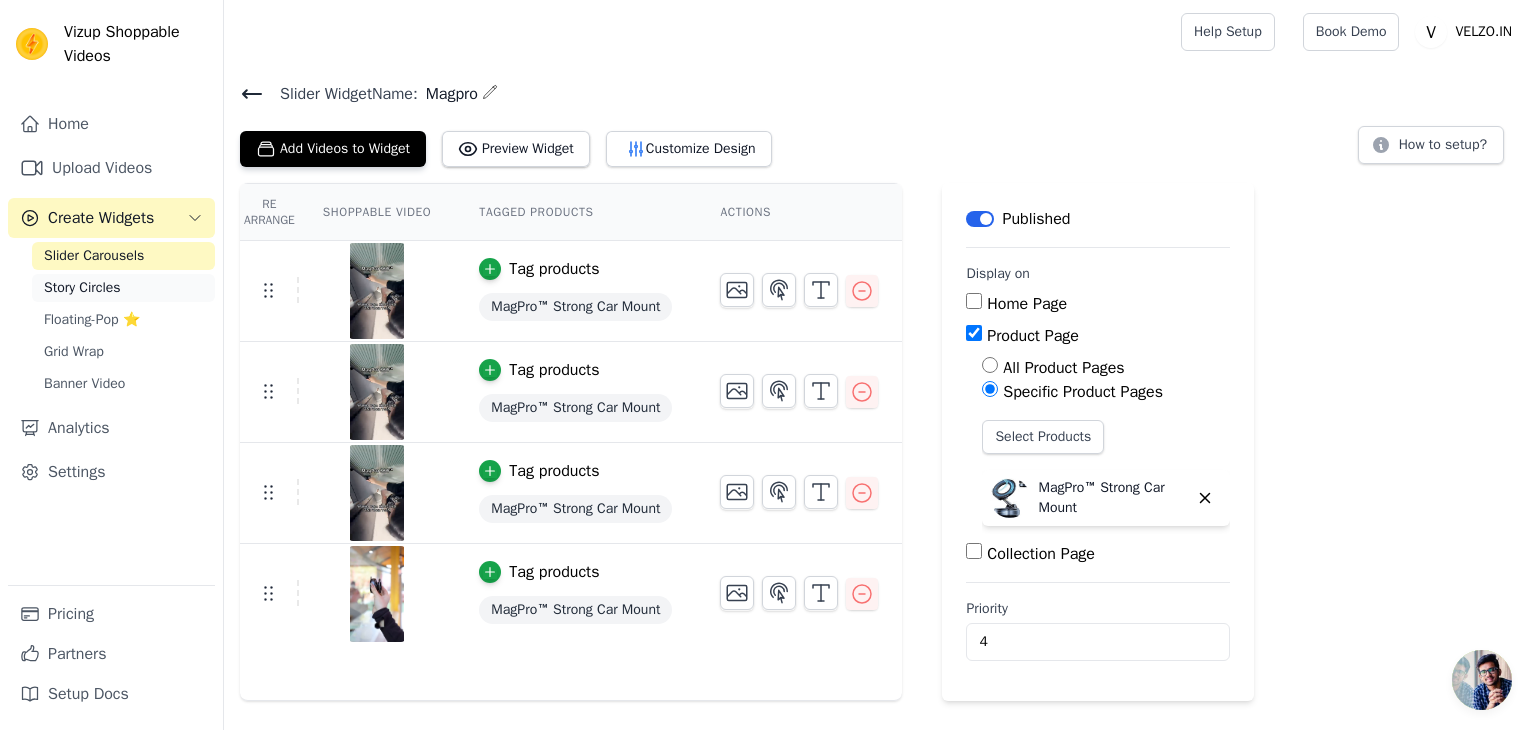 click on "Story Circles" at bounding box center [82, 288] 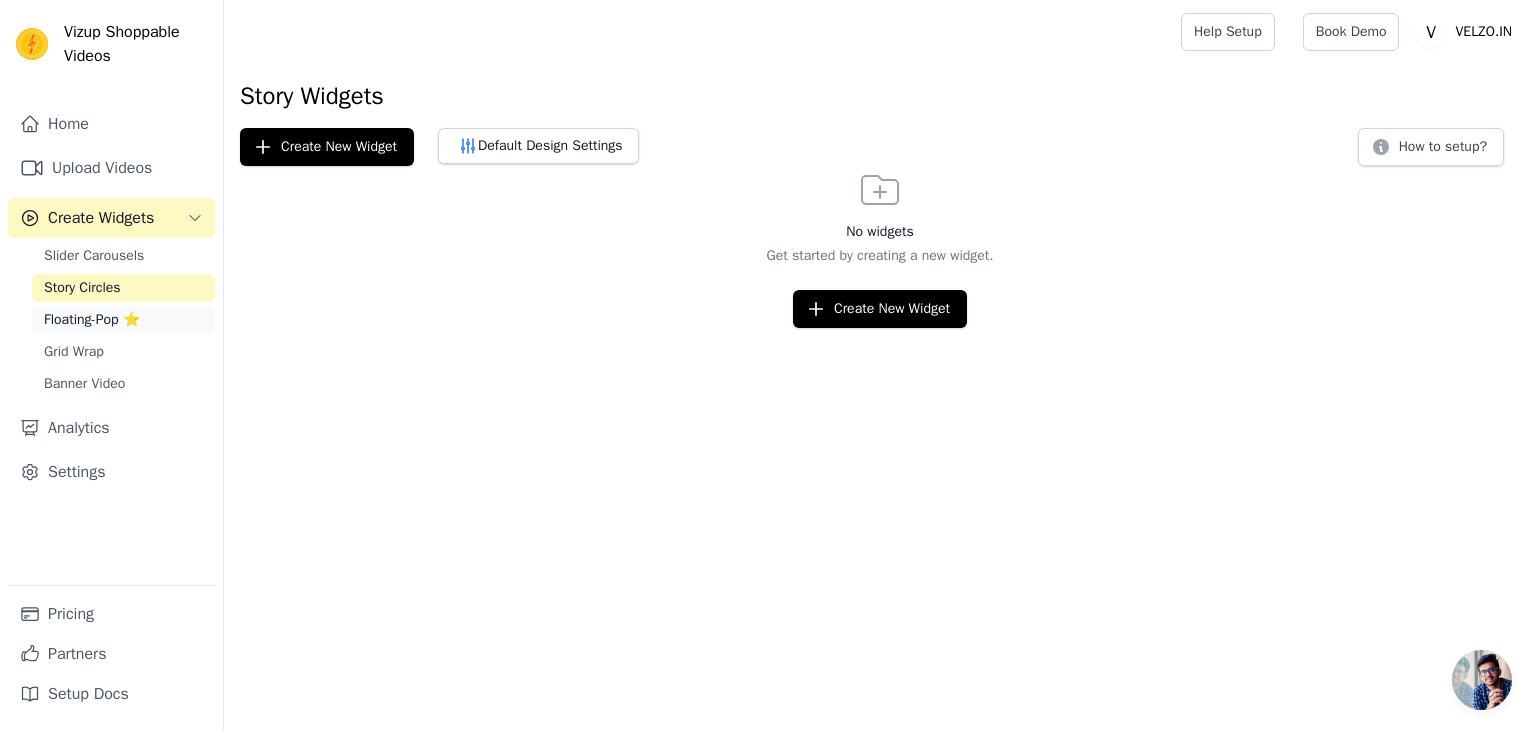 click on "Floating-Pop ⭐" at bounding box center [92, 320] 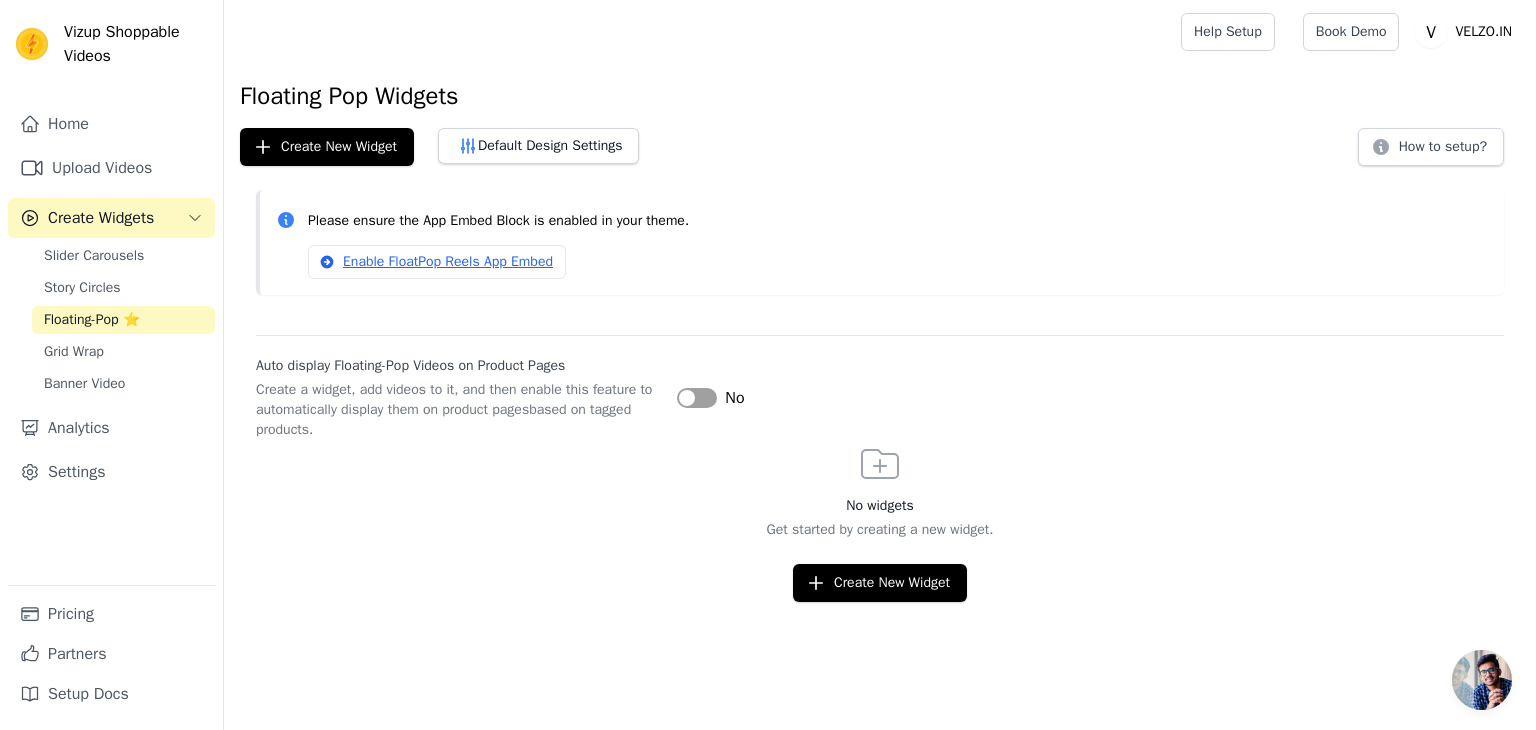 click on "Label" at bounding box center (697, 398) 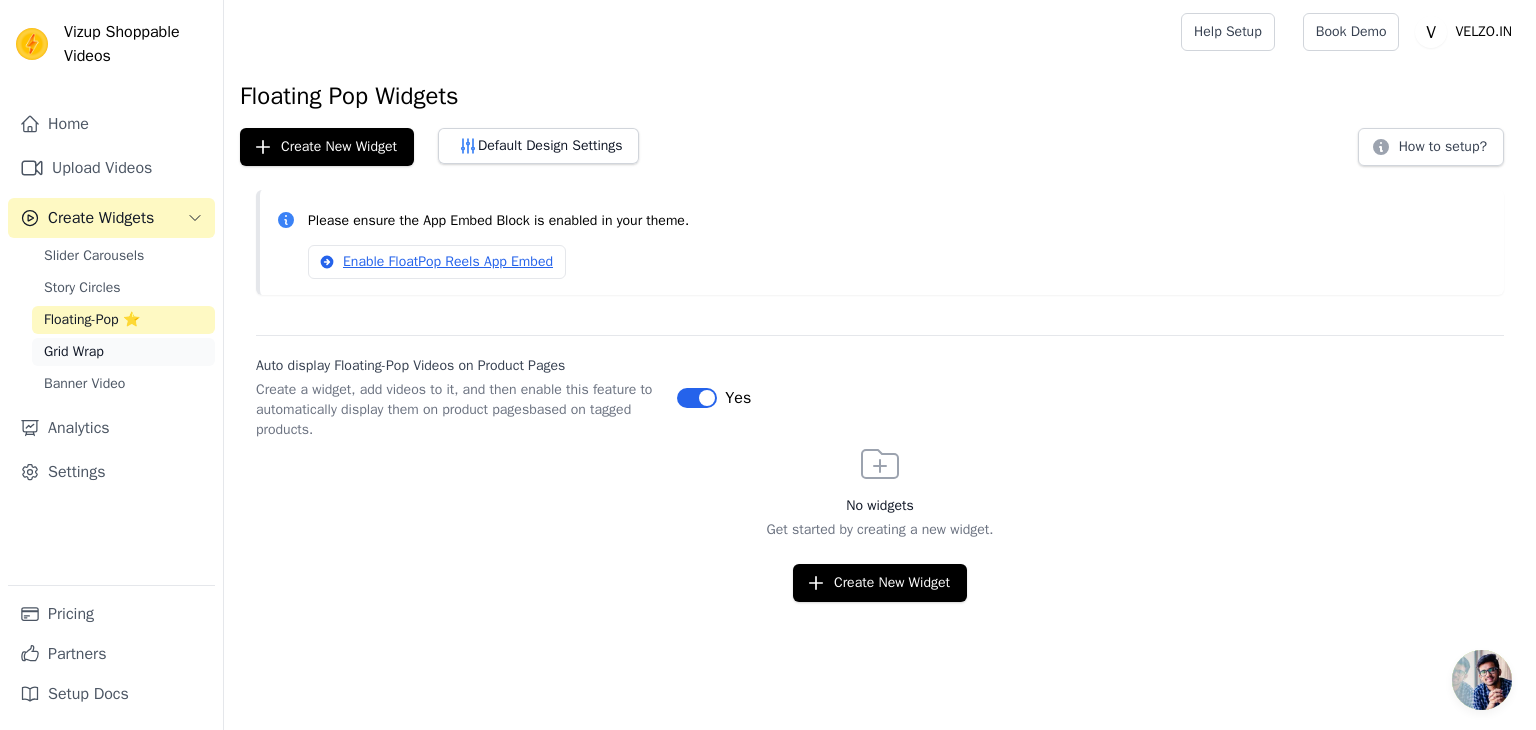 click on "Grid Wrap" at bounding box center (74, 352) 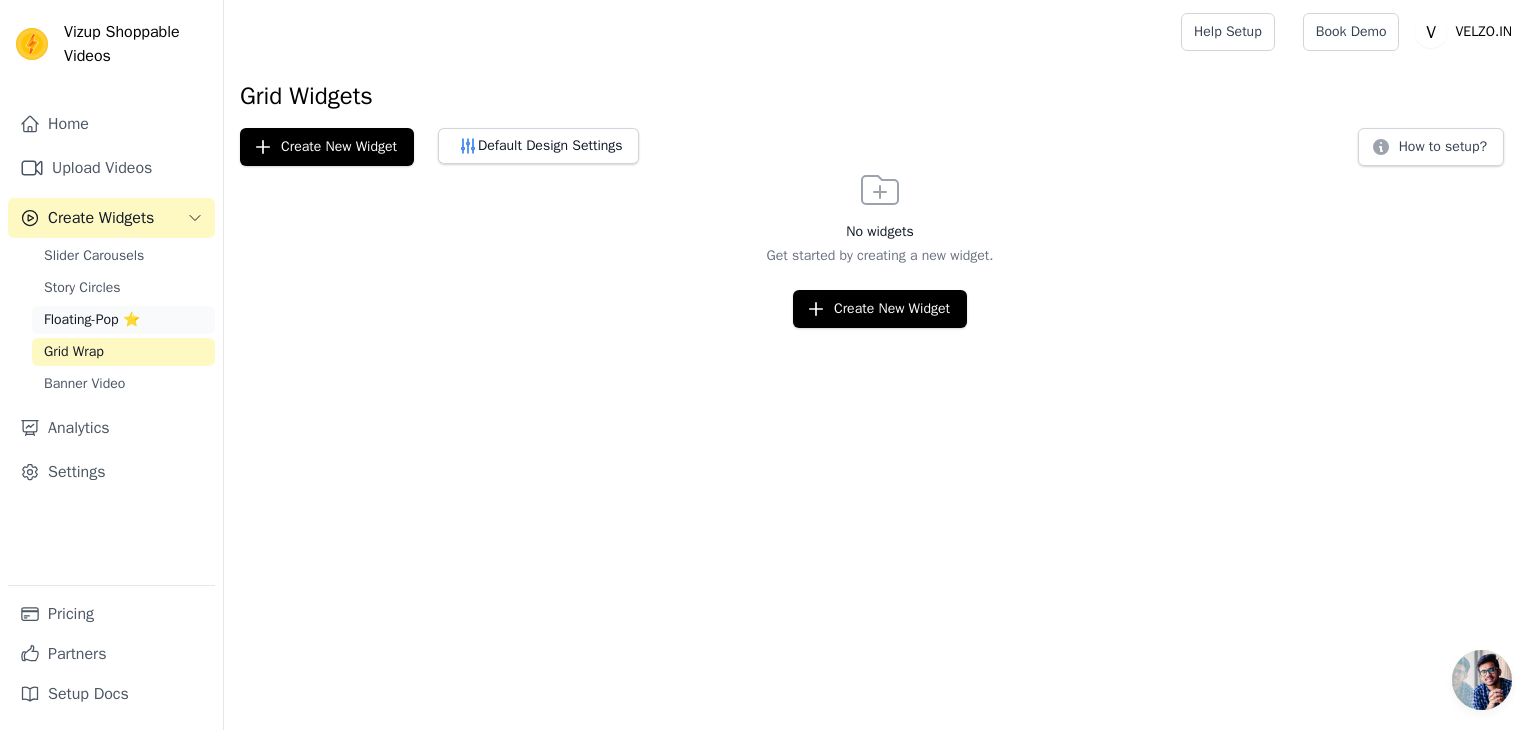 click on "Floating-Pop ⭐" at bounding box center [92, 320] 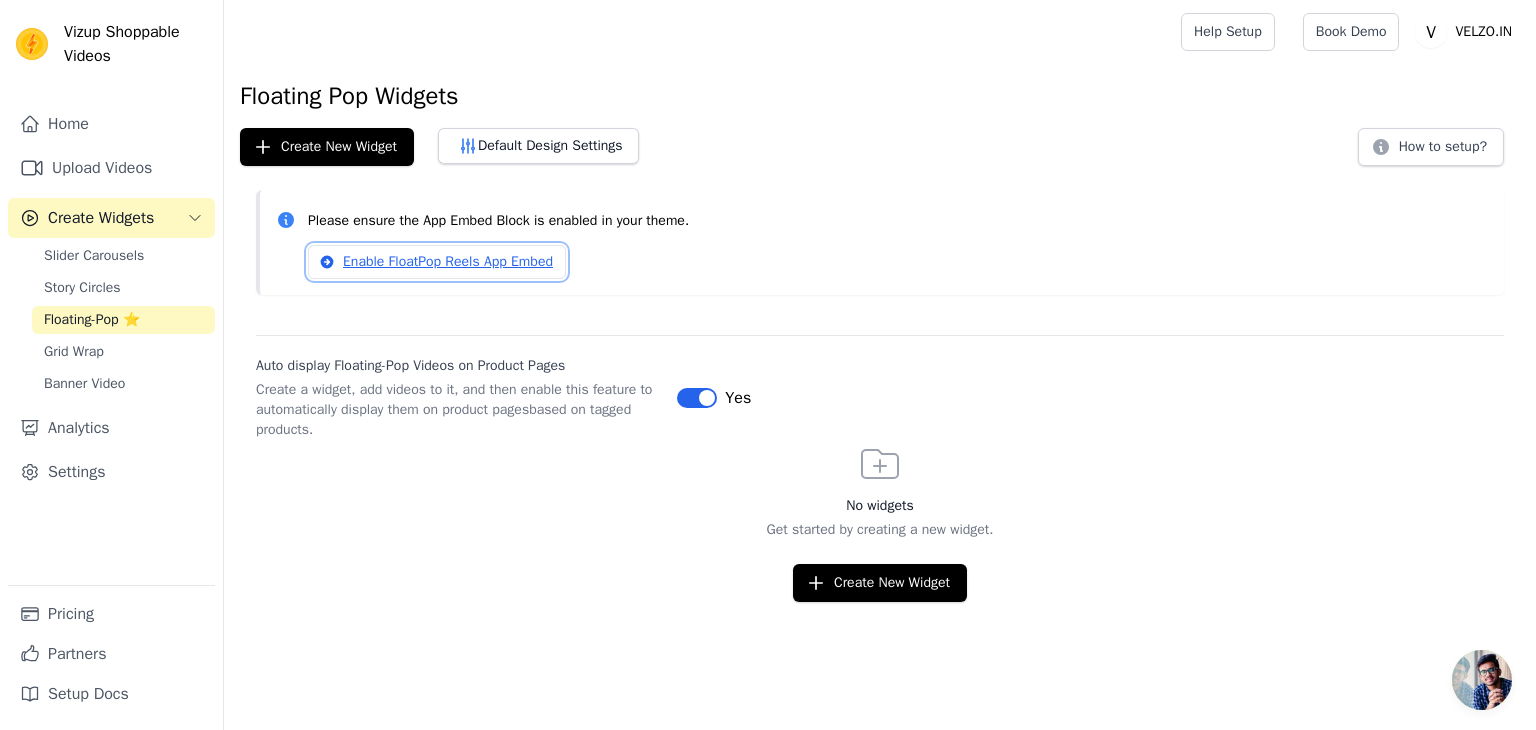 click on "Enable FloatPop Reels App Embed" at bounding box center (437, 262) 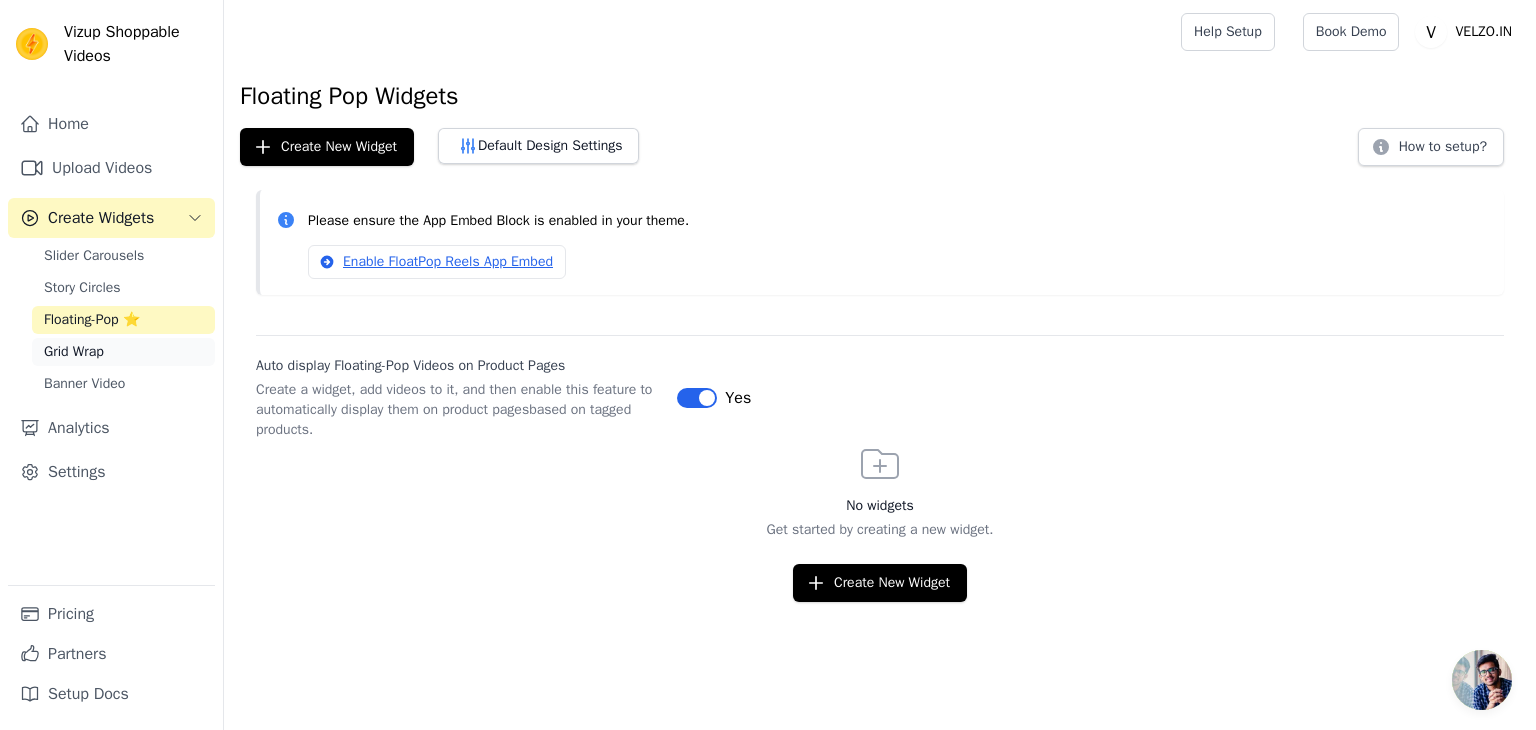click on "Grid Wrap" at bounding box center [123, 352] 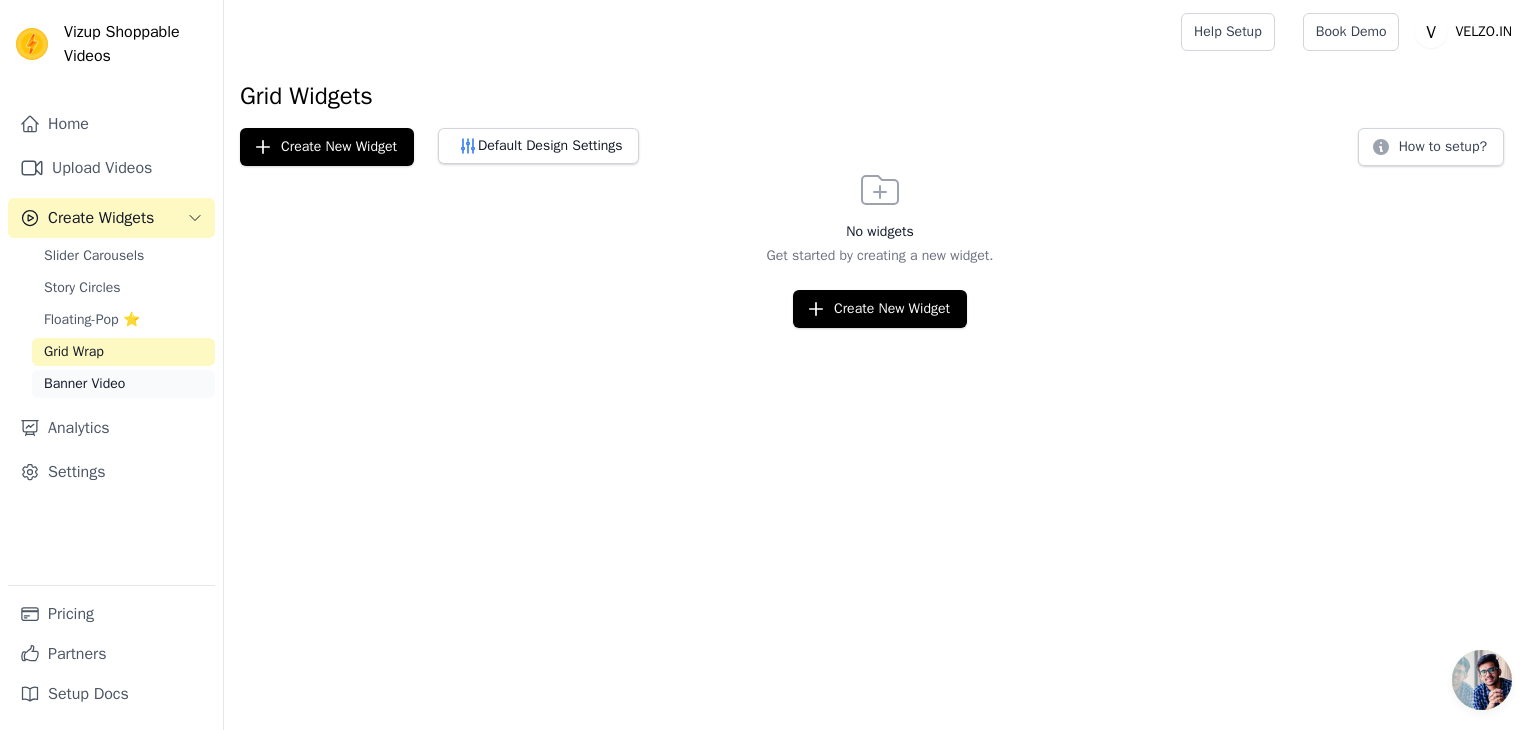 click on "Banner Video" at bounding box center (84, 384) 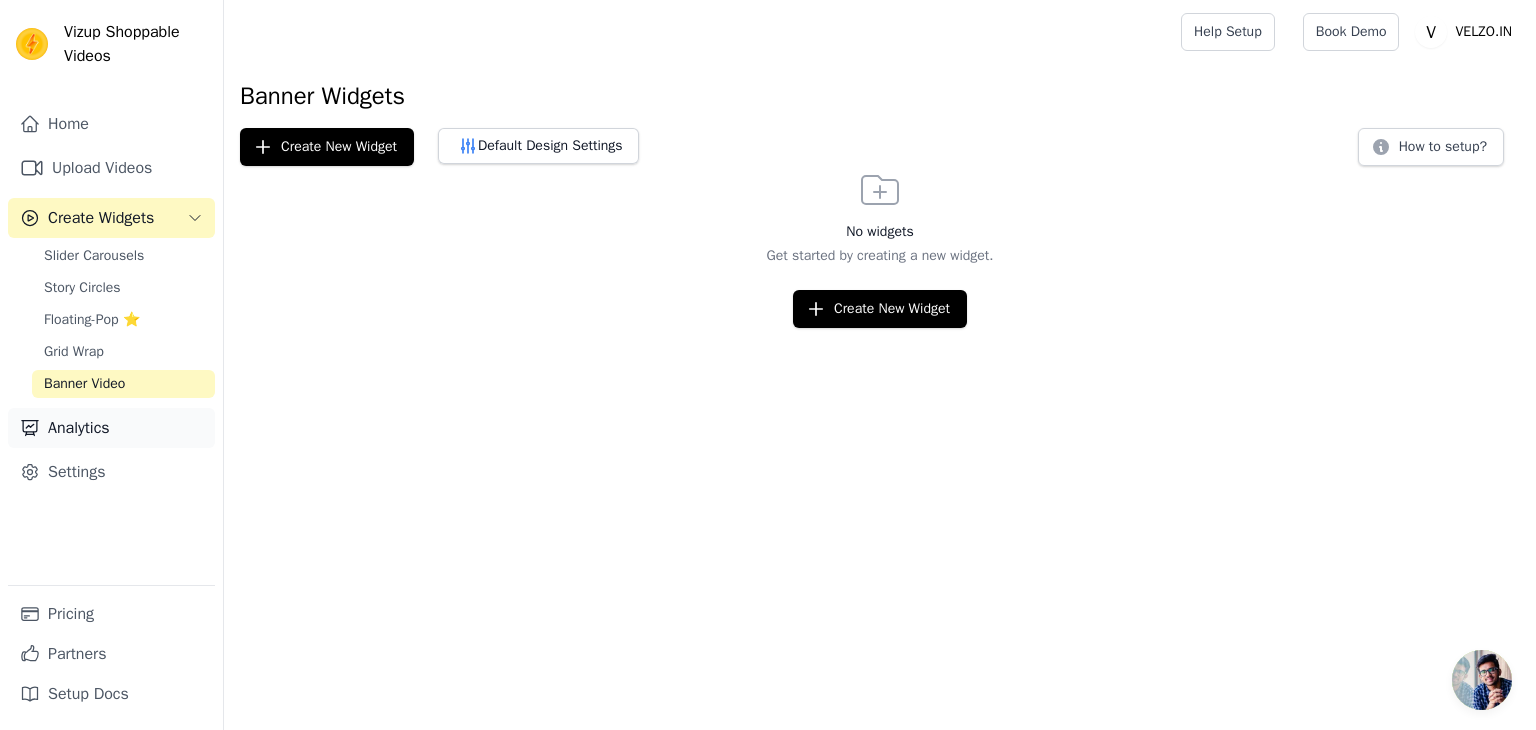 click on "Analytics" at bounding box center [111, 428] 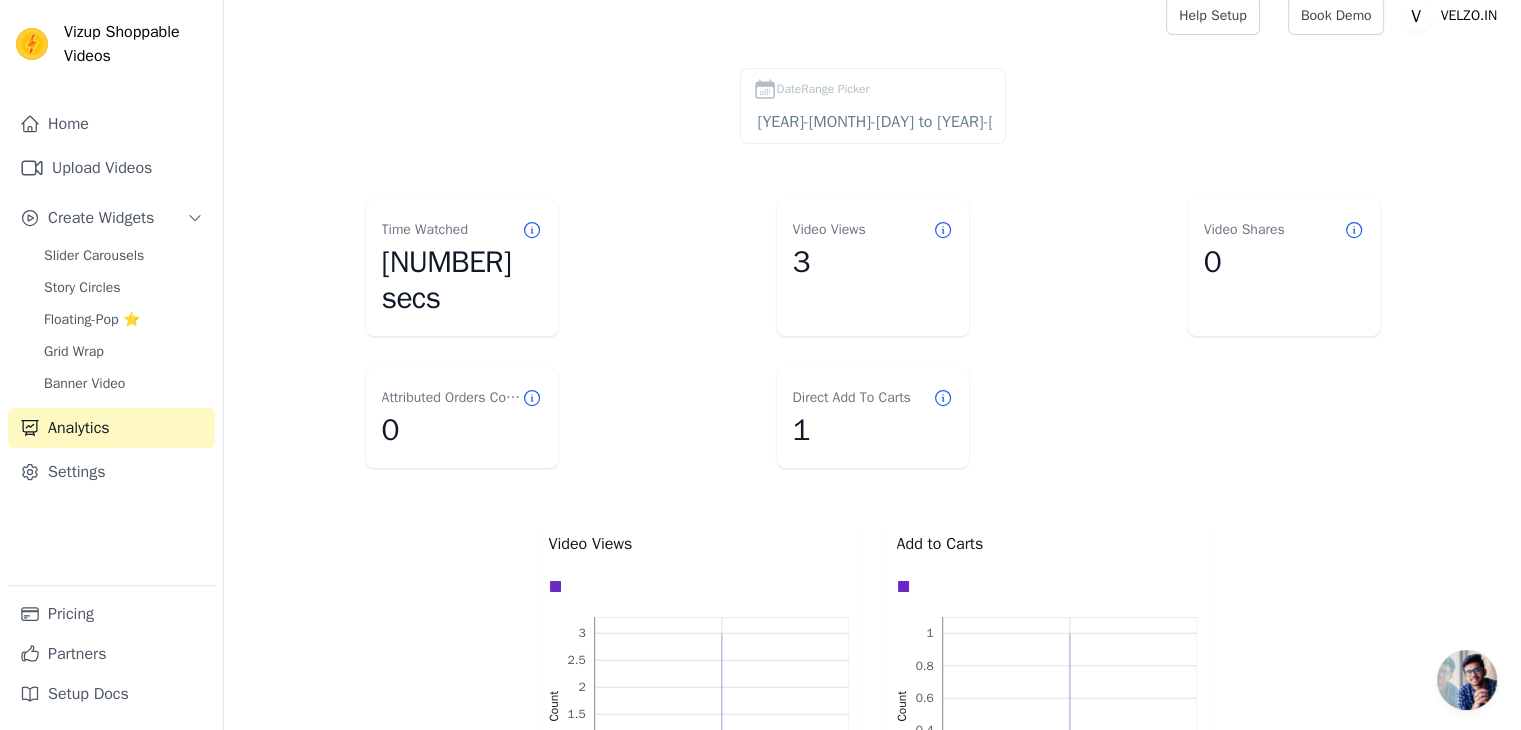 scroll, scrollTop: 22, scrollLeft: 0, axis: vertical 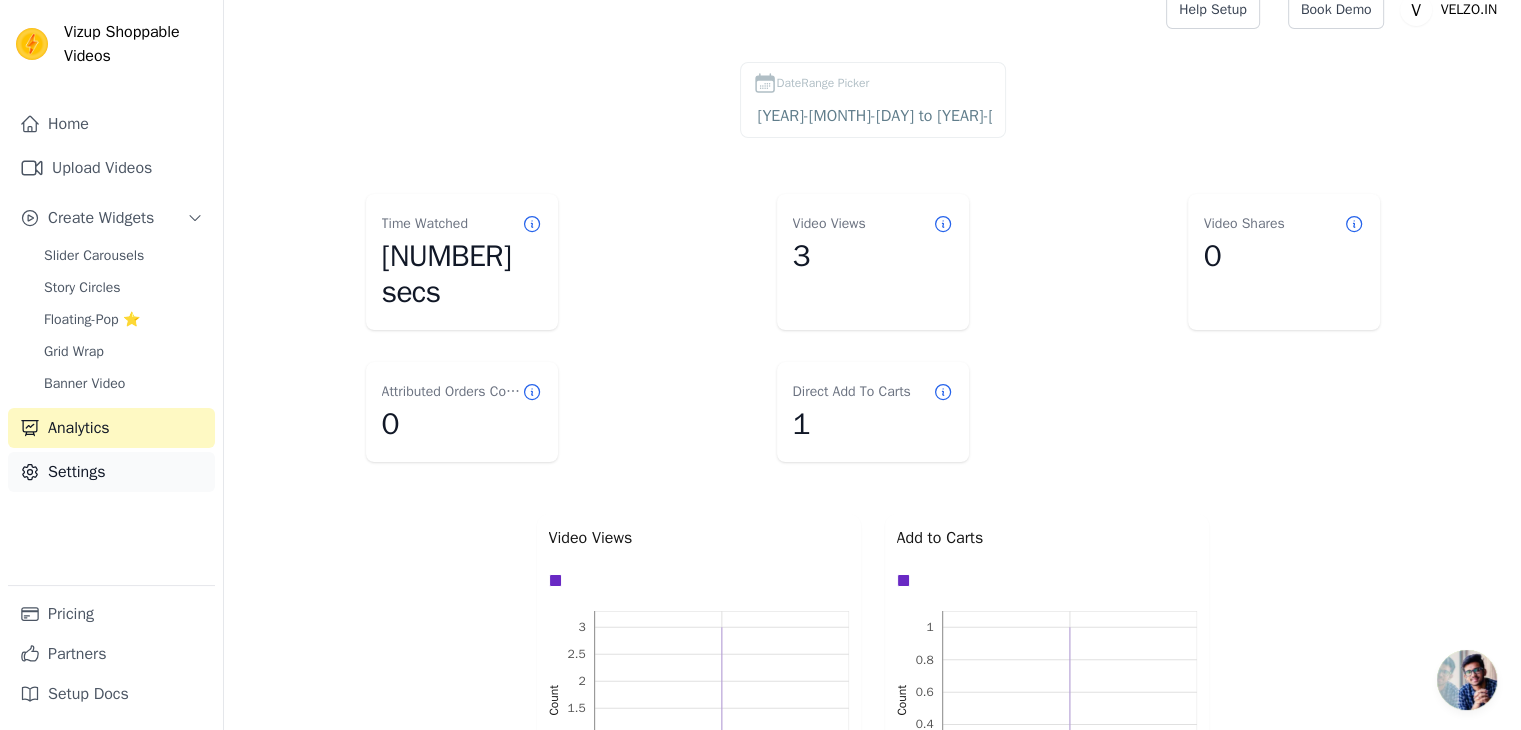 click on "Settings" at bounding box center [111, 472] 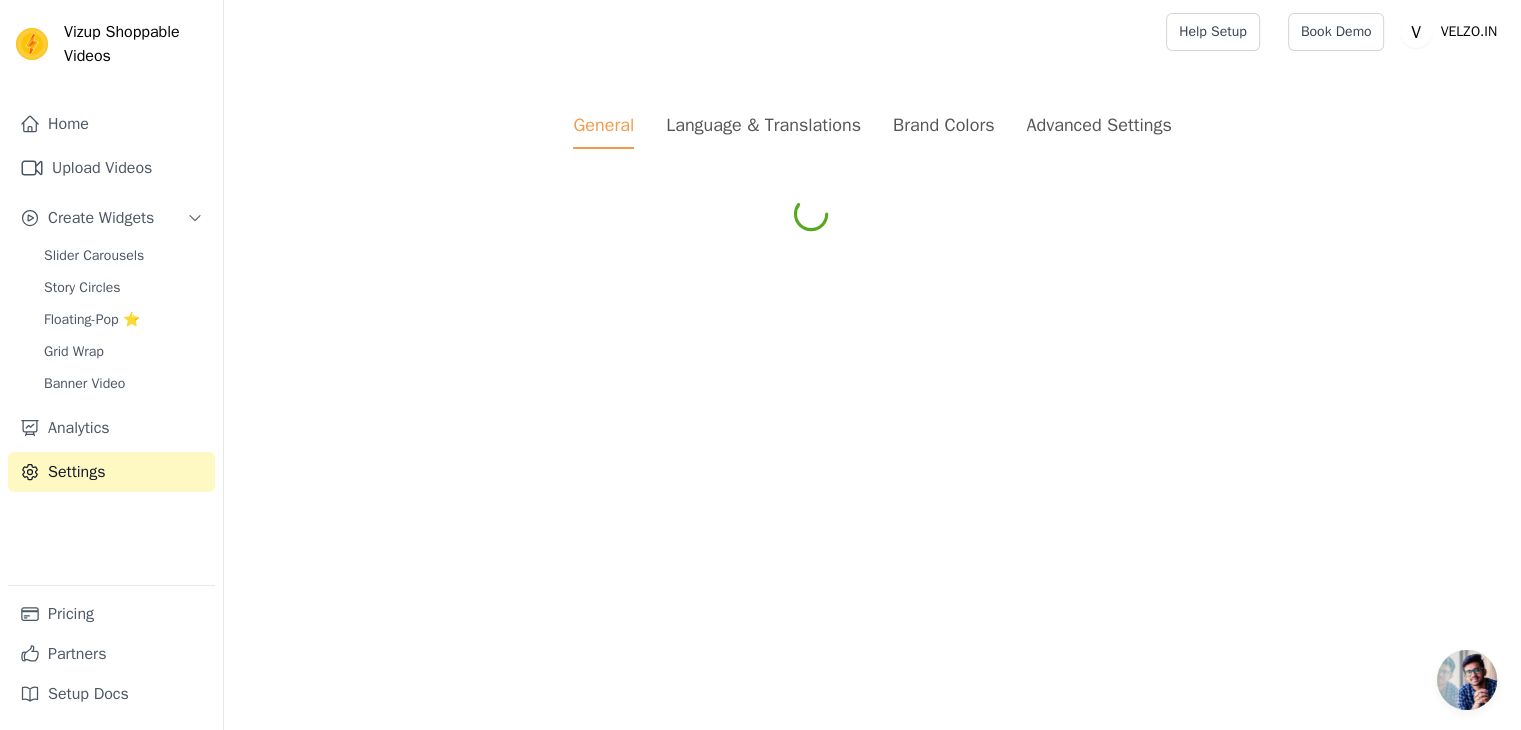 scroll, scrollTop: 0, scrollLeft: 0, axis: both 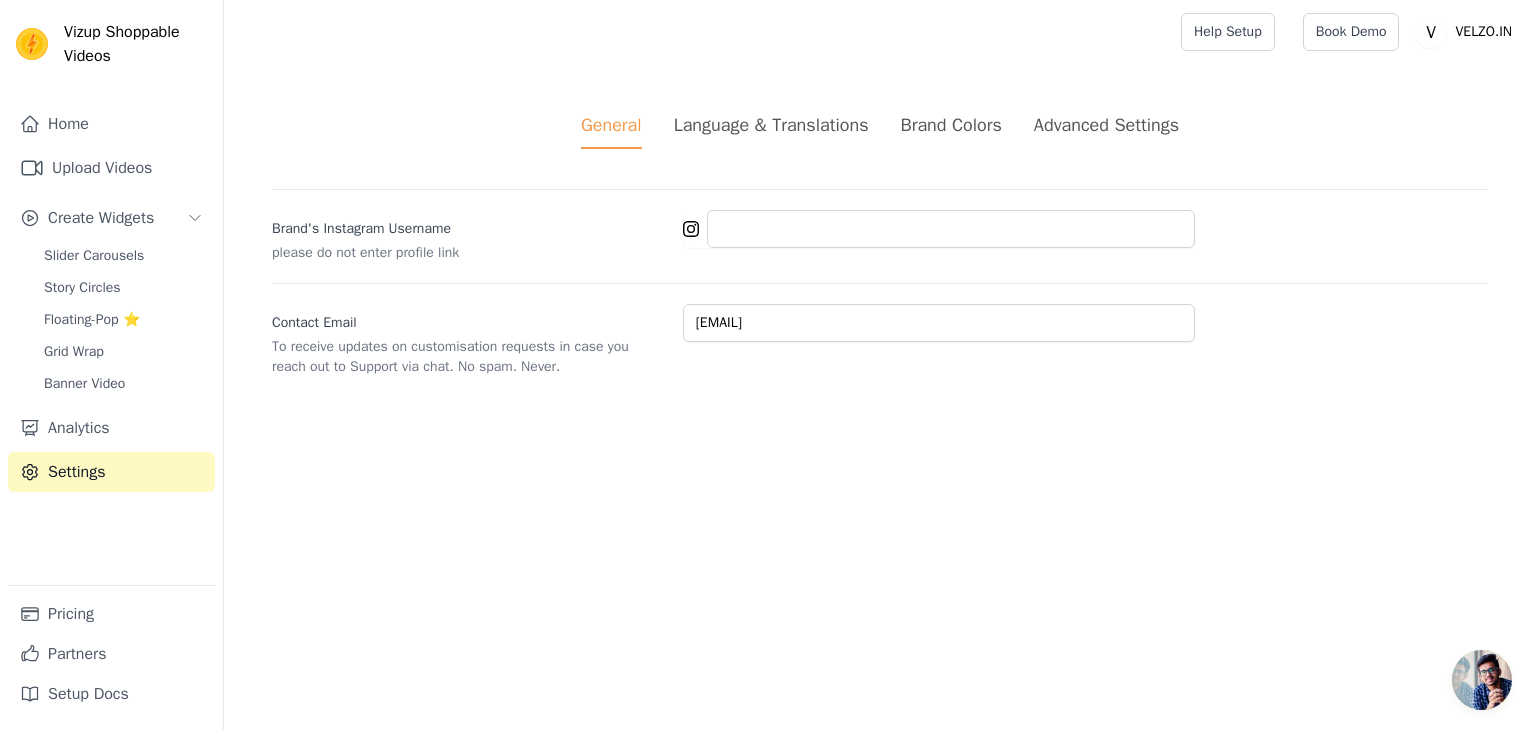 click on "Brand Colors" at bounding box center [951, 125] 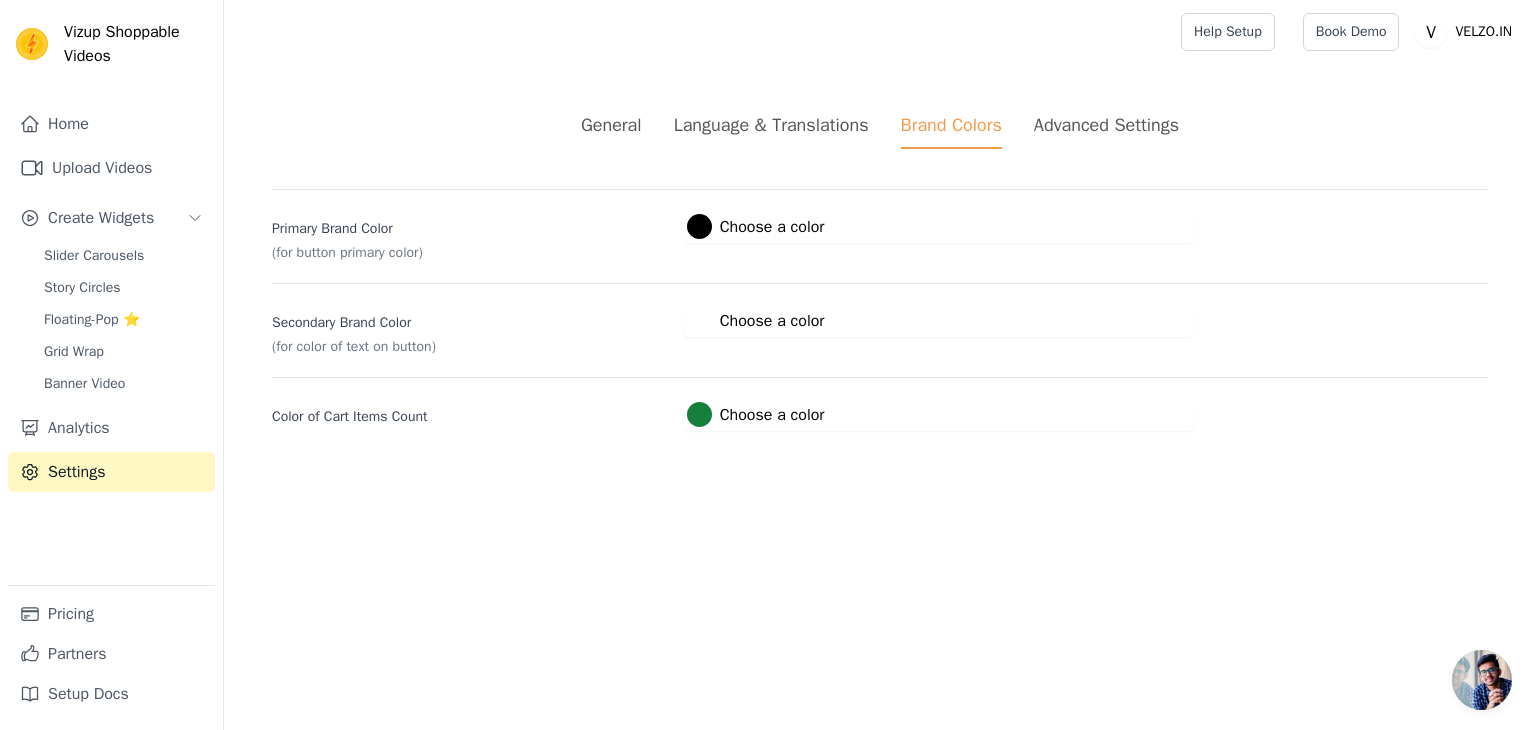 drag, startPoint x: 772, startPoint y: 335, endPoint x: 728, endPoint y: 239, distance: 105.60303 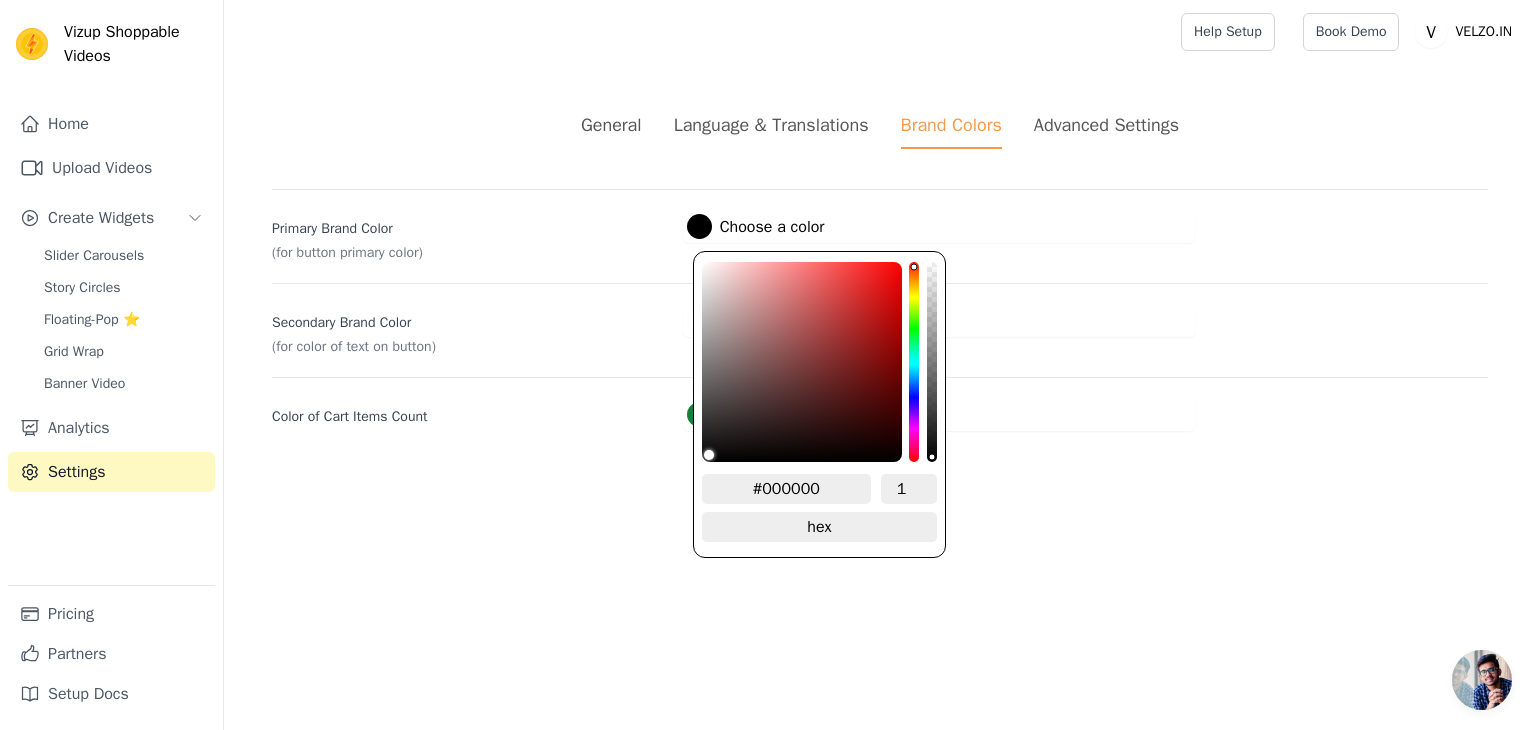 click at bounding box center [699, 226] 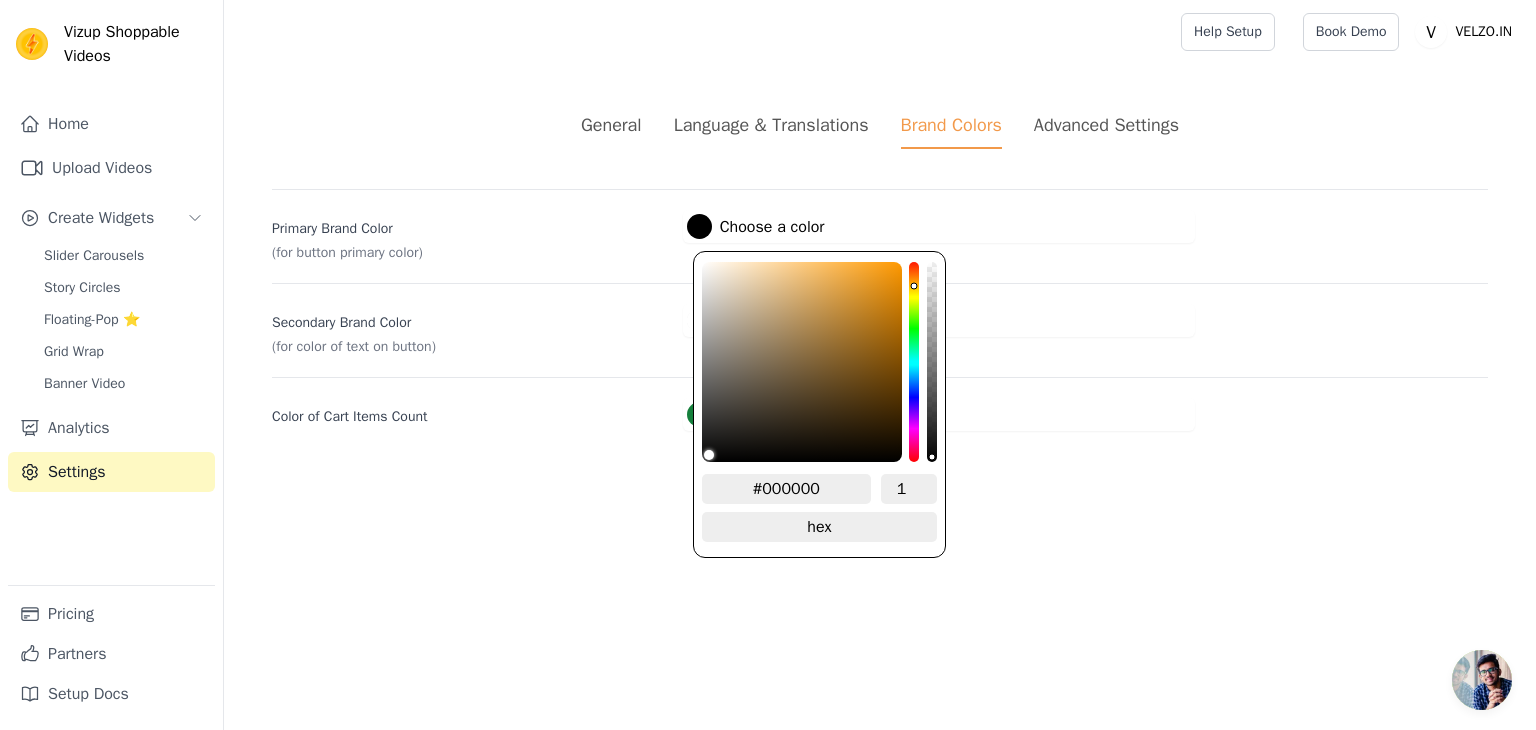 drag, startPoint x: 915, startPoint y: 295, endPoint x: 918, endPoint y: 278, distance: 17.262676 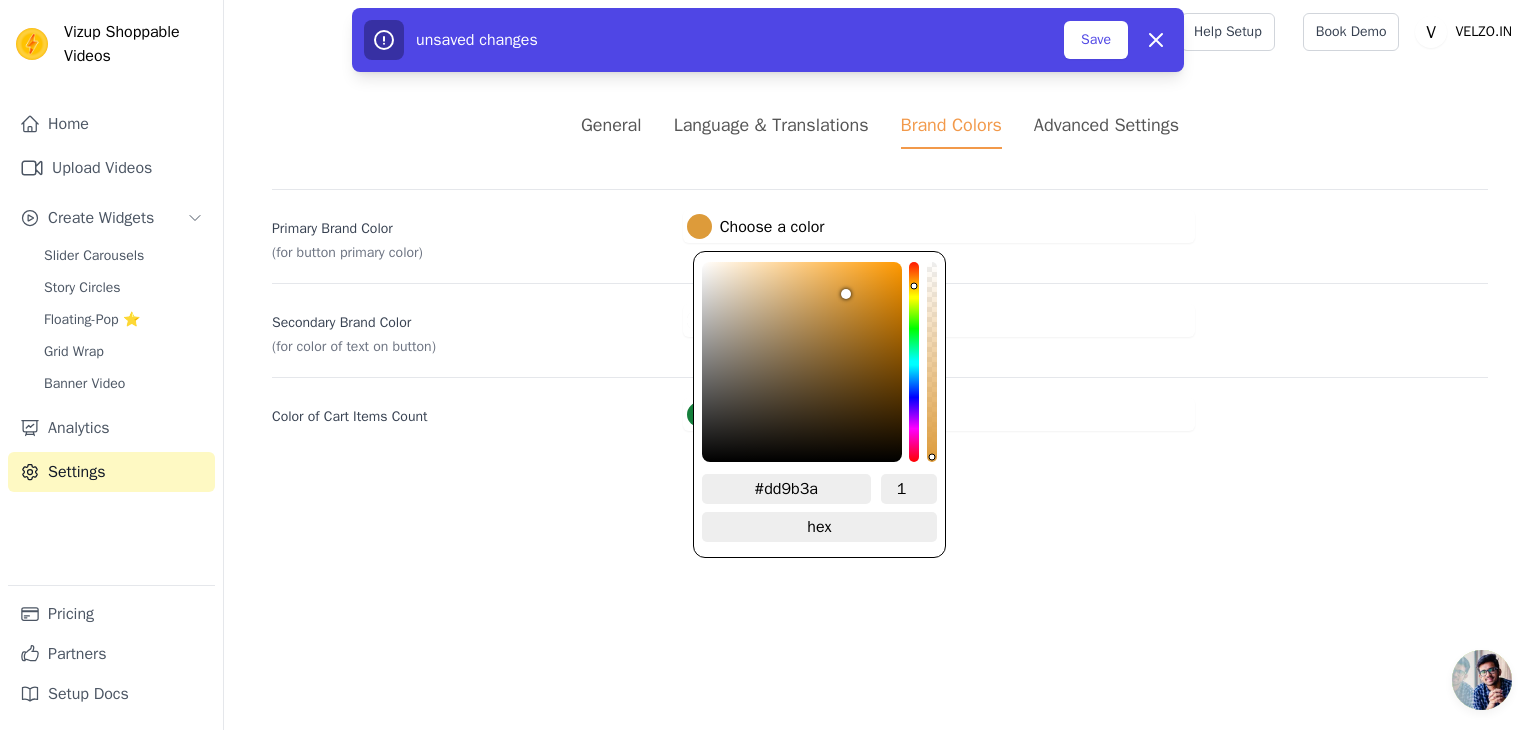 type on "#dd9b39" 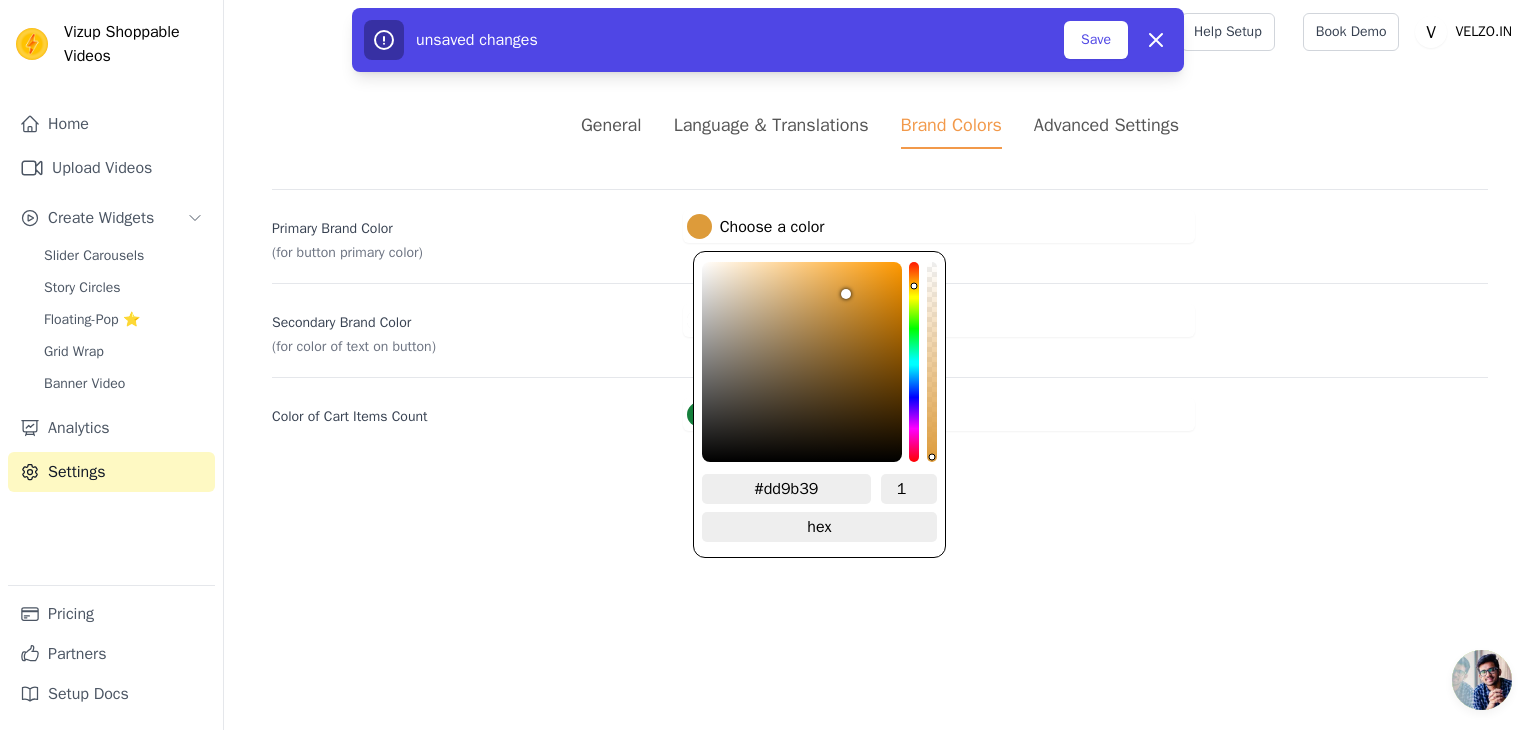 type on "#e39c32" 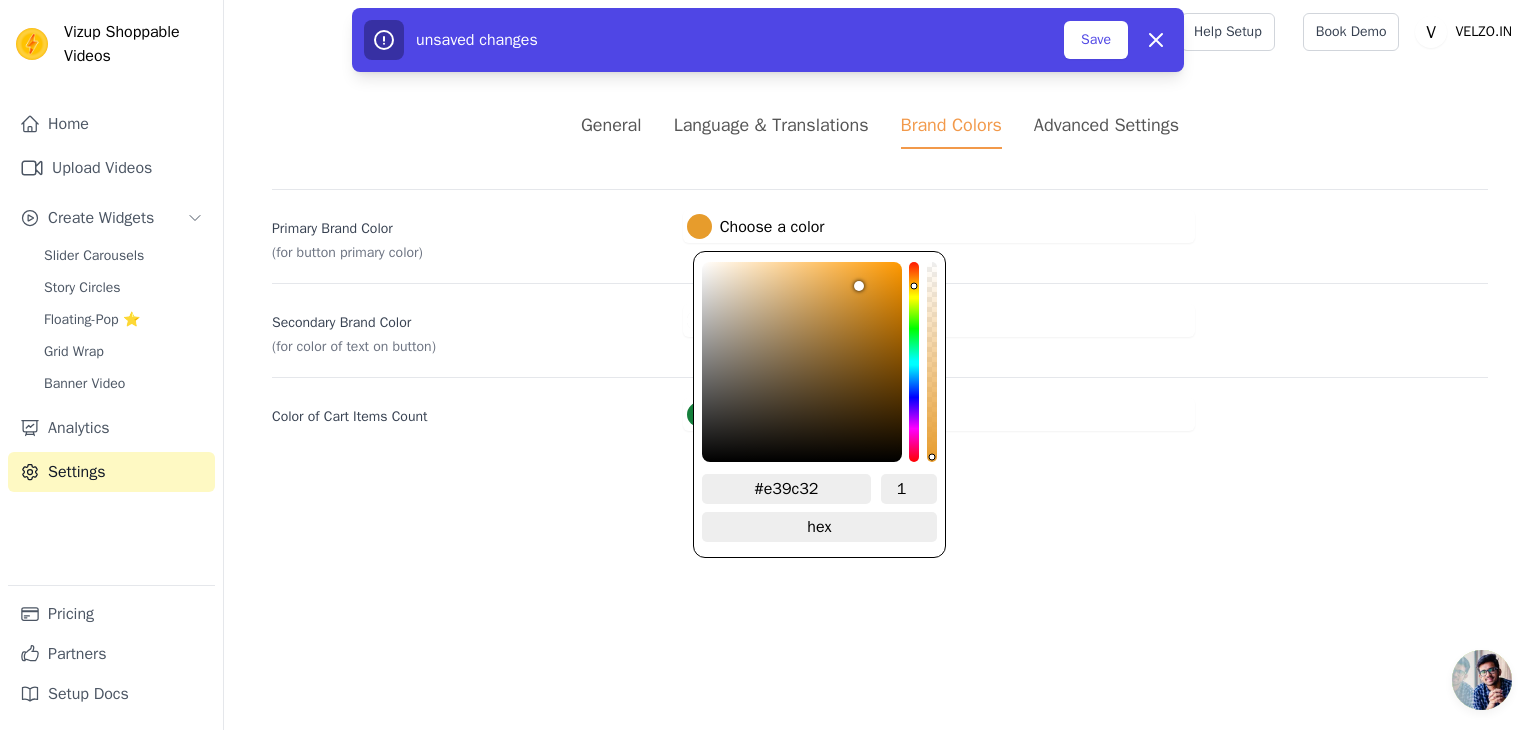 type on "#e79c2c" 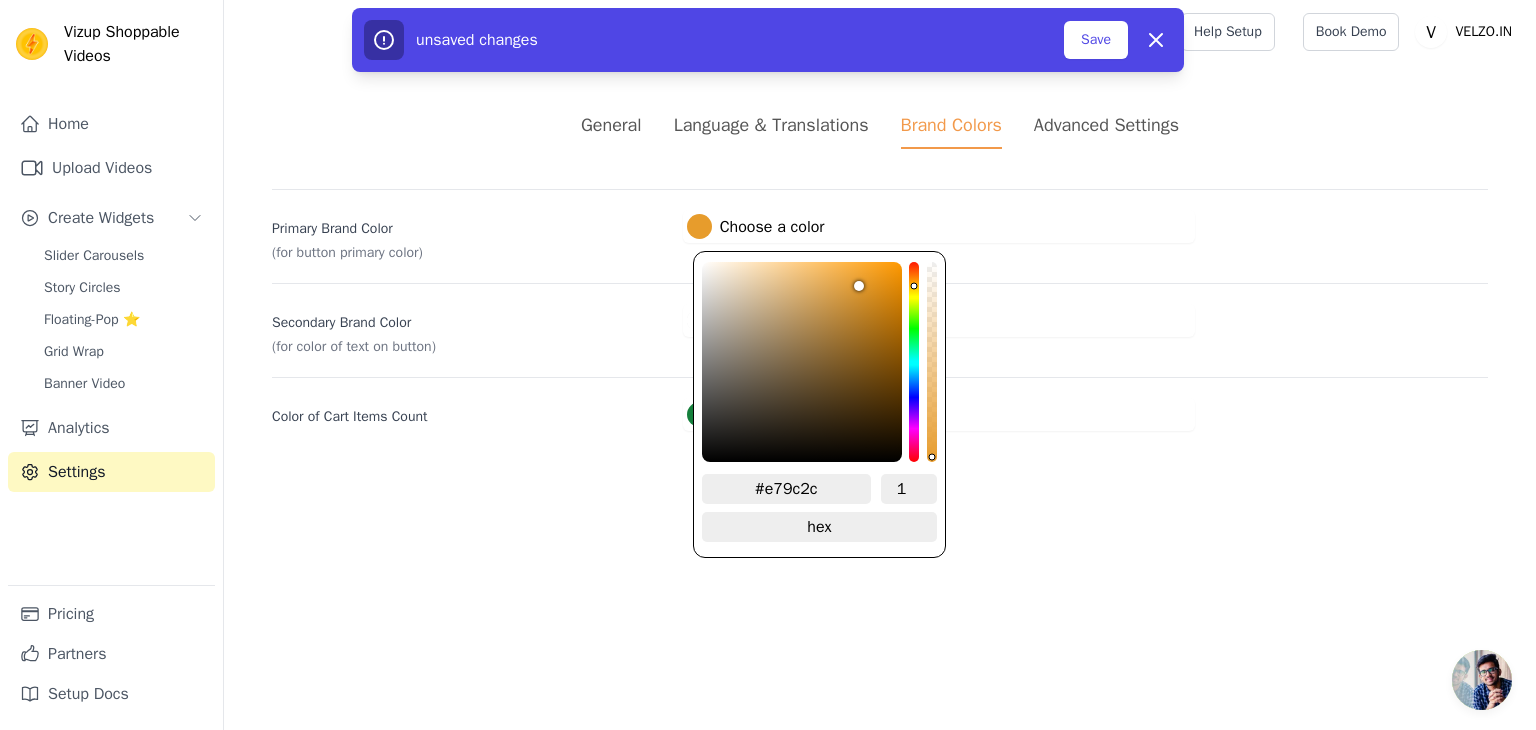 type on "#ed9c23" 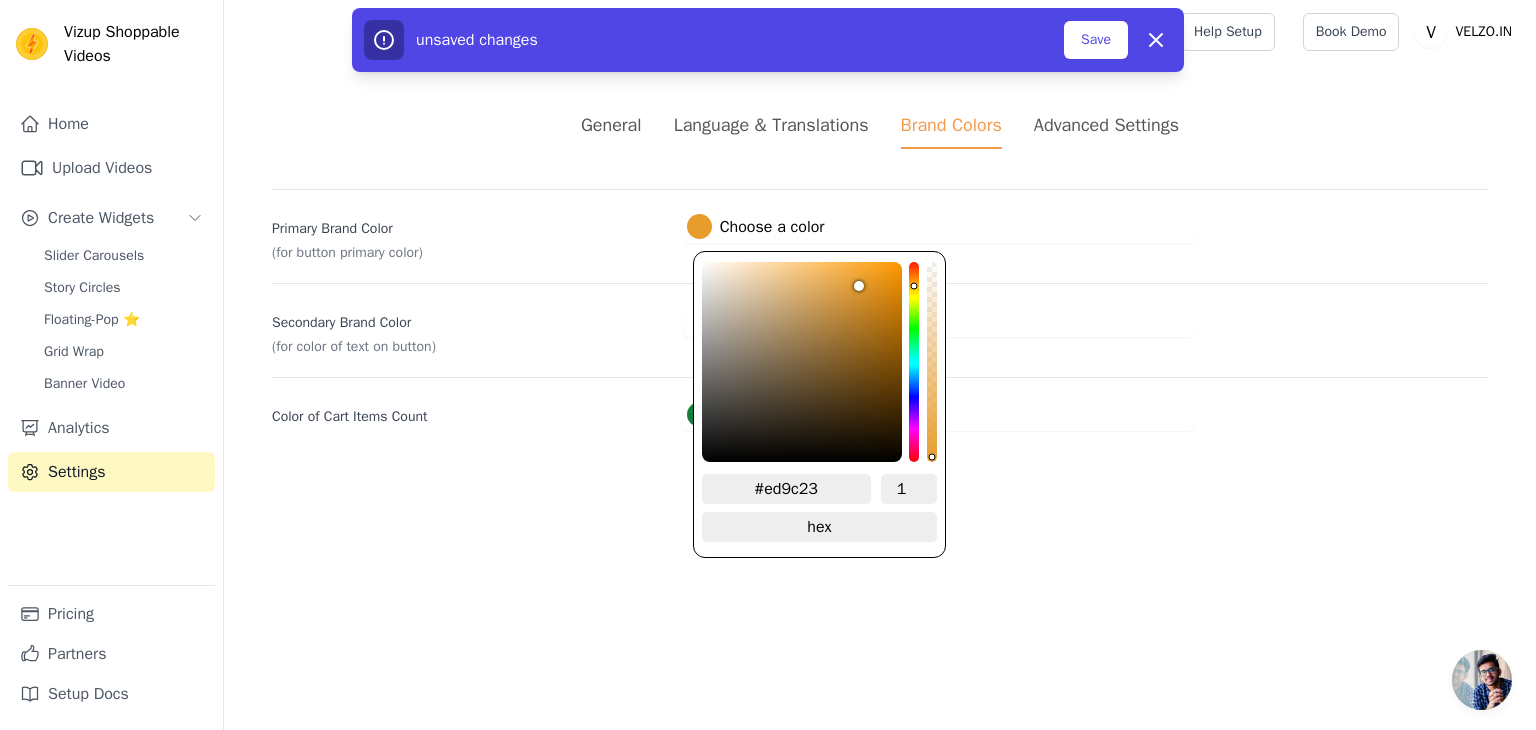 type on "#f19d1f" 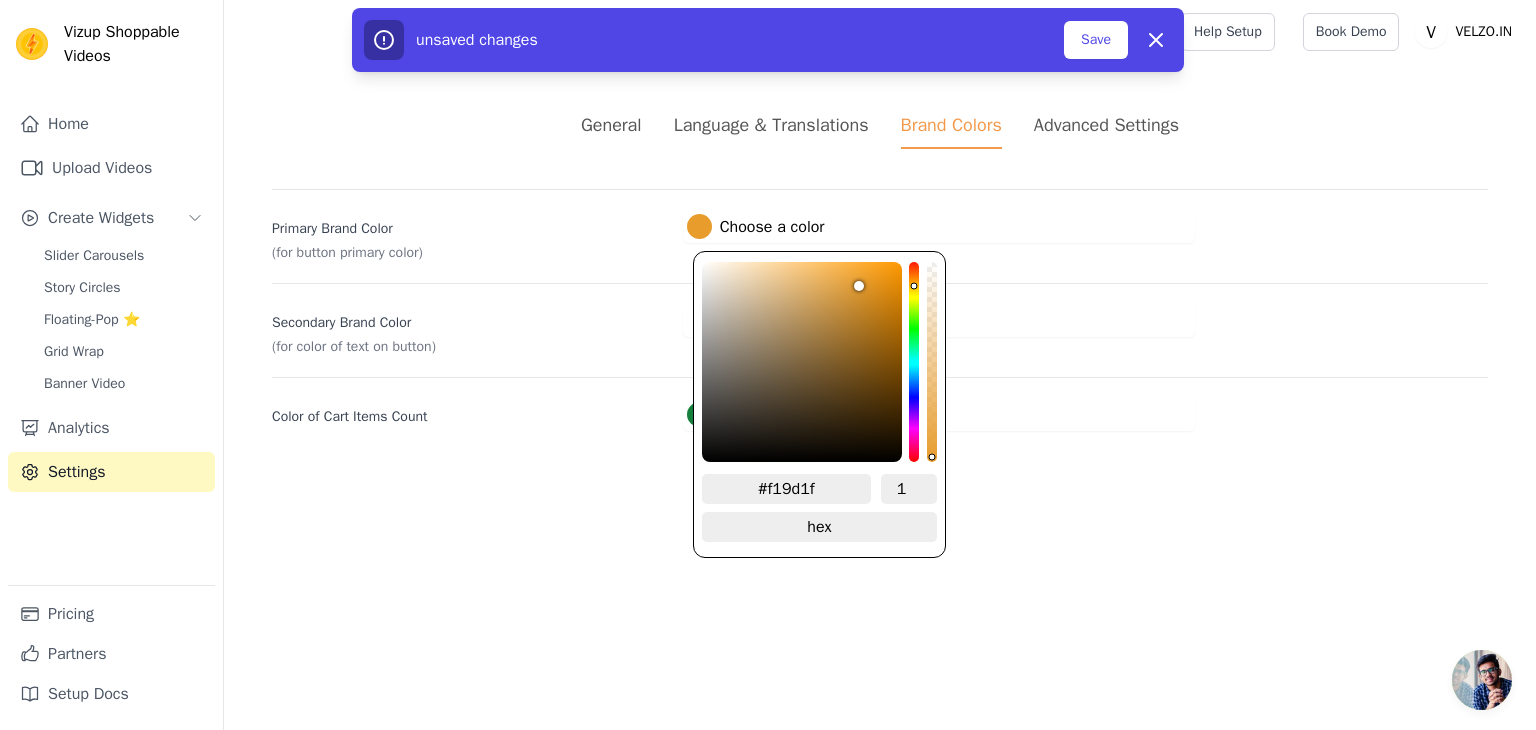 type on "#f59d19" 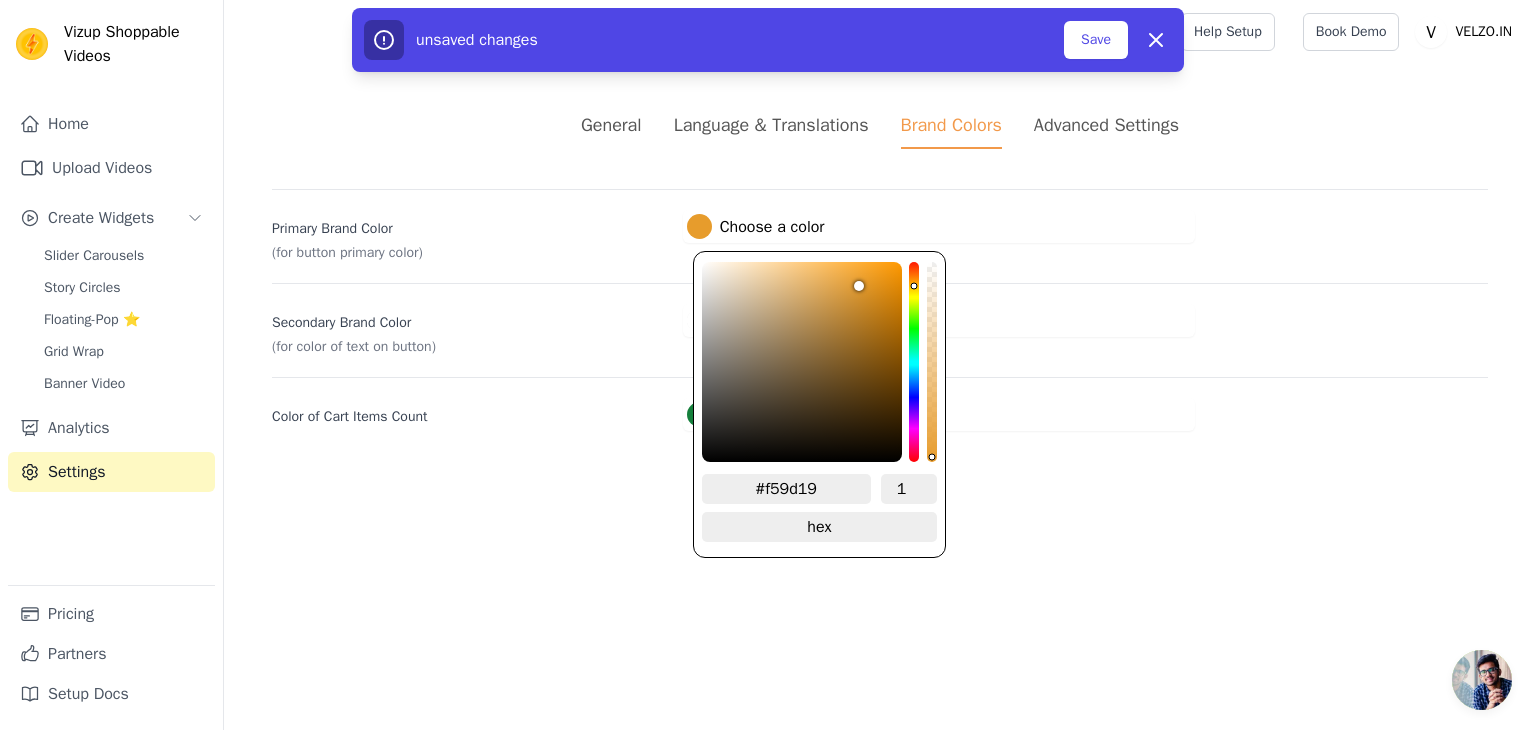 type on "#f99d13" 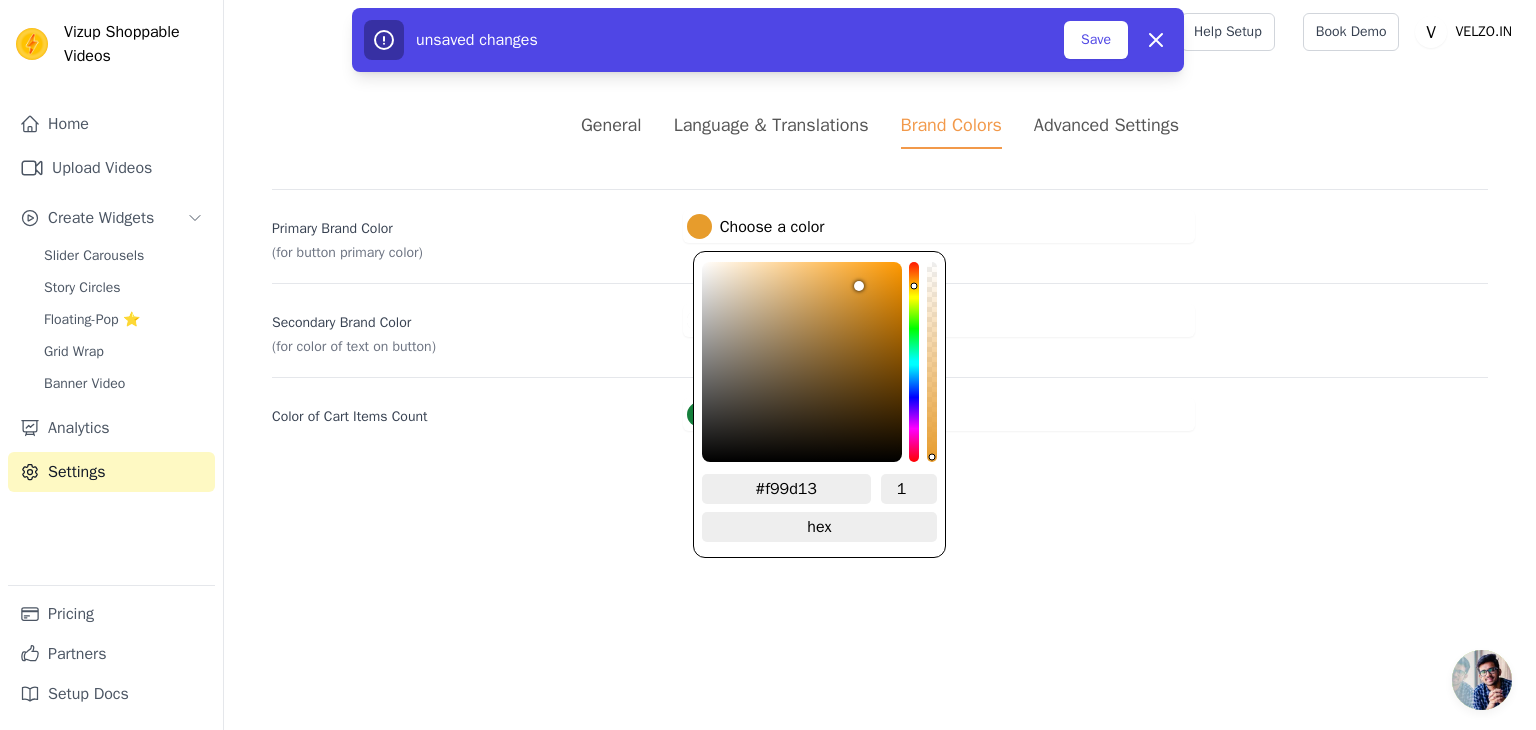 type on "#fa9d11" 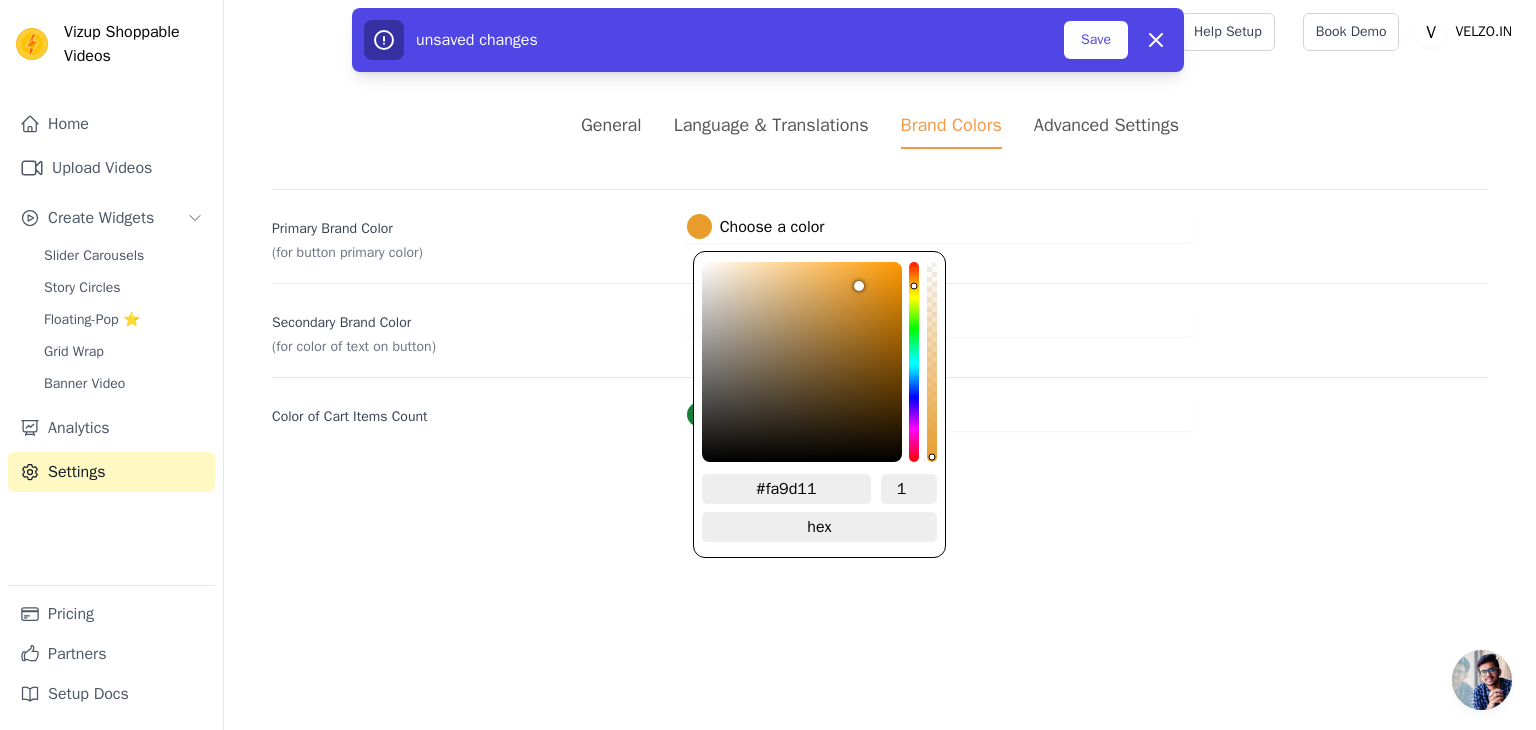 type on "#fc9d0d" 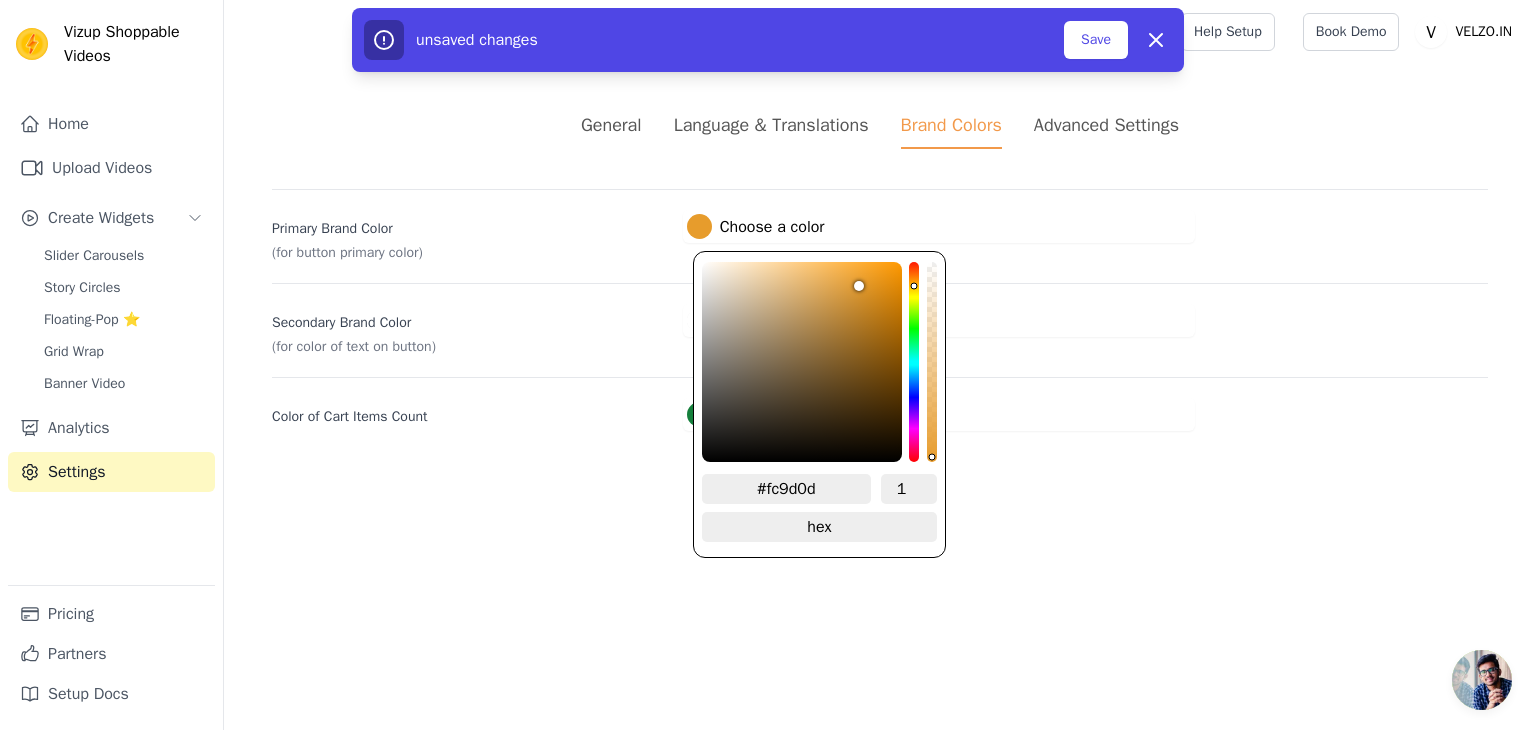 type on "#fc9c0c" 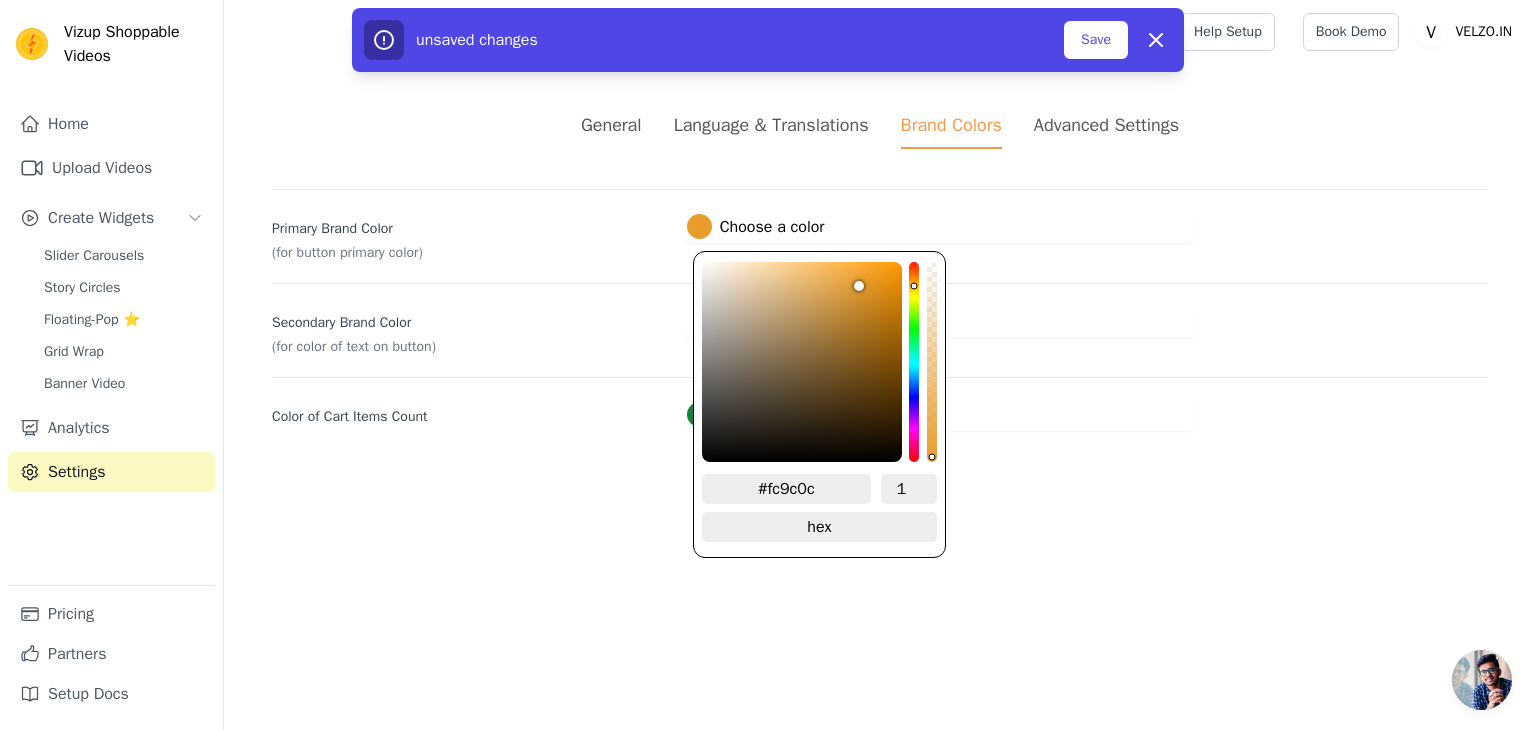 type on "#fe9d0b" 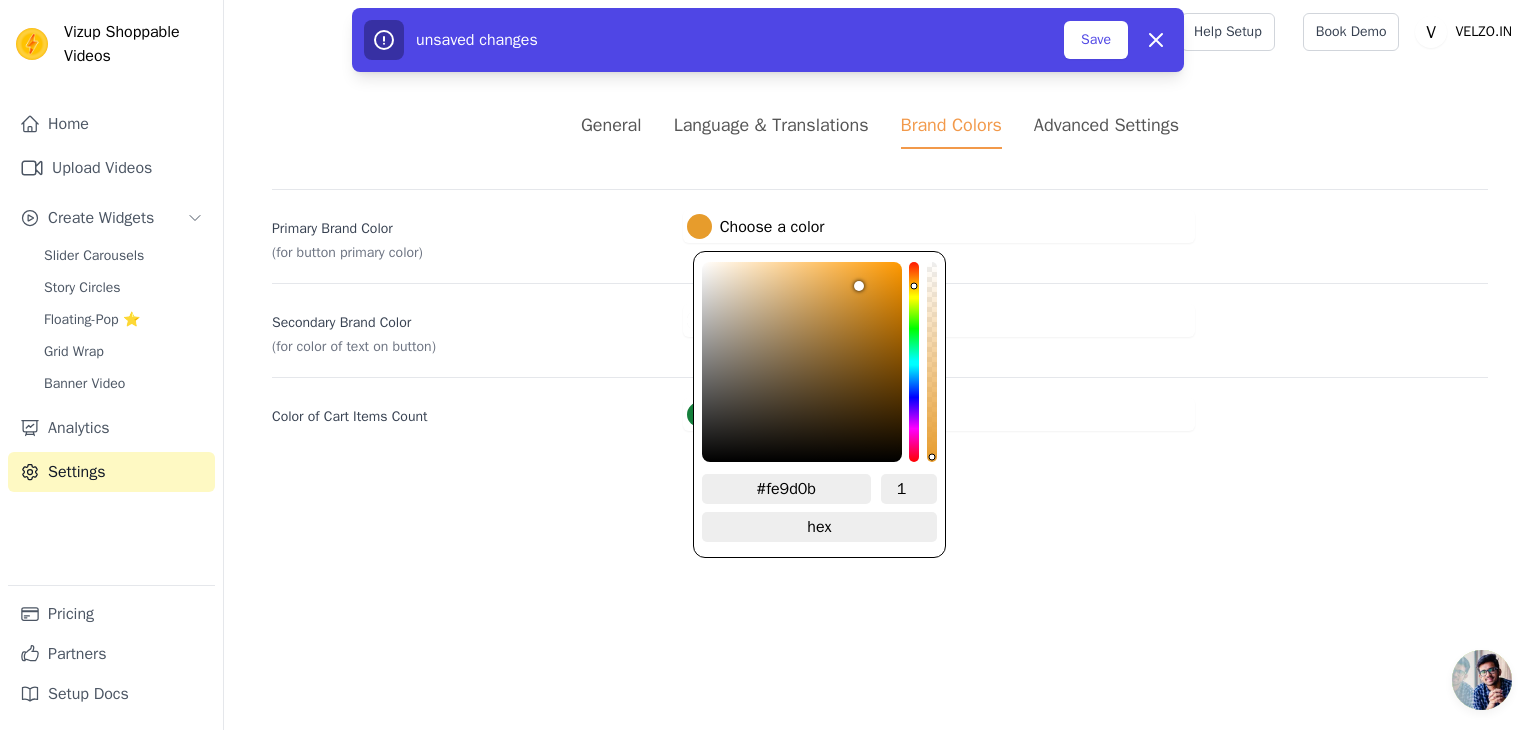 type on "#ff9c08" 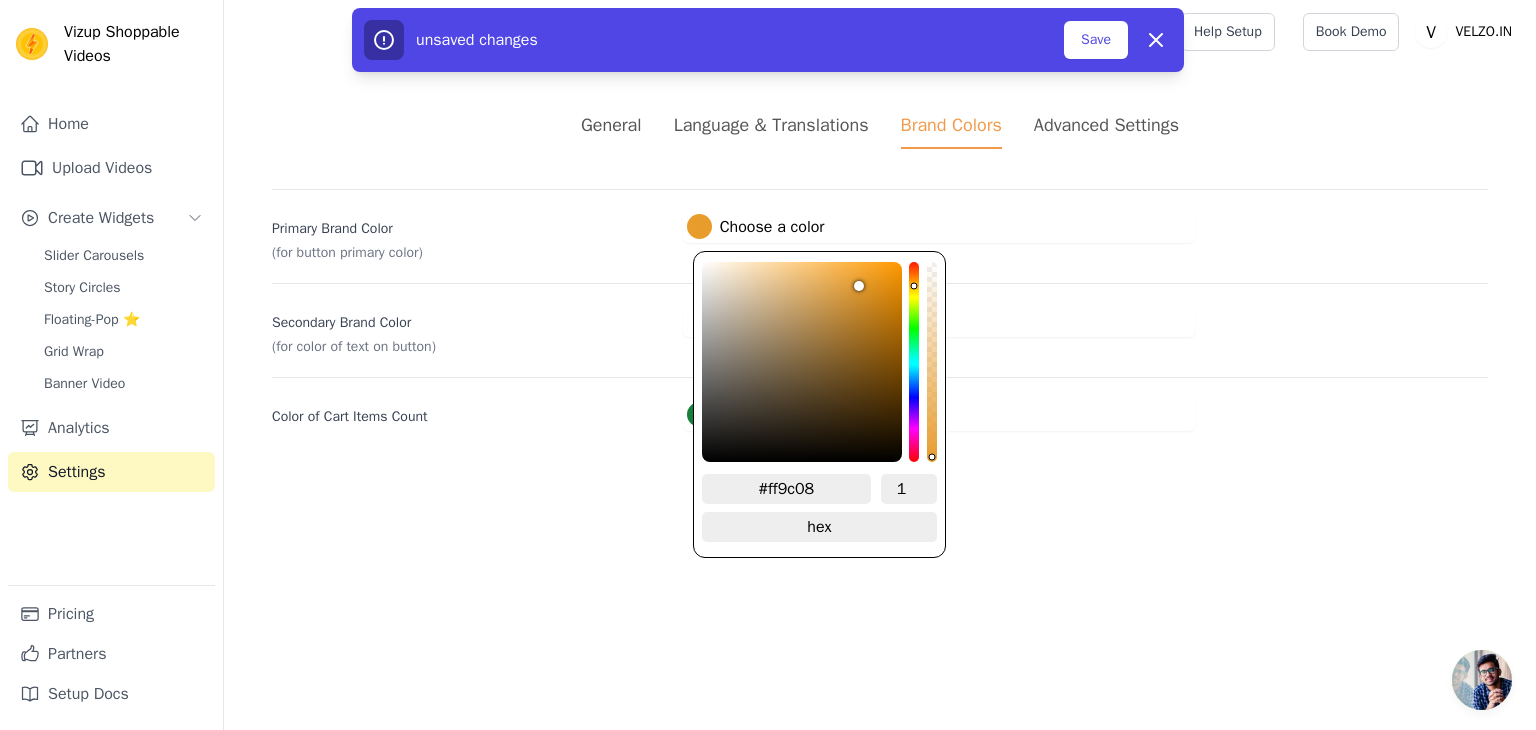 type on "#ff9c07" 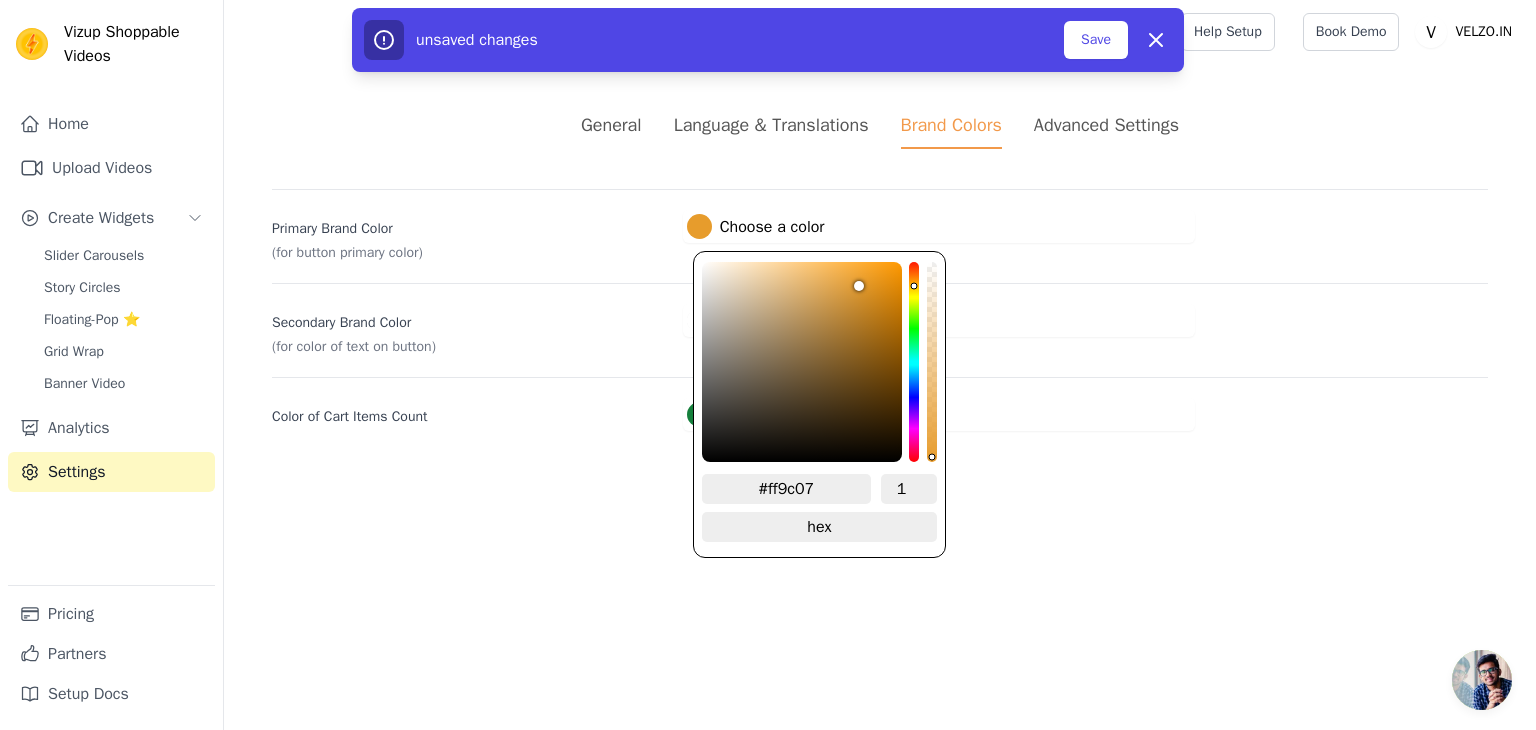 type on "#ff9b04" 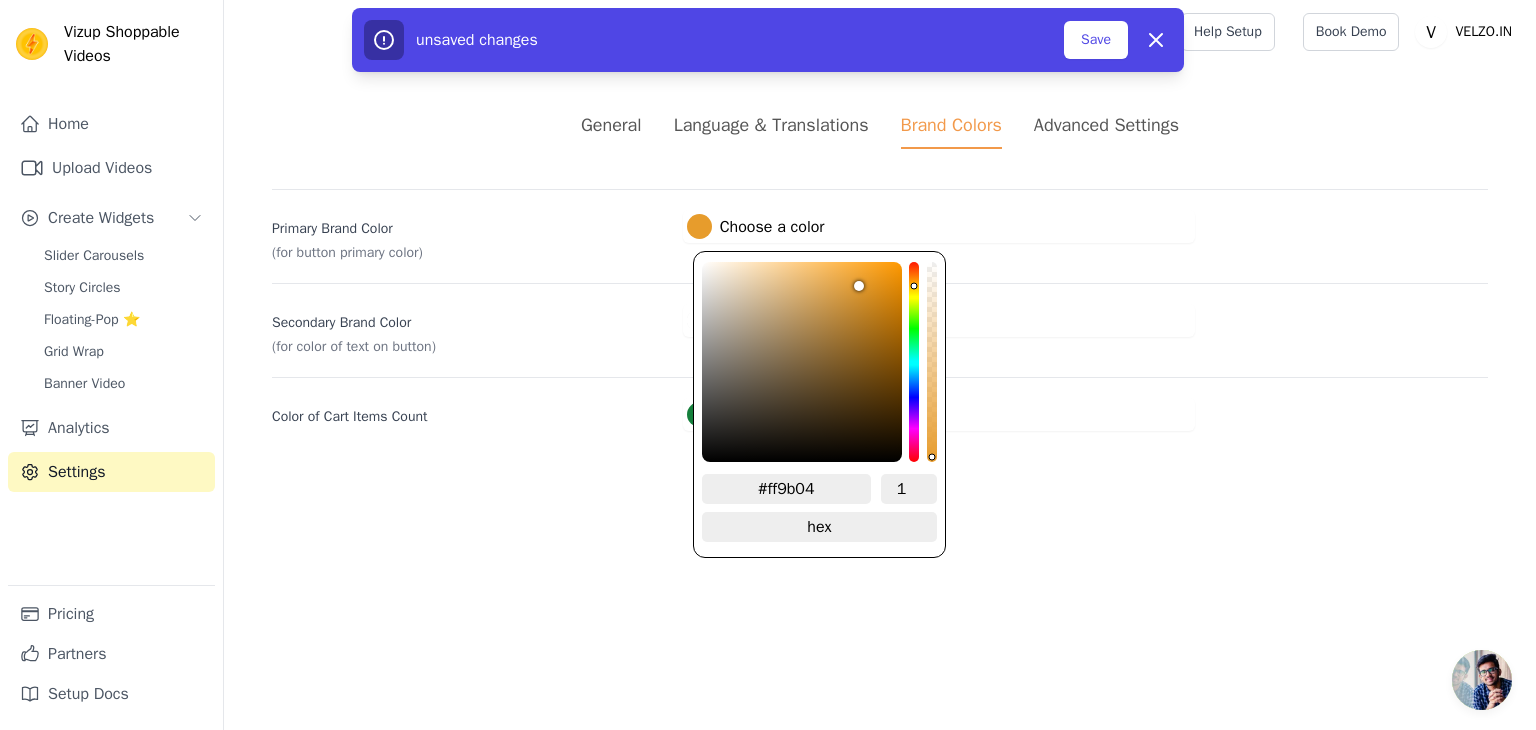 type on "#ff9a03" 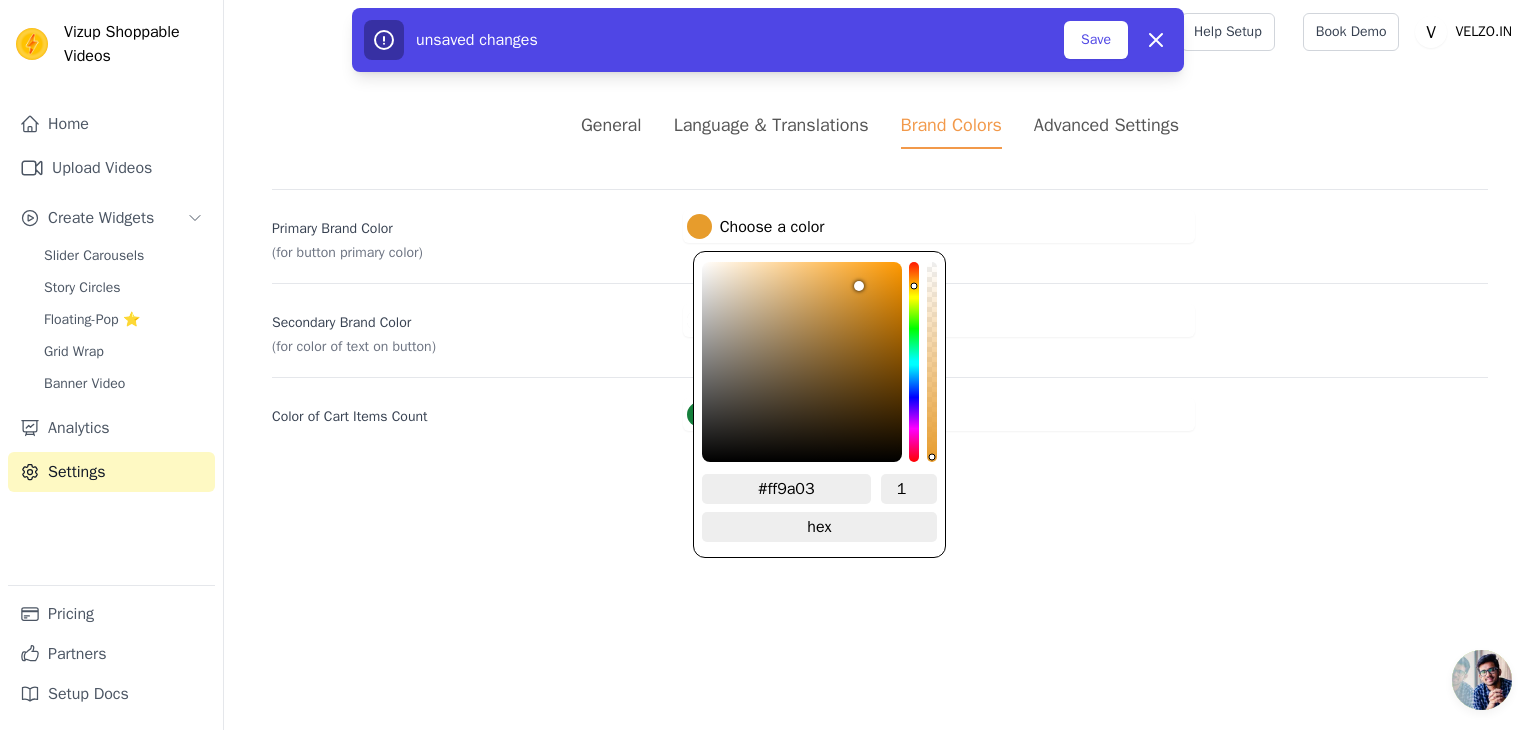 type on "#ff9901" 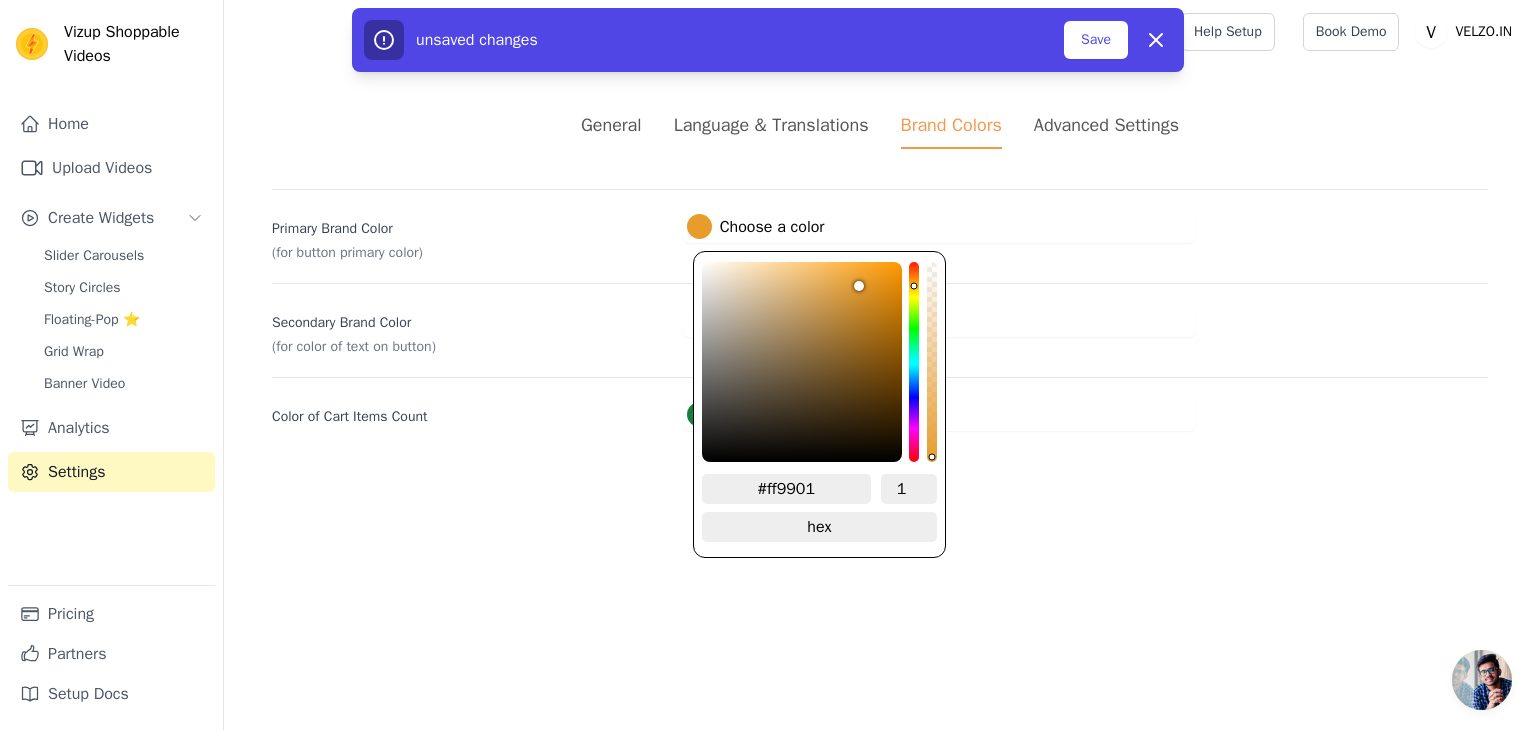 type on "#ff9900" 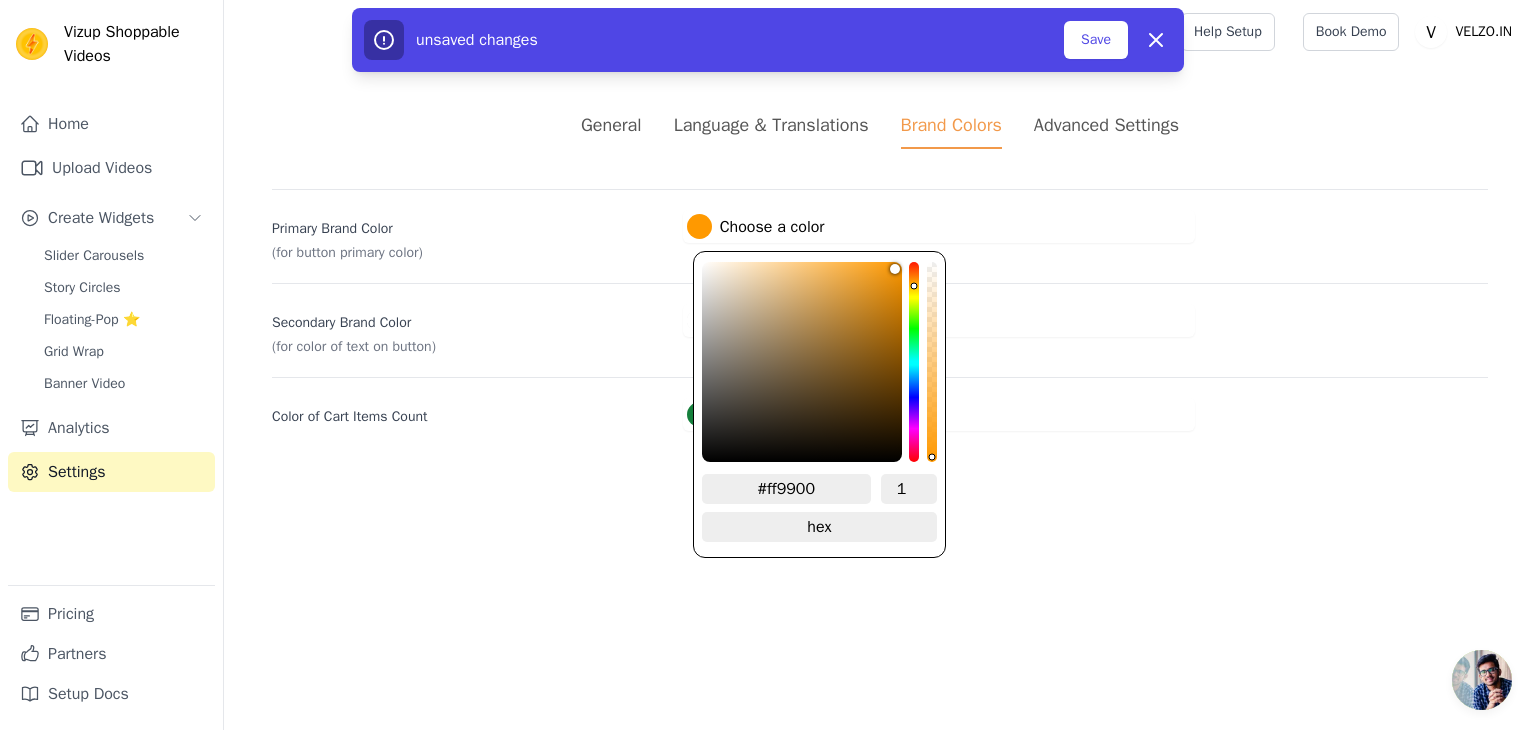 drag, startPoint x: 849, startPoint y: 285, endPoint x: 926, endPoint y: 233, distance: 92.91394 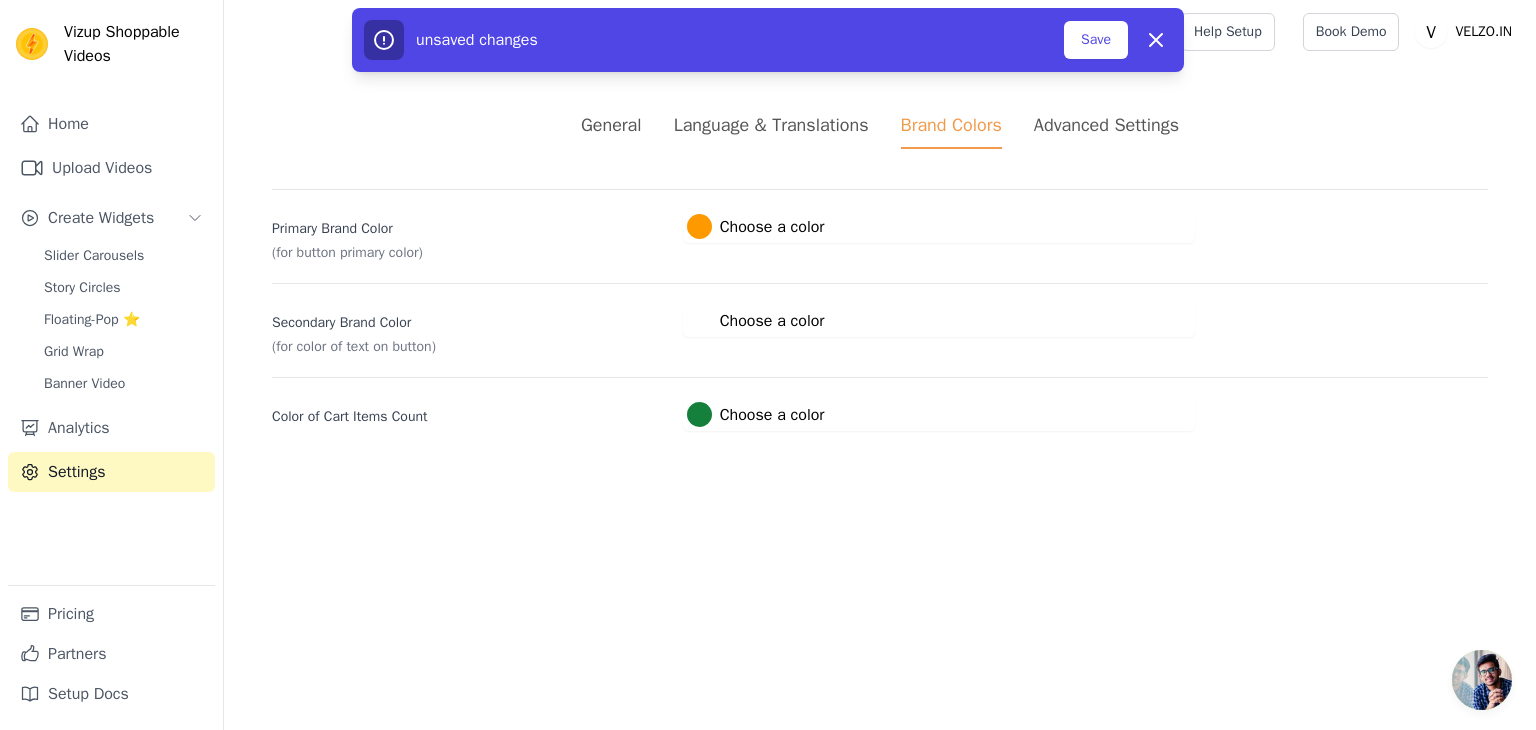 click on "Primary Brand Color   (for button primary color)   #ff9900       Choose a color                               #ff9900   1   hex   change to    rgb     Secondary Brand Color   (for color of text on button)   #ffffff       Choose a color                               #ffffff   1   hex   change to    rgb     Color of Cart Items Count   #15803c       Choose a color                               #15803c   1   hex   change to    rgb" at bounding box center (880, 310) 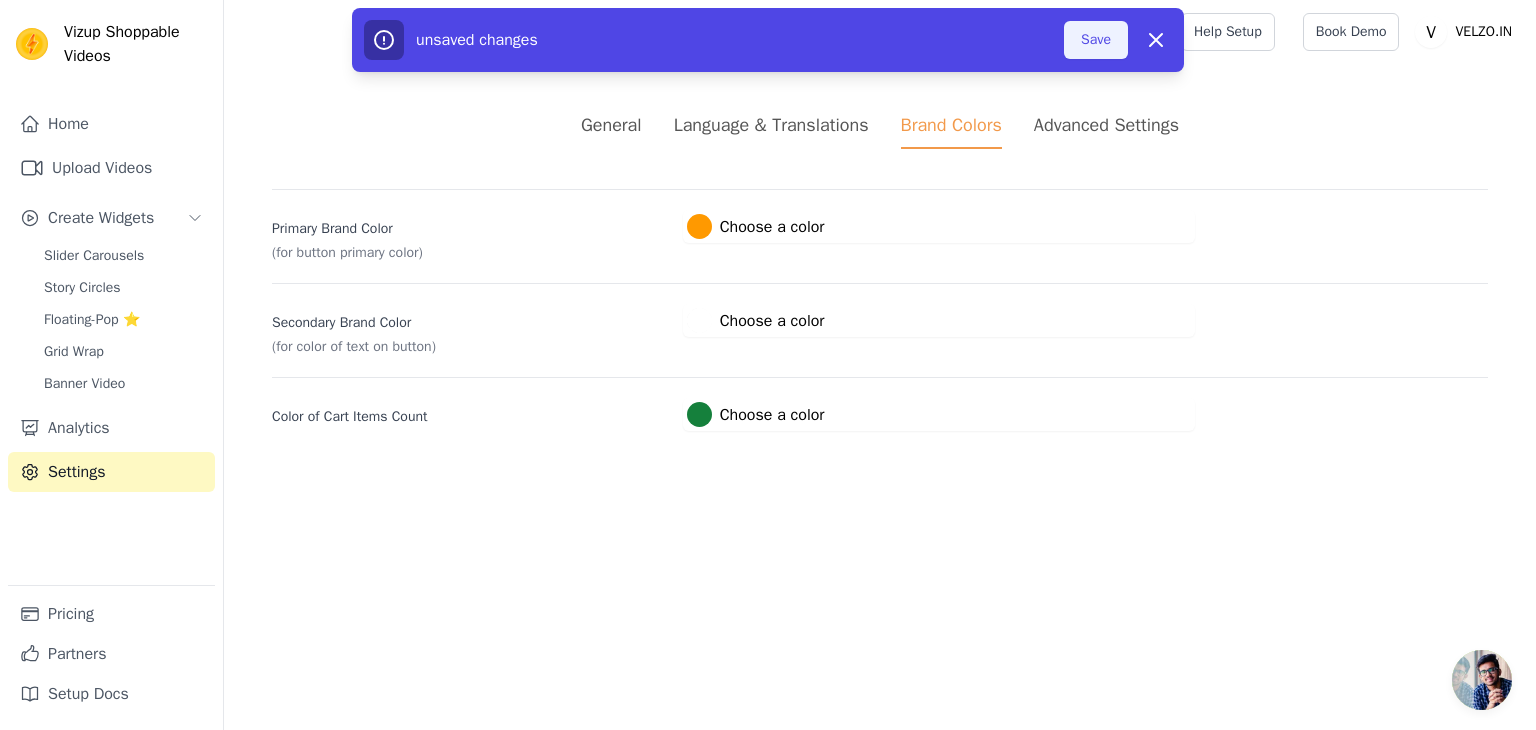 click on "Save" at bounding box center (1096, 40) 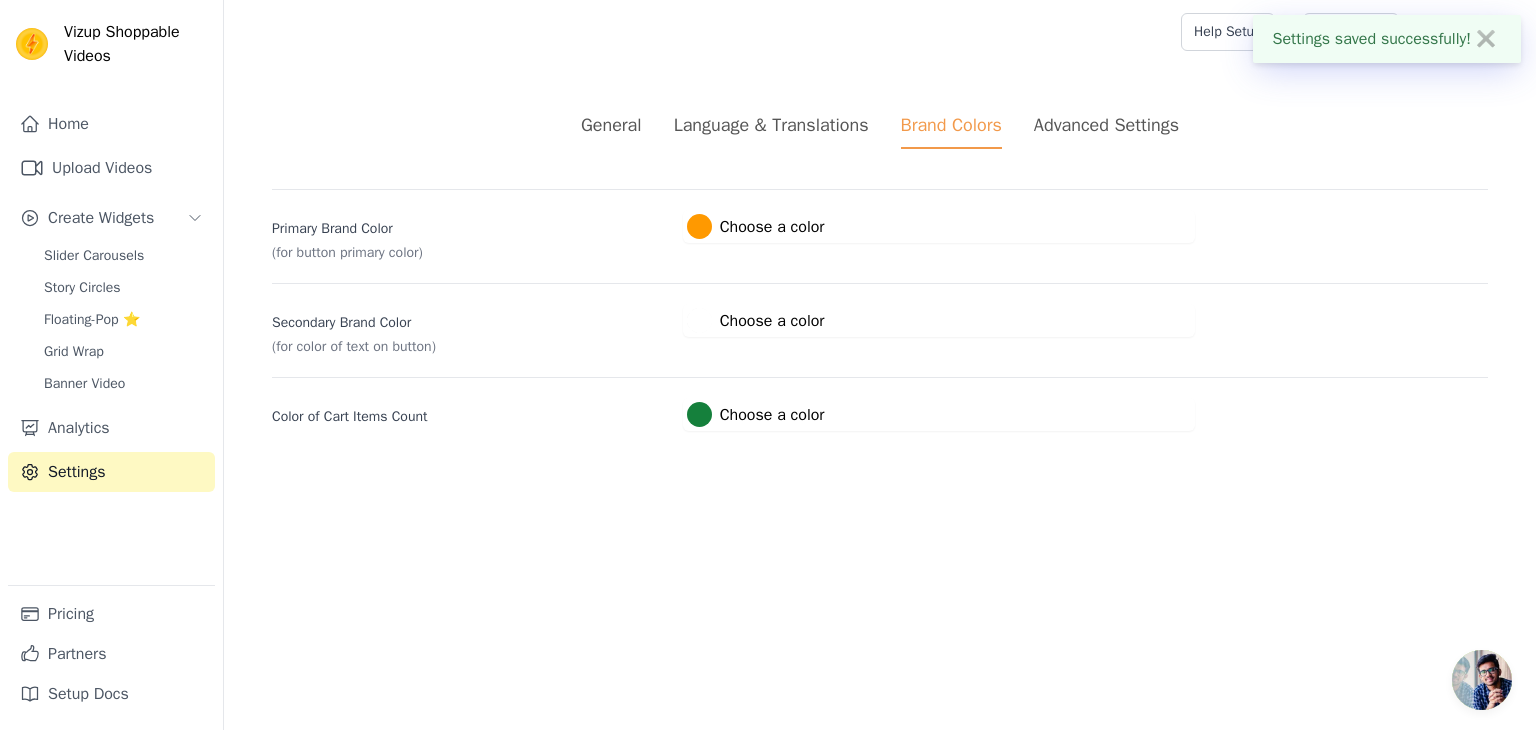 click on "Advanced Settings" at bounding box center [1106, 130] 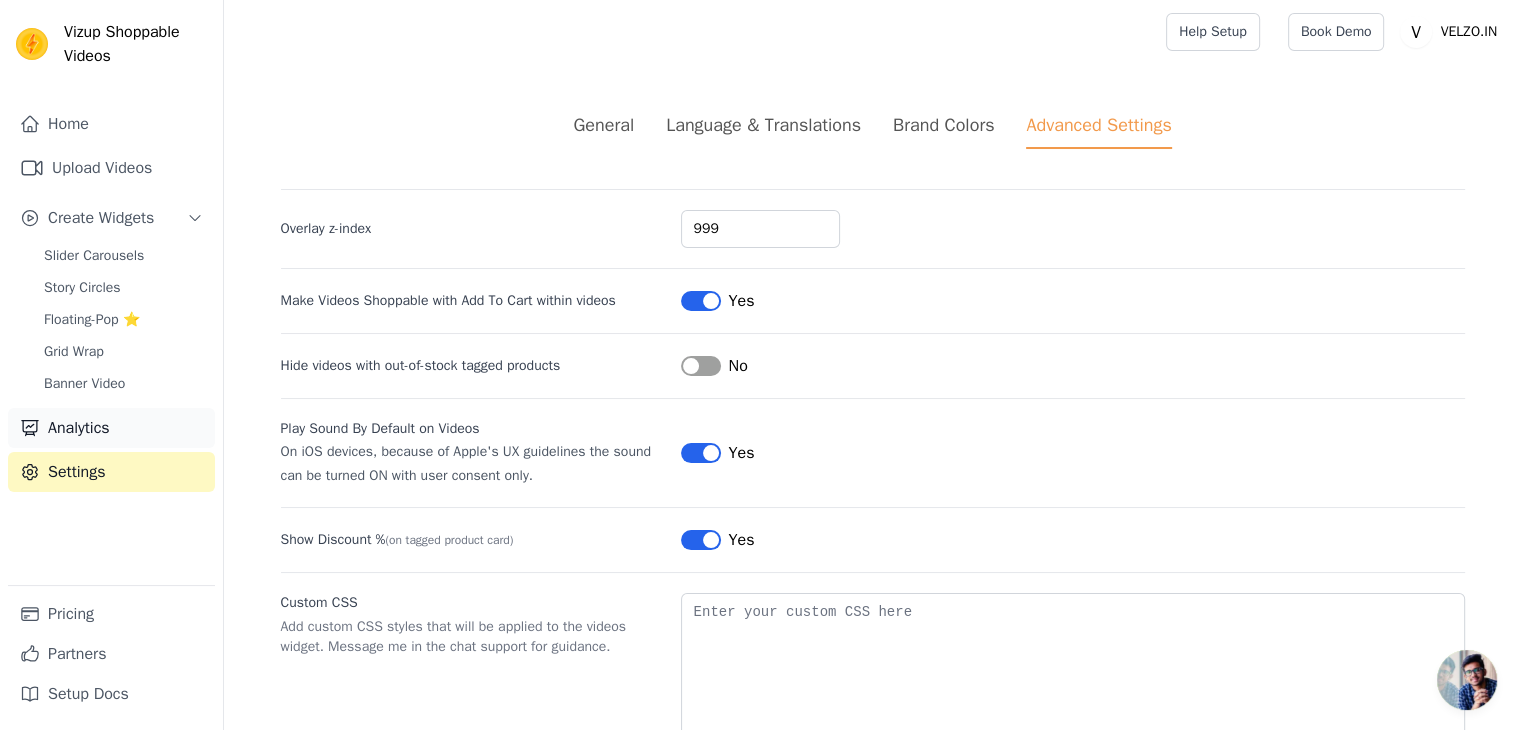 scroll, scrollTop: 87, scrollLeft: 0, axis: vertical 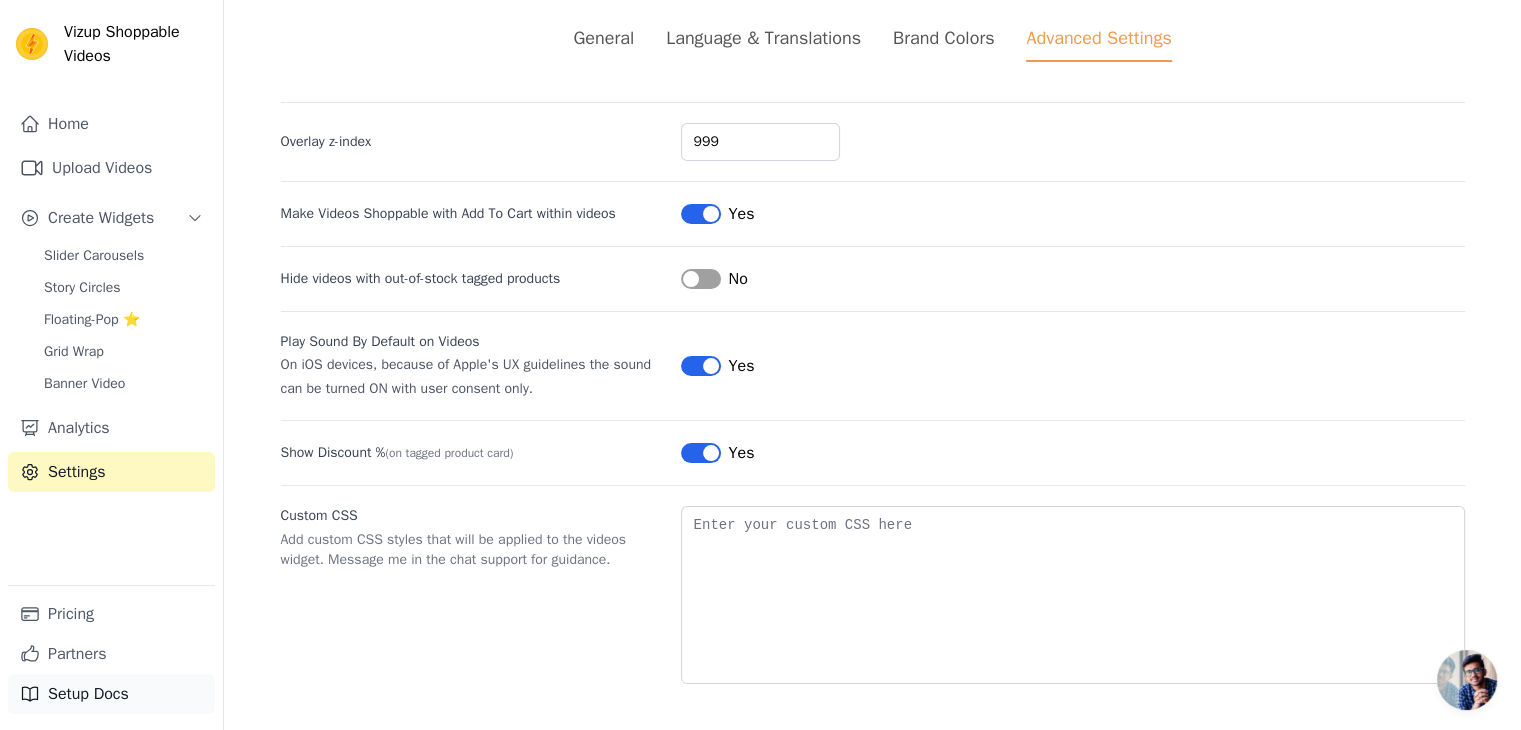click on "Setup Docs" at bounding box center (111, 694) 